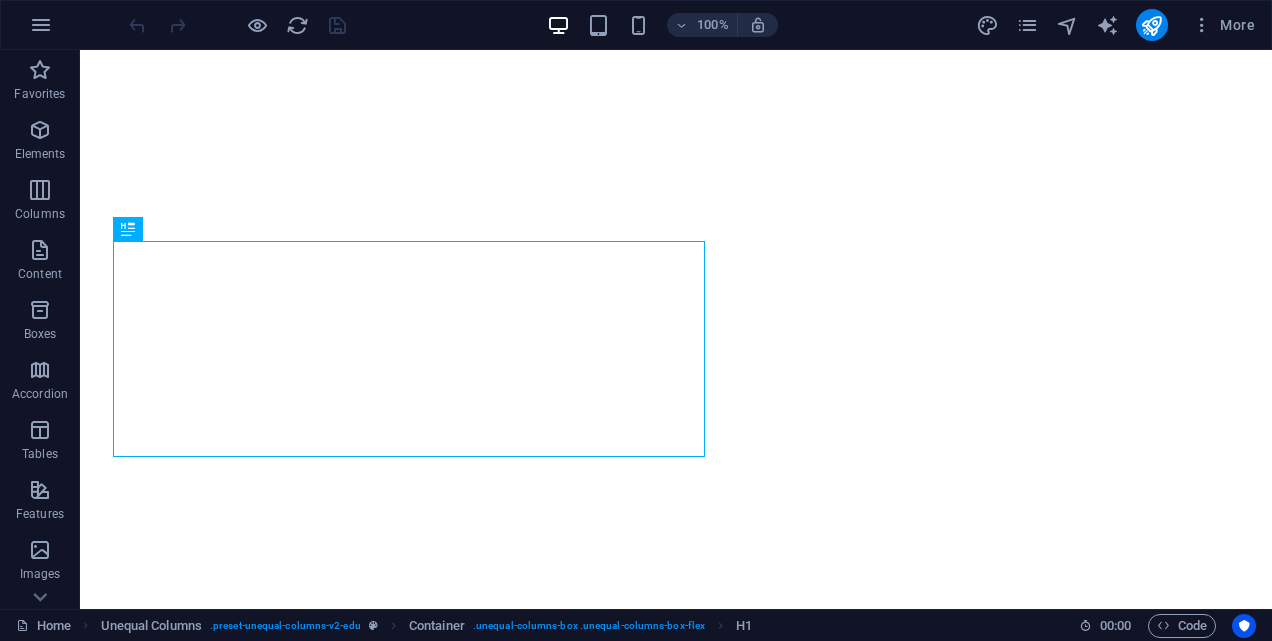 scroll, scrollTop: 0, scrollLeft: 0, axis: both 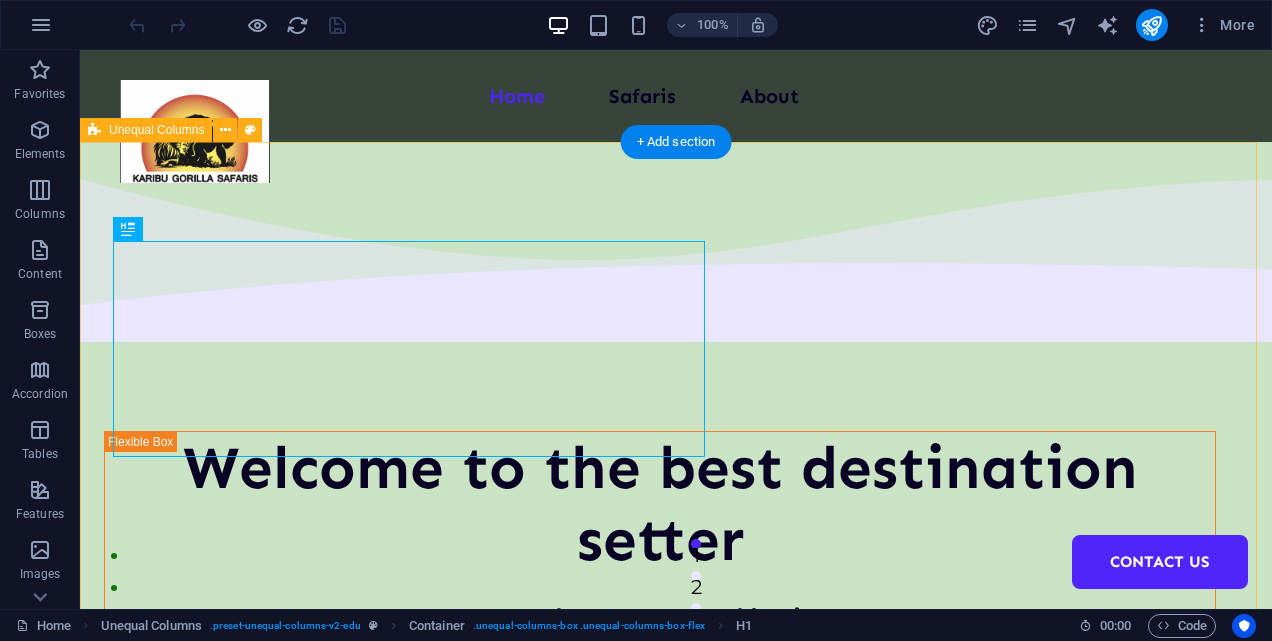 click on "Welcome to the best destination setter For the most memorable trip TRIPS" at bounding box center (676, 762) 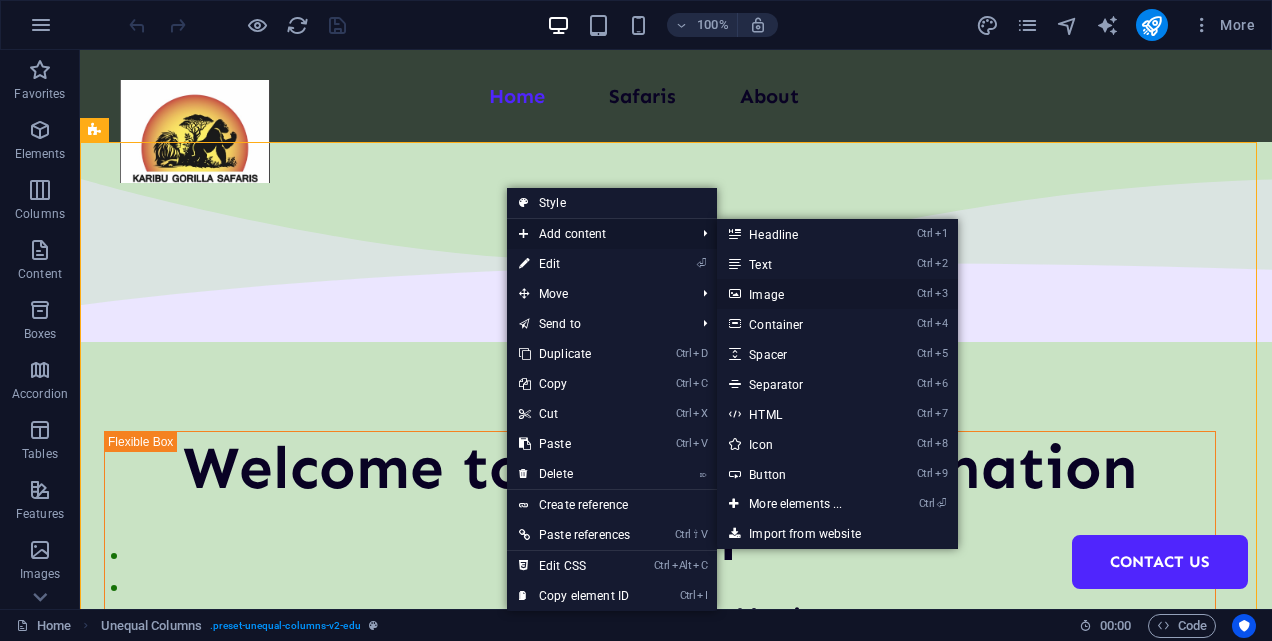 click on "Ctrl 3  Image" at bounding box center [799, 294] 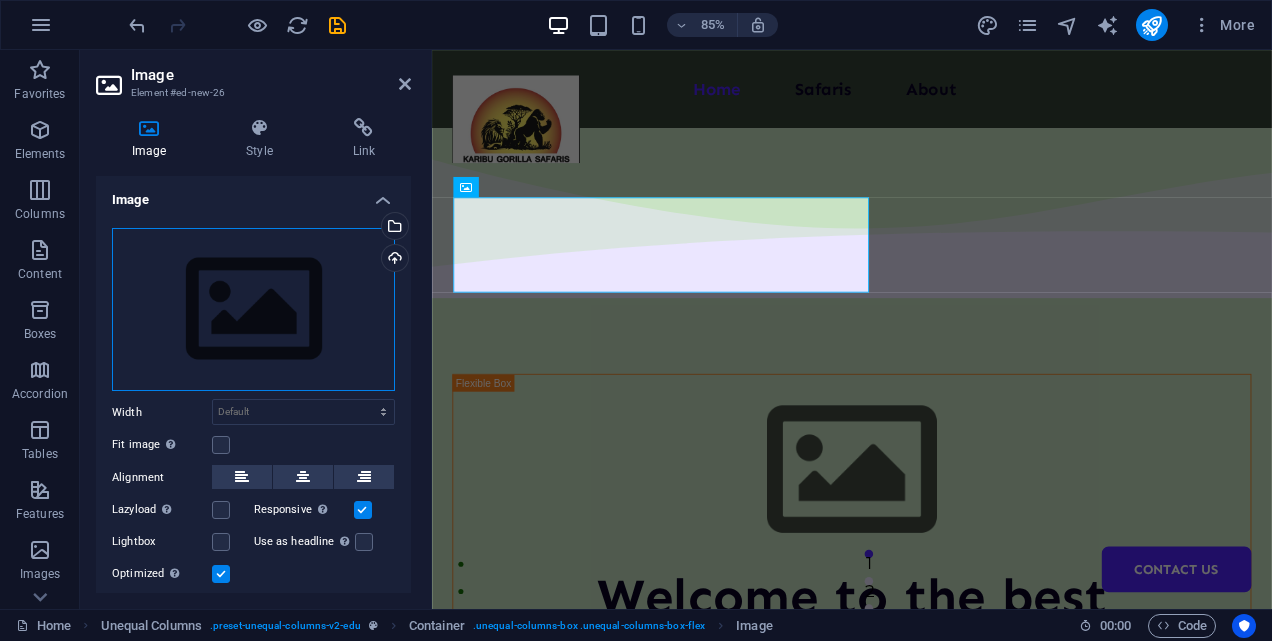 click on "Drag files here, click to choose files or select files from Files or our free stock photos & videos" at bounding box center [253, 310] 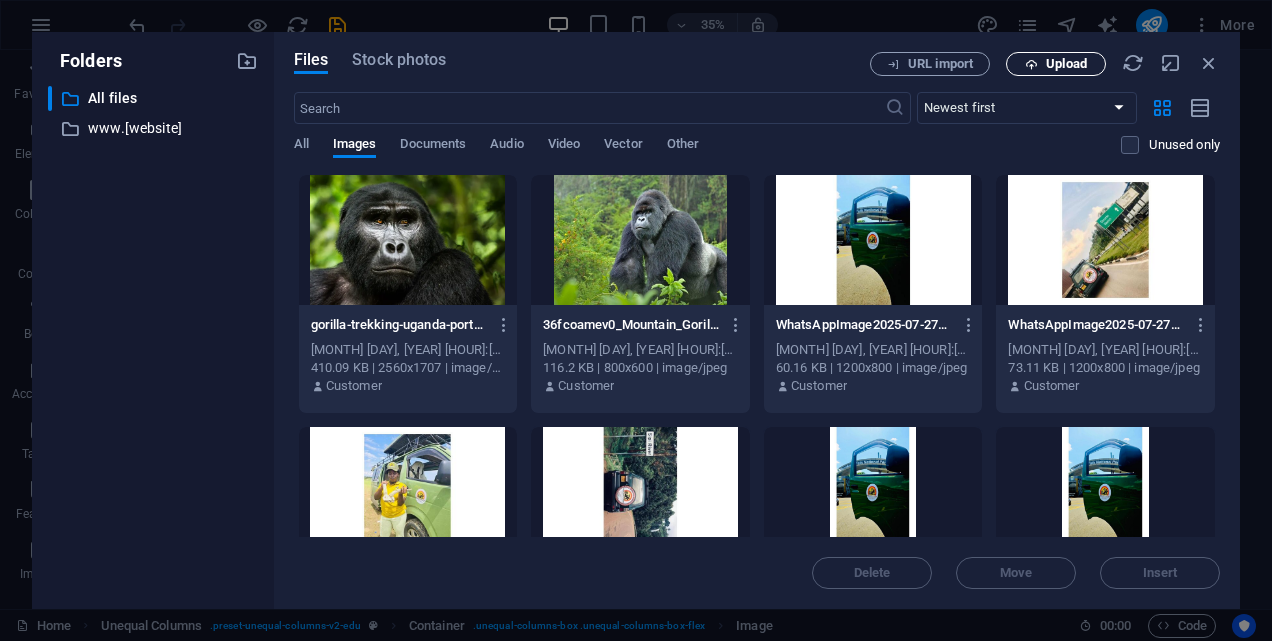 click on "Upload" at bounding box center [1056, 64] 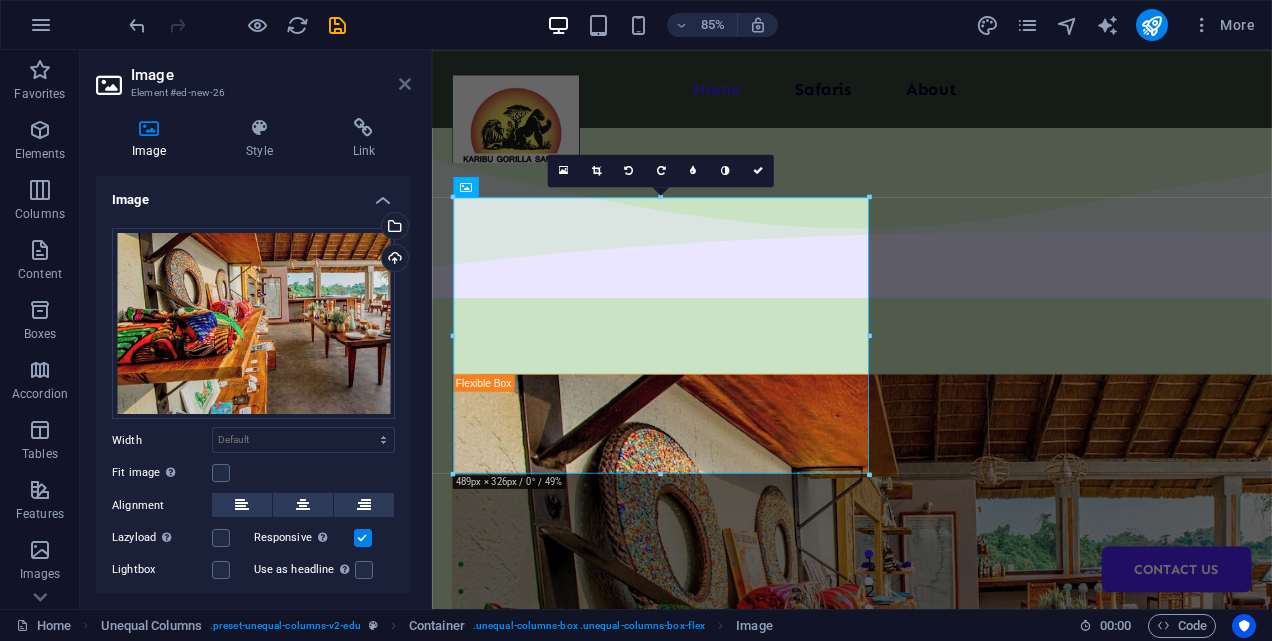 click at bounding box center [405, 84] 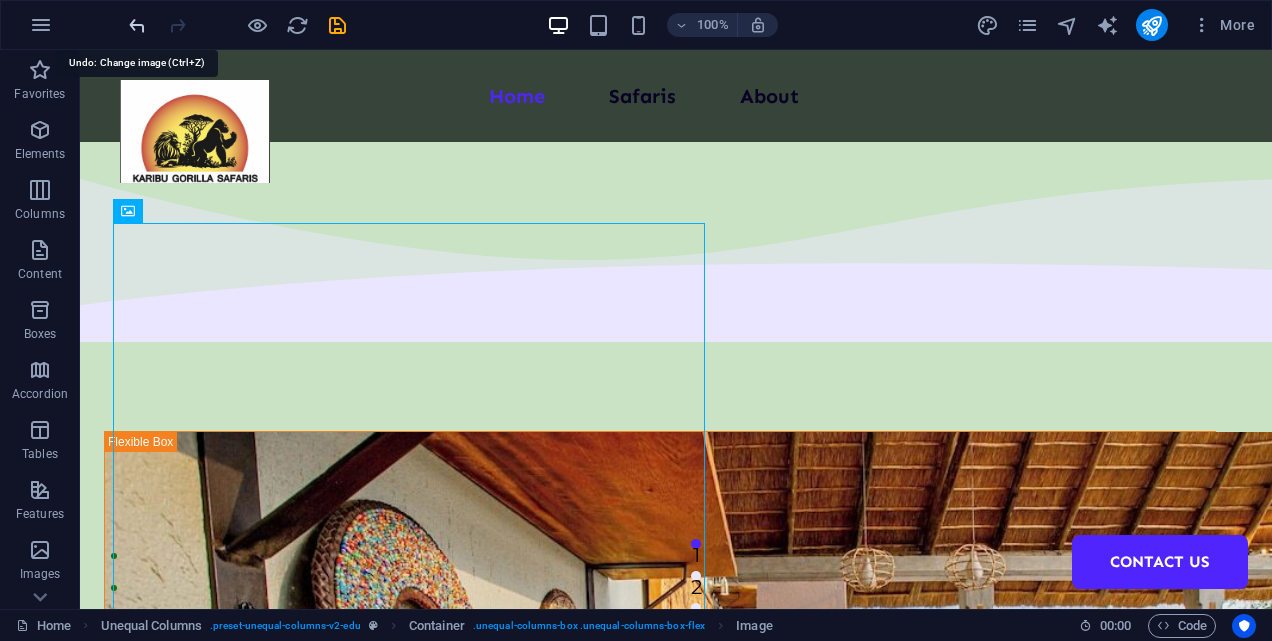 click at bounding box center [137, 25] 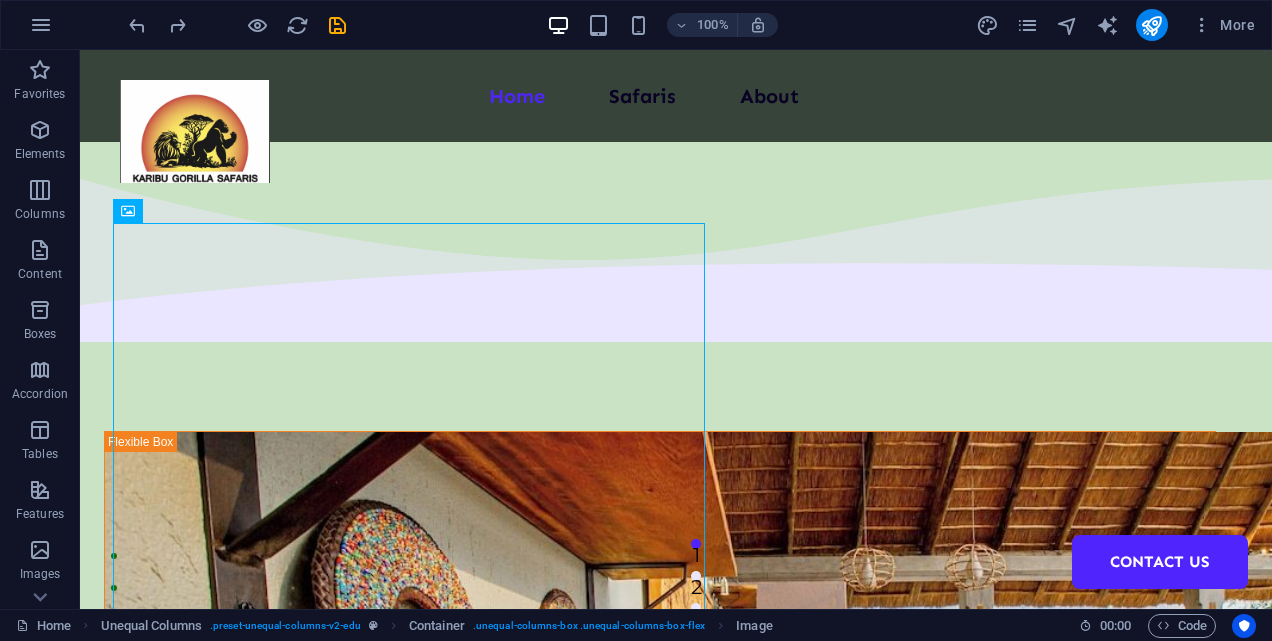 click at bounding box center [237, 25] 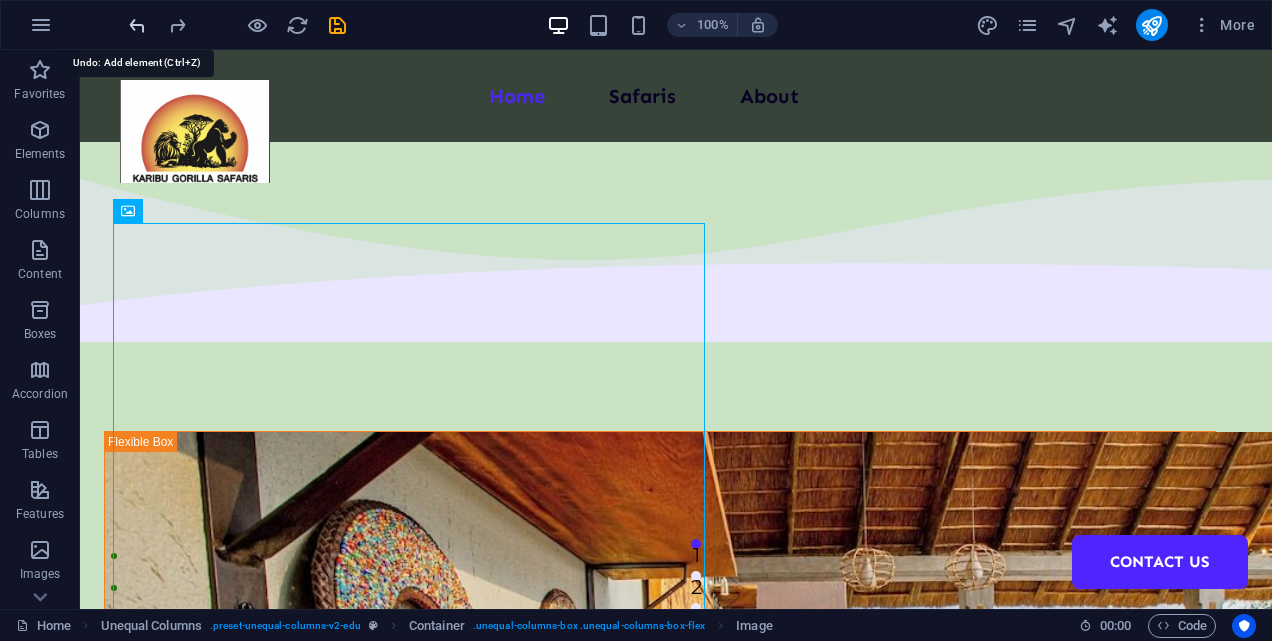 click at bounding box center [137, 25] 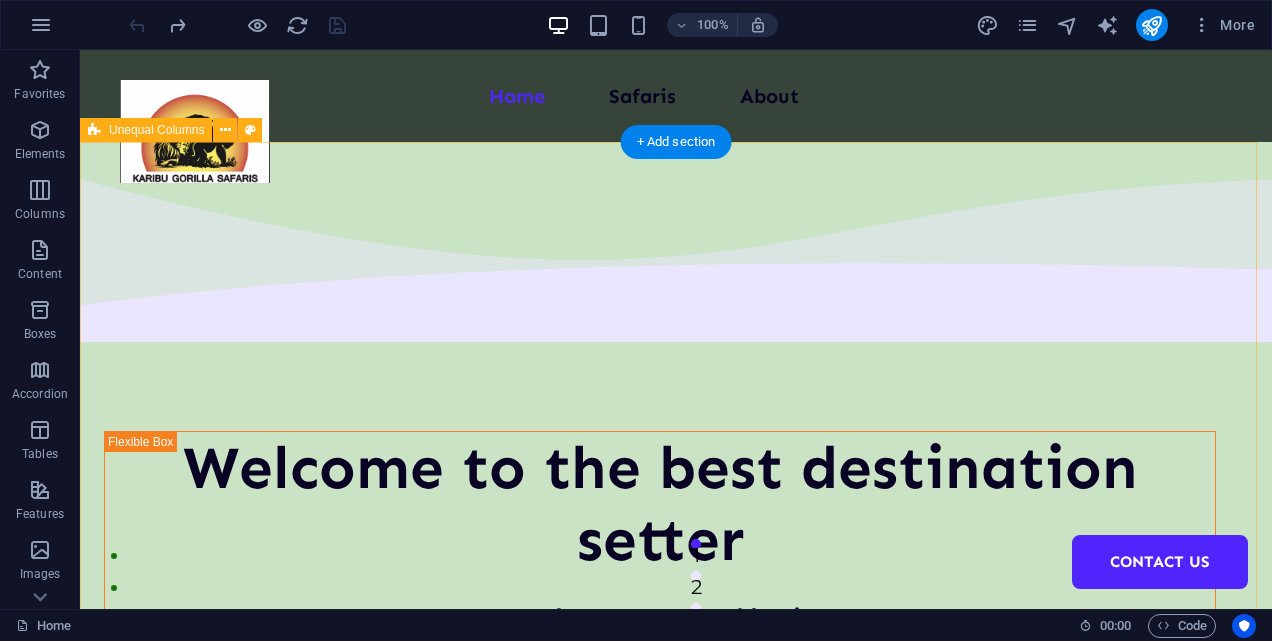 click on "Welcome to the best destination setter For the most memorable trip TRIPS" at bounding box center (676, 762) 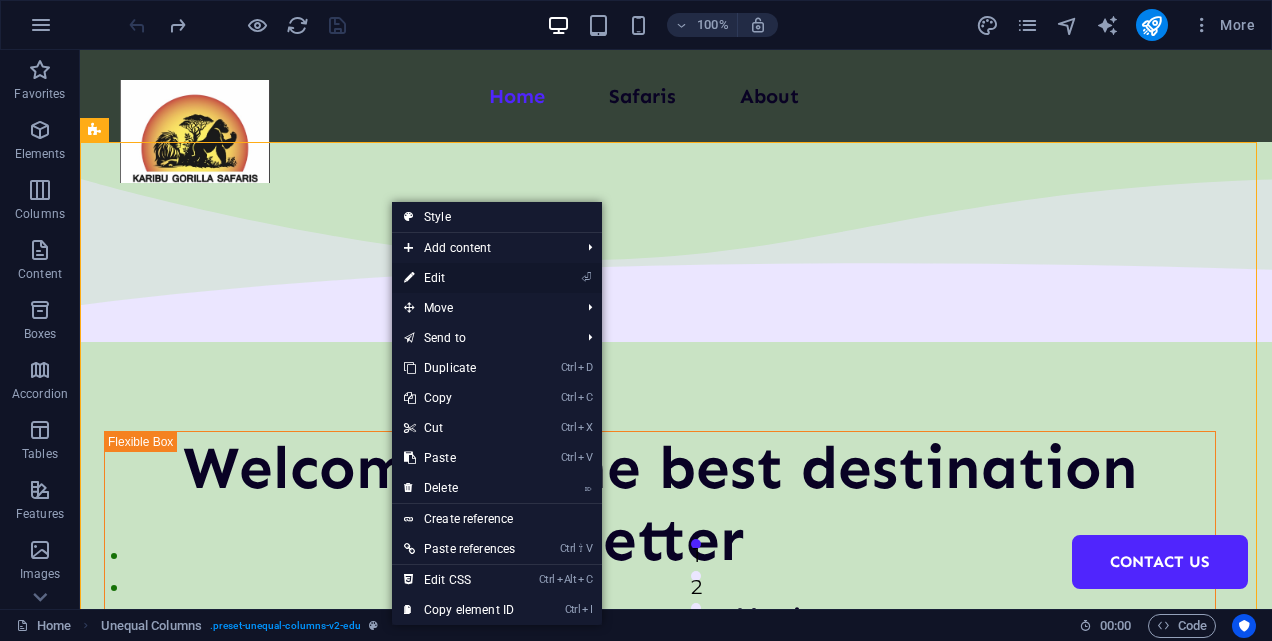 click on "⏎  Edit" at bounding box center [459, 278] 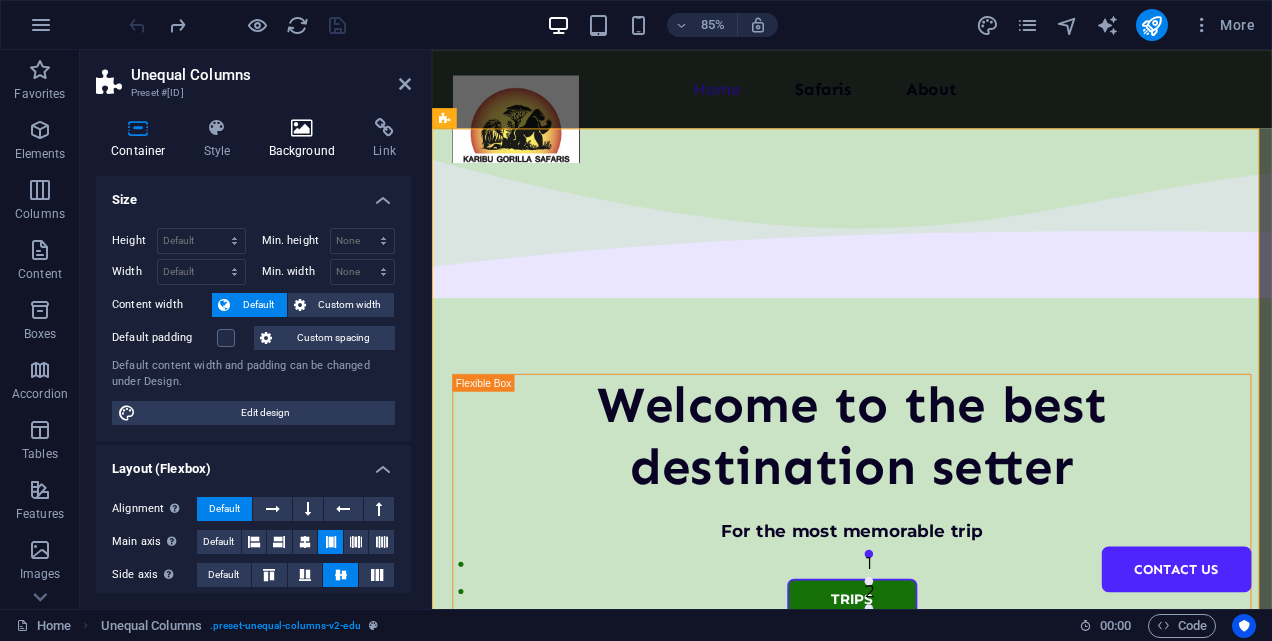 click on "Background" at bounding box center (306, 139) 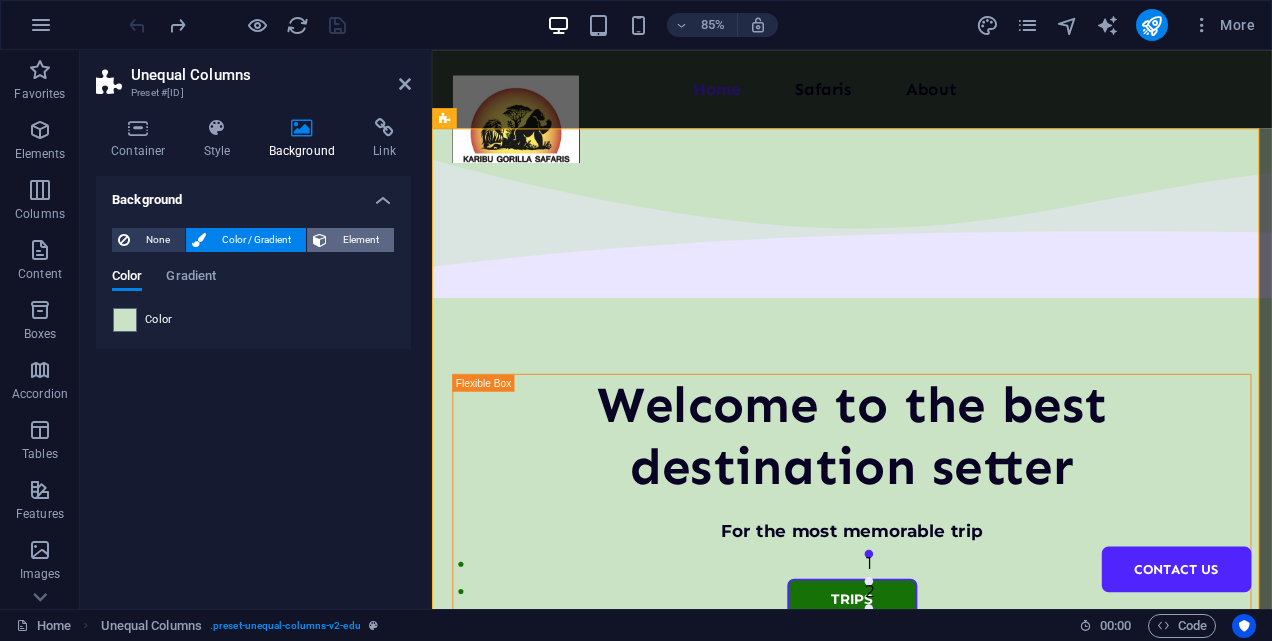 click on "Element" at bounding box center [360, 240] 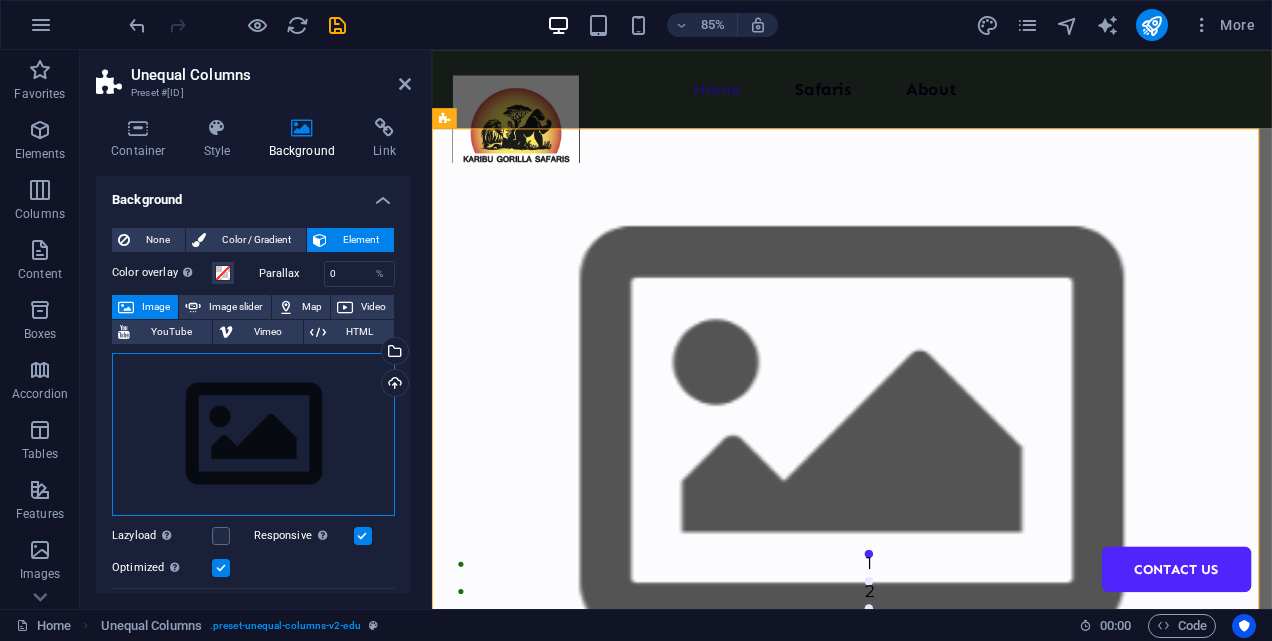 click on "Drag files here, click to choose files or select files from Files or our free stock photos & videos" at bounding box center [253, 435] 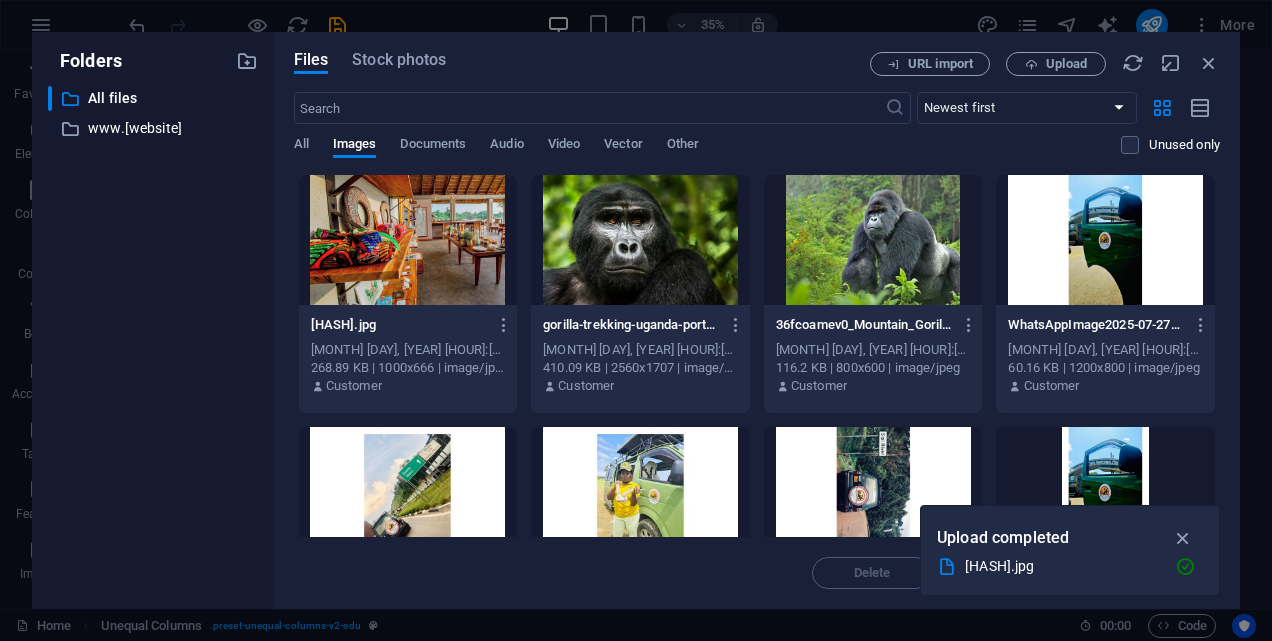 click at bounding box center [408, 240] 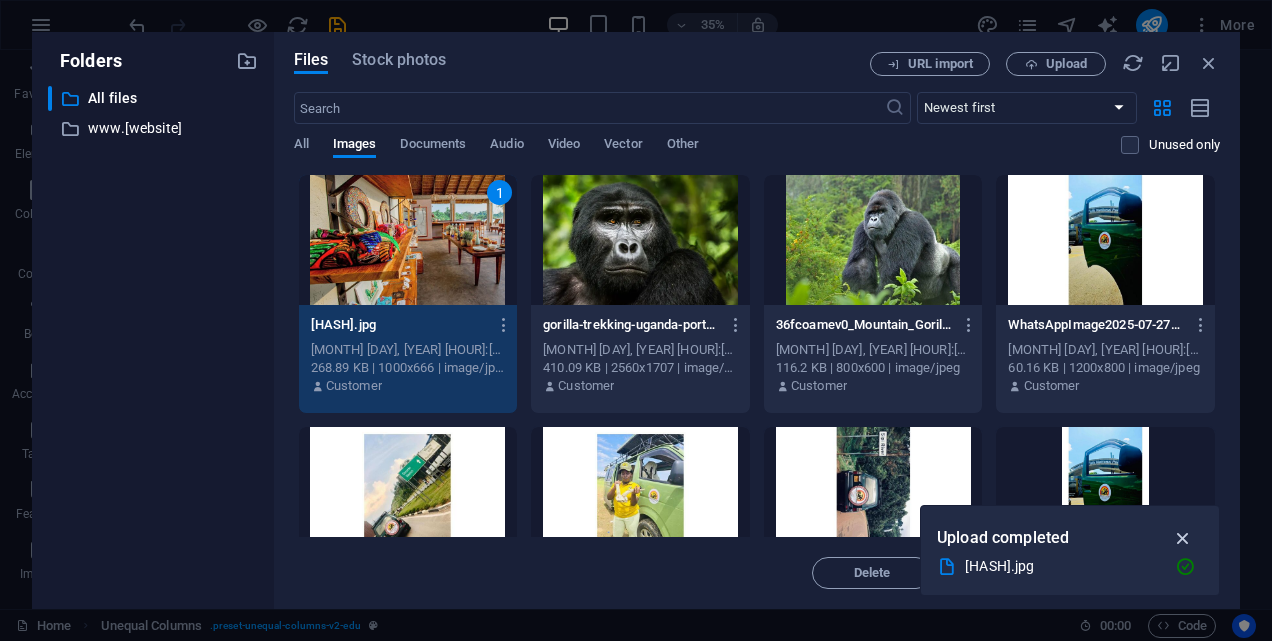 click at bounding box center (1183, 538) 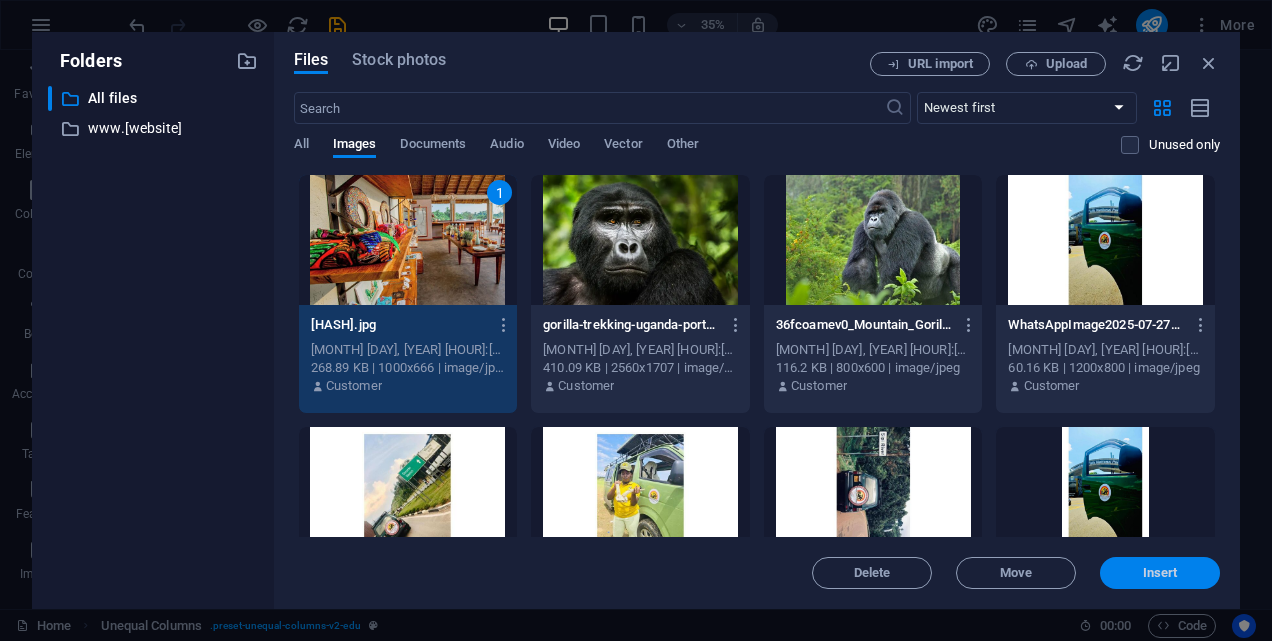 click on "Insert" at bounding box center [1160, 573] 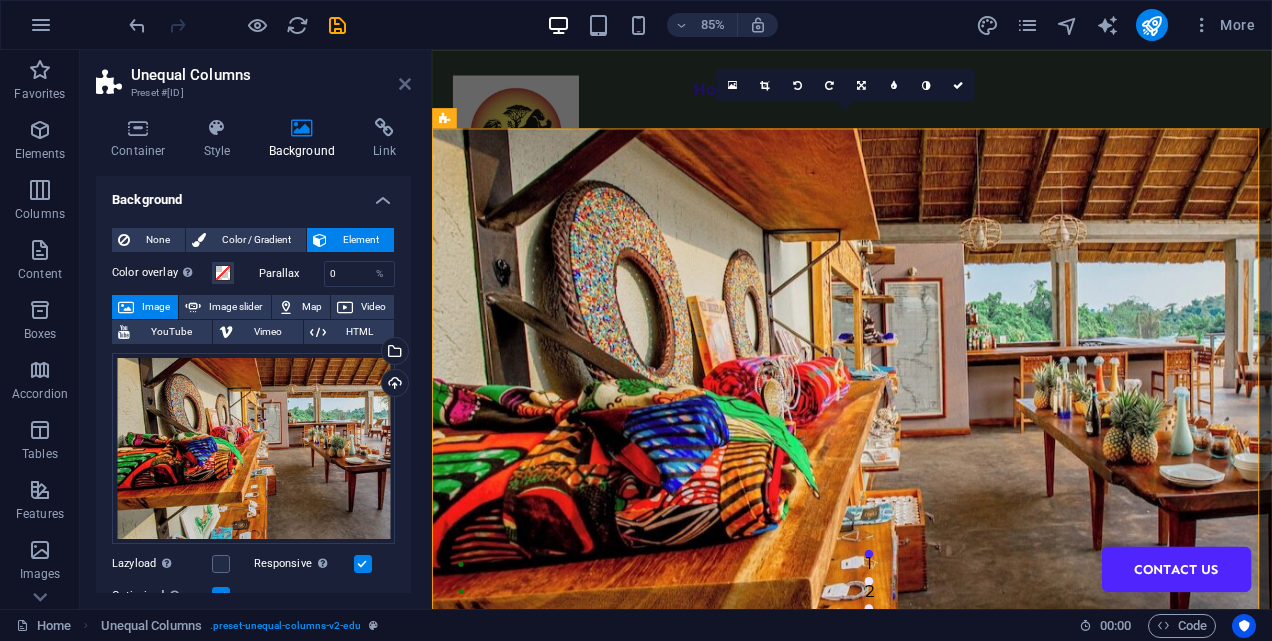 click at bounding box center (405, 84) 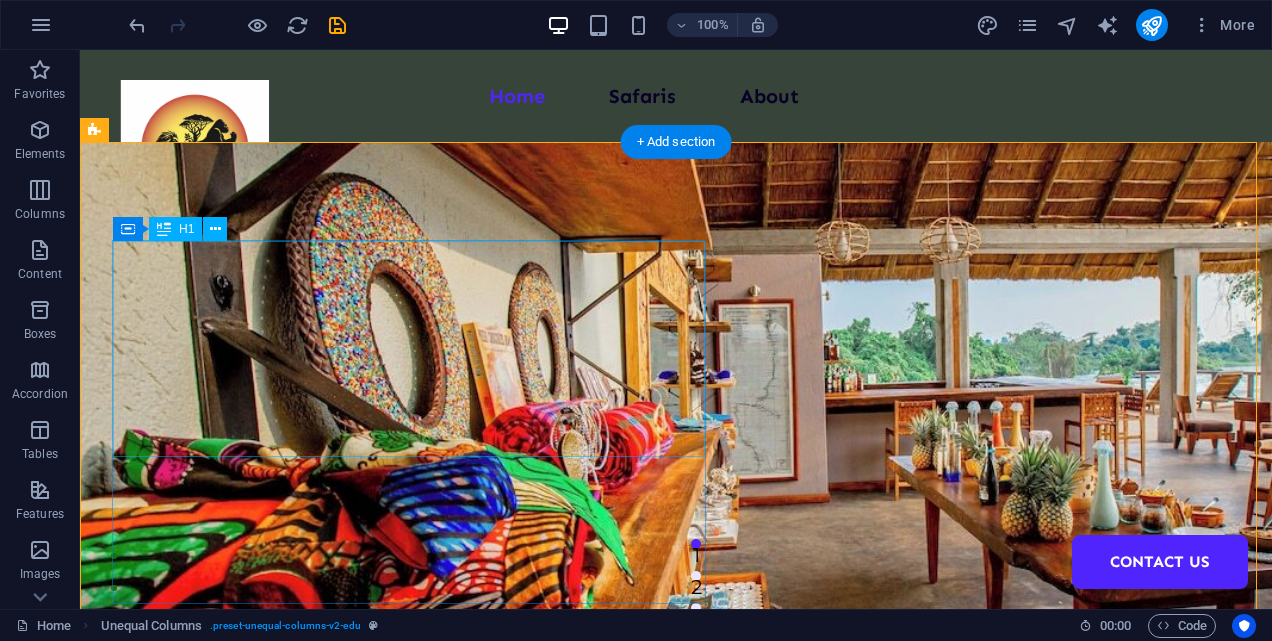 click on "Welcome to the best destination setter" at bounding box center [660, 1224] 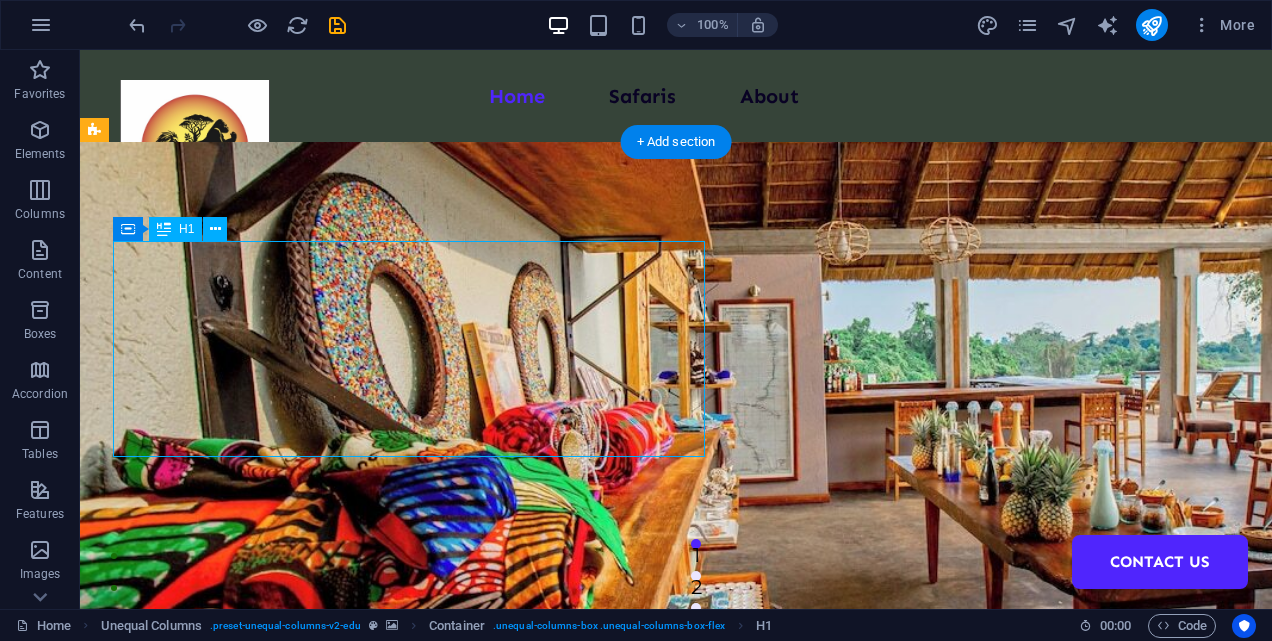 click on "Welcome to the best destination setter" at bounding box center [660, 1224] 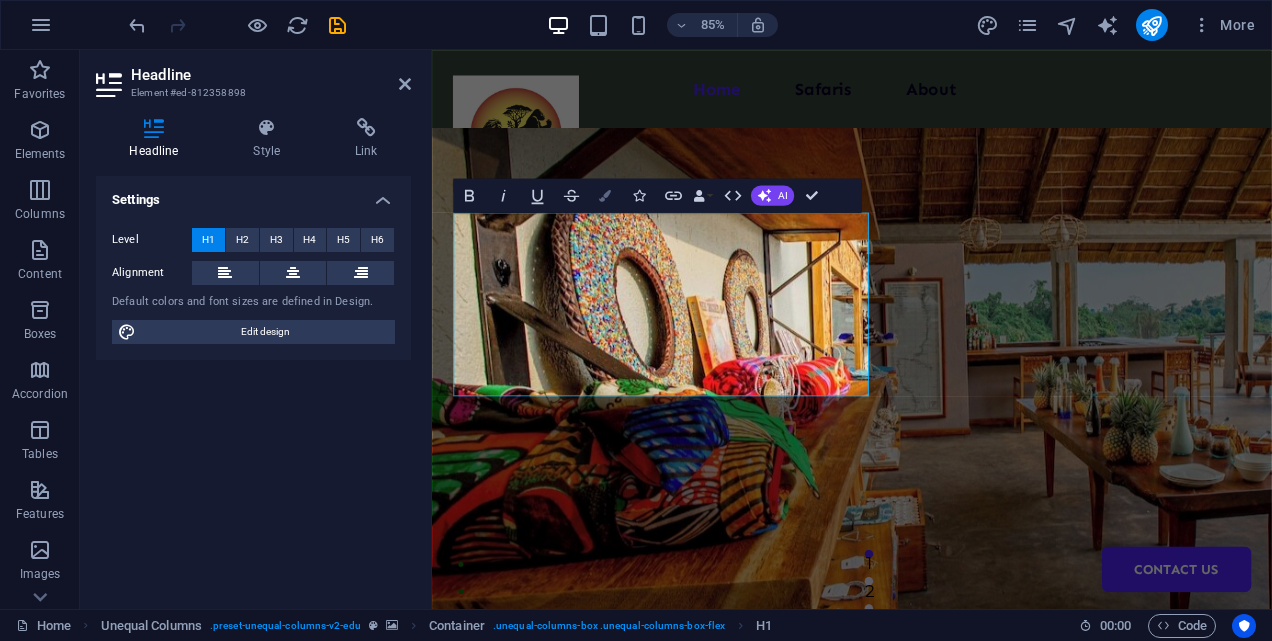 click at bounding box center [605, 195] 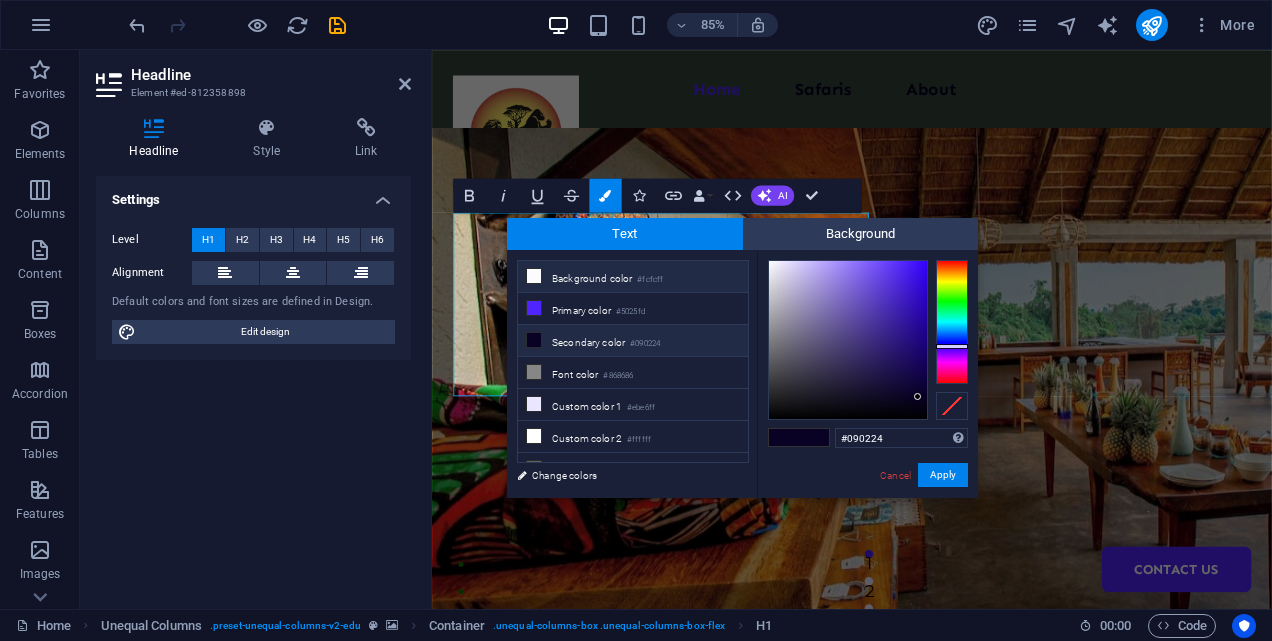click on "Background color
#fcfcff" at bounding box center [633, 277] 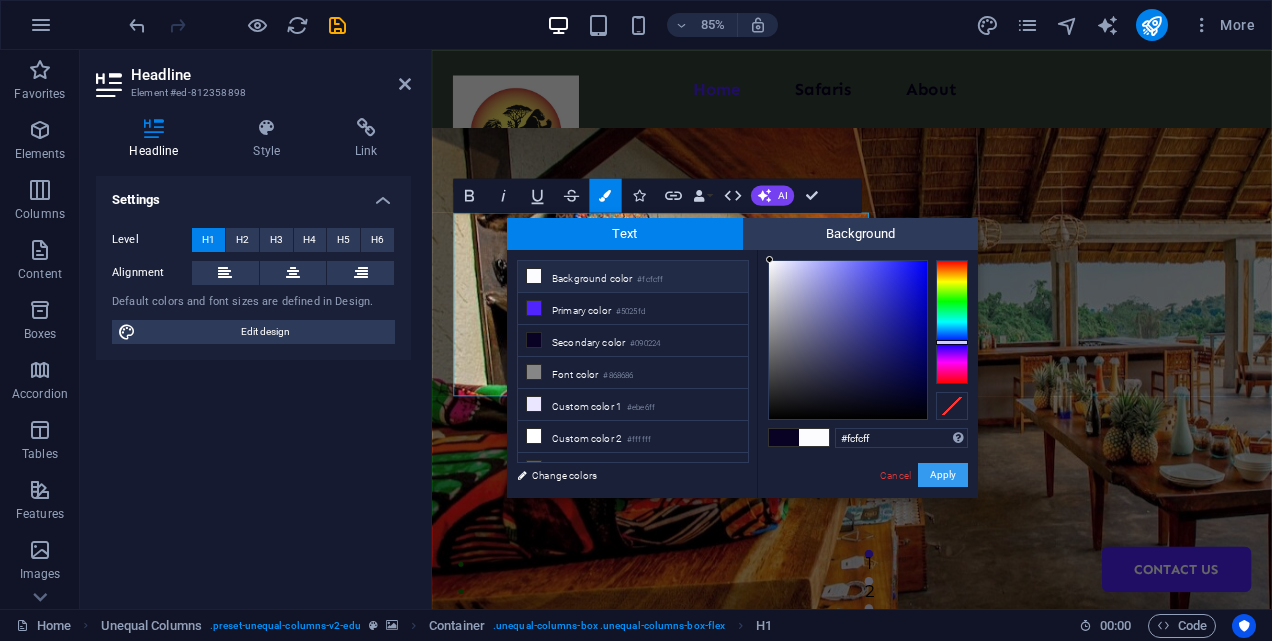 click on "Apply" at bounding box center (943, 475) 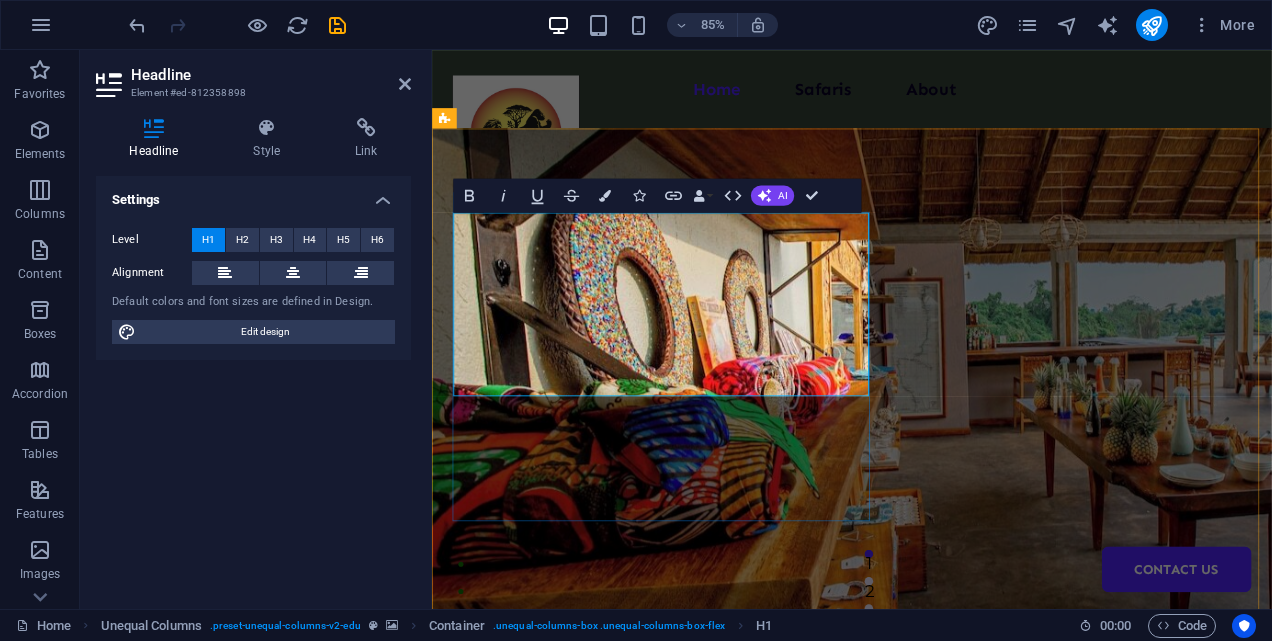 click on "Welcome to the best destination setter" at bounding box center [926, 1224] 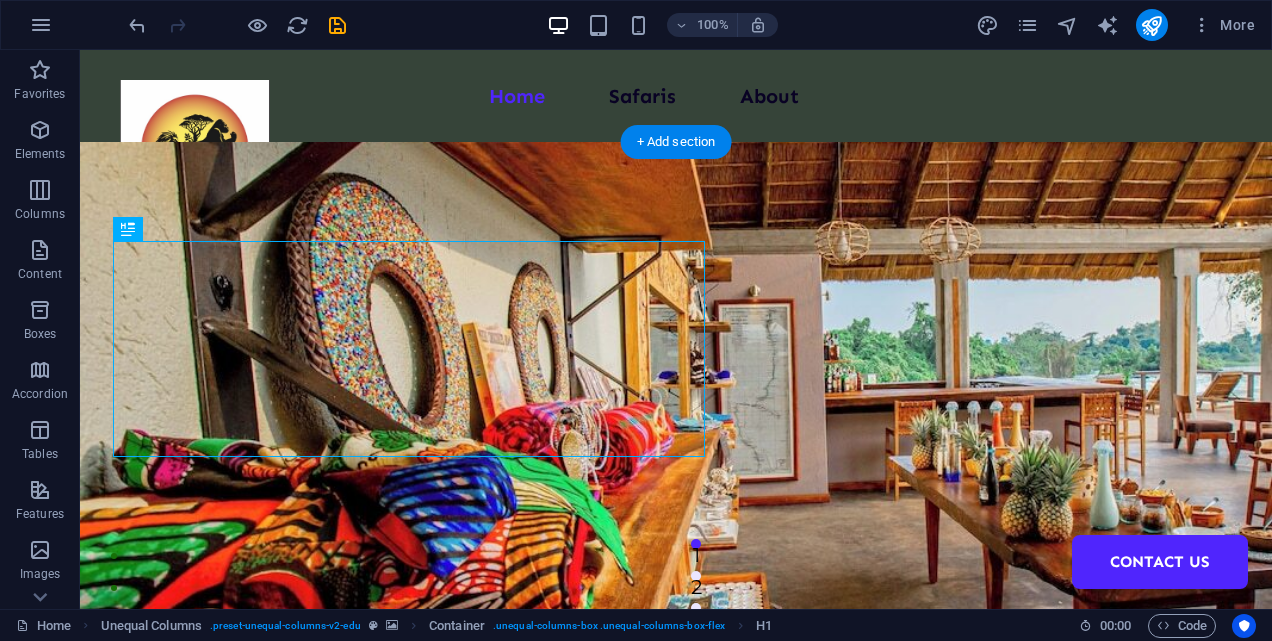 click at bounding box center (676, 502) 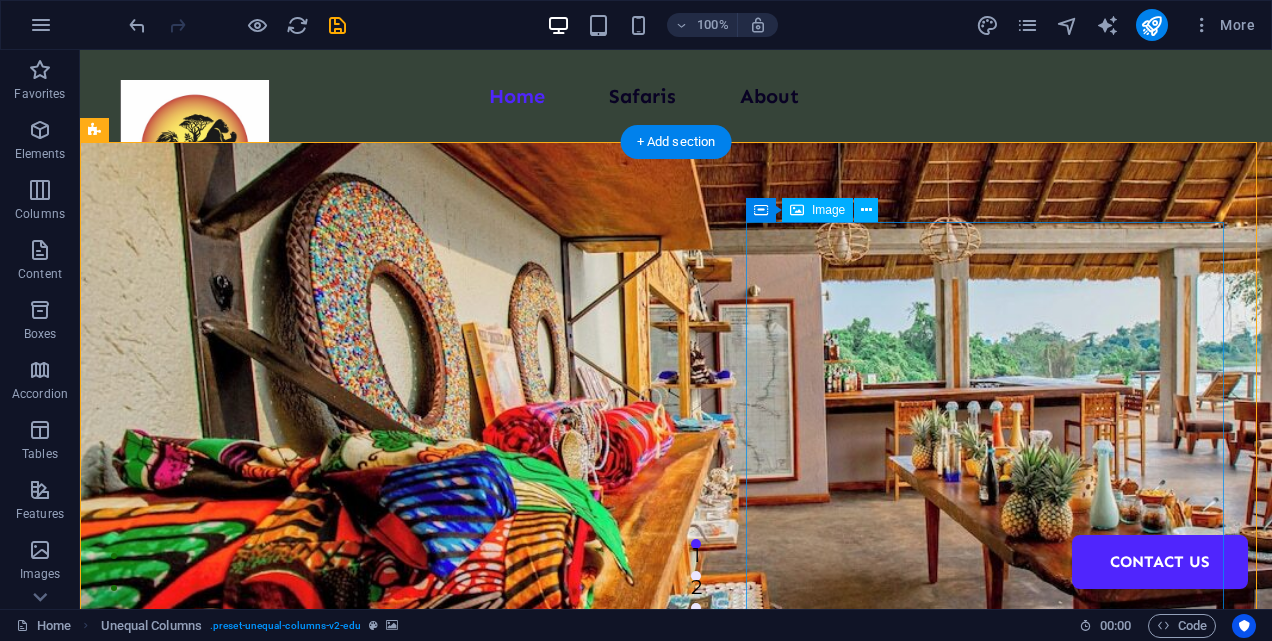 click at bounding box center (660, 1663) 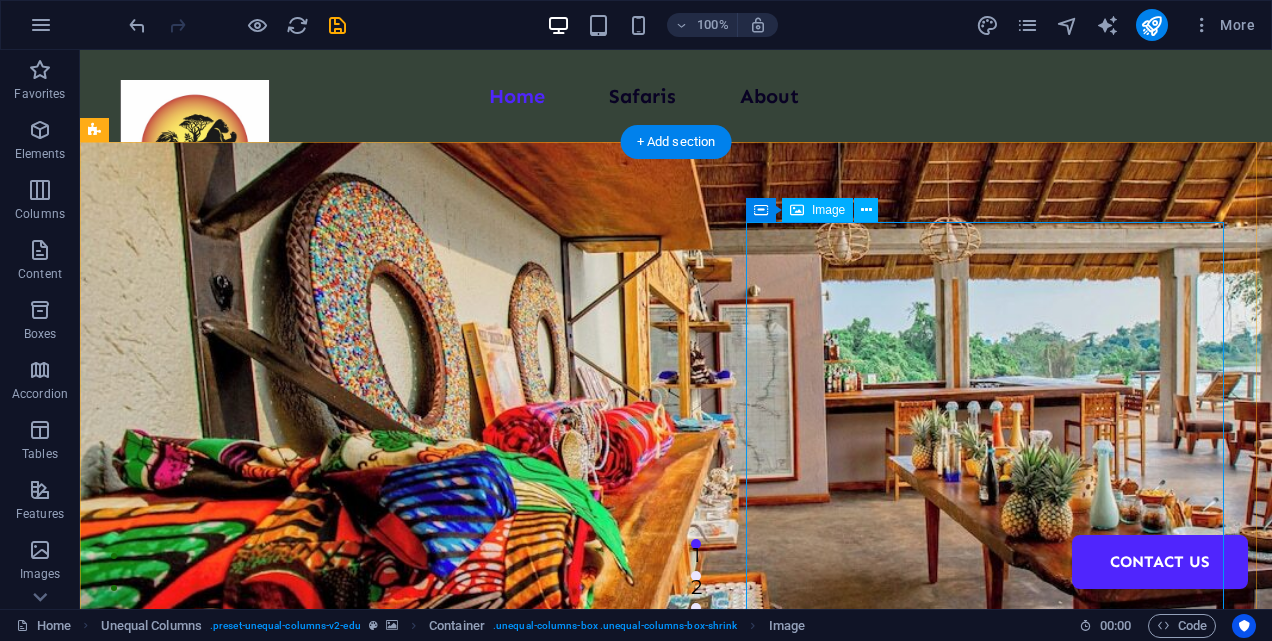 click at bounding box center (660, 1663) 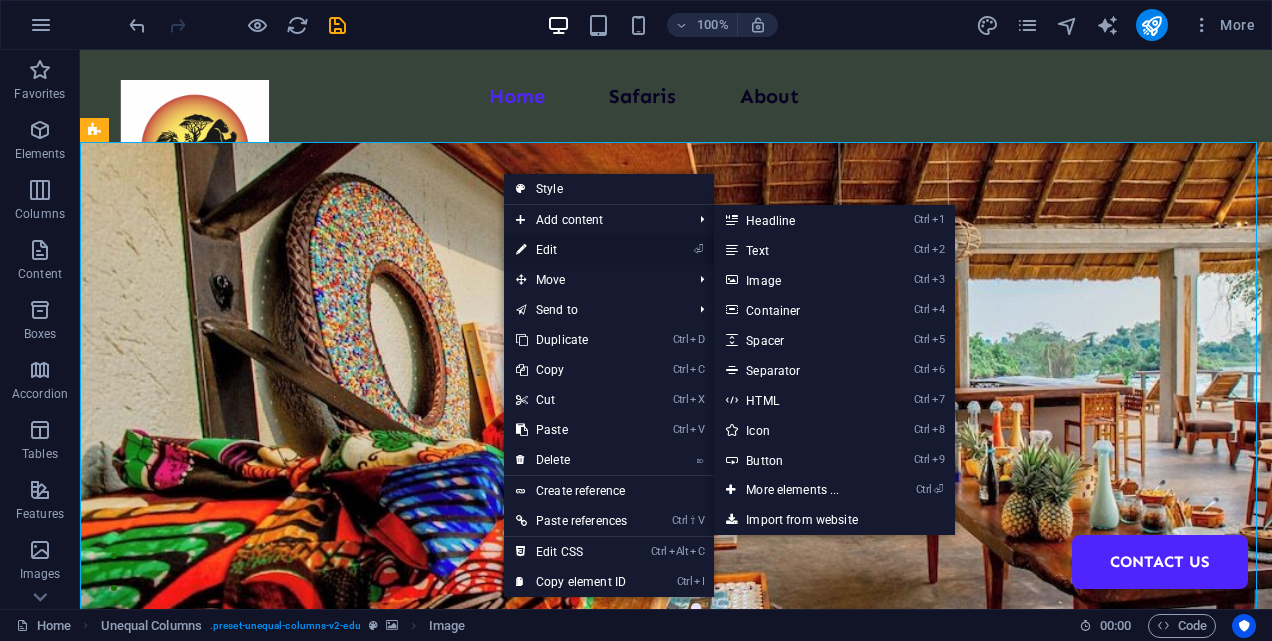 click on "⏎  Edit" at bounding box center (571, 250) 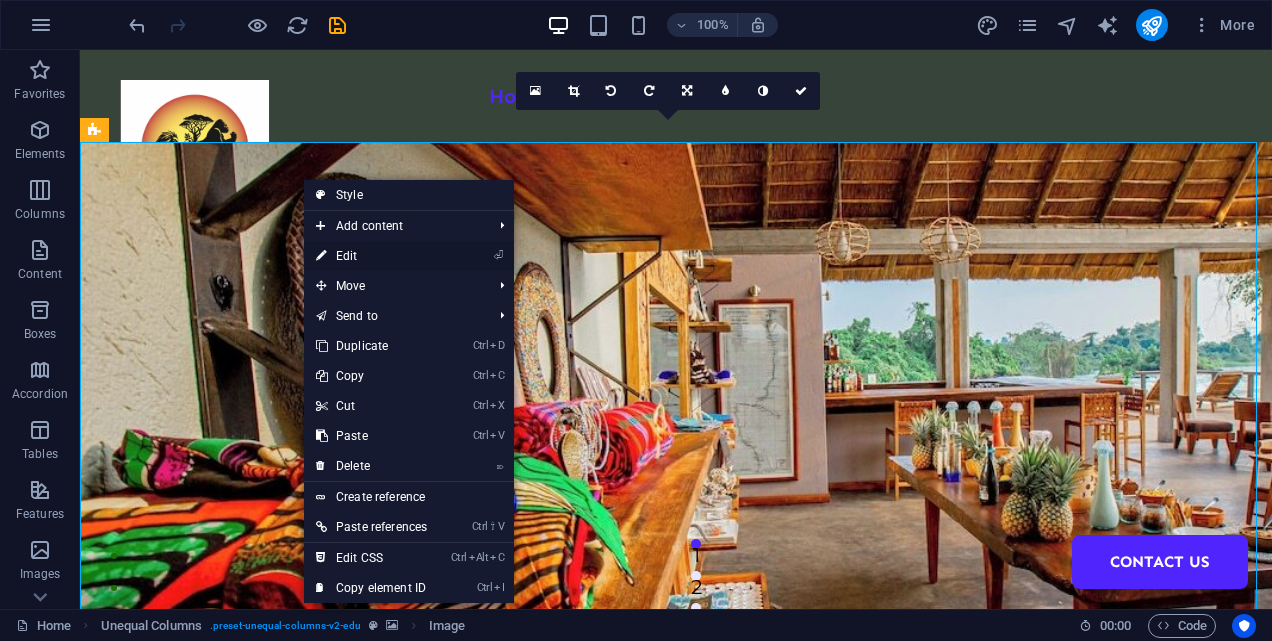 click on "⏎  Edit" at bounding box center [371, 256] 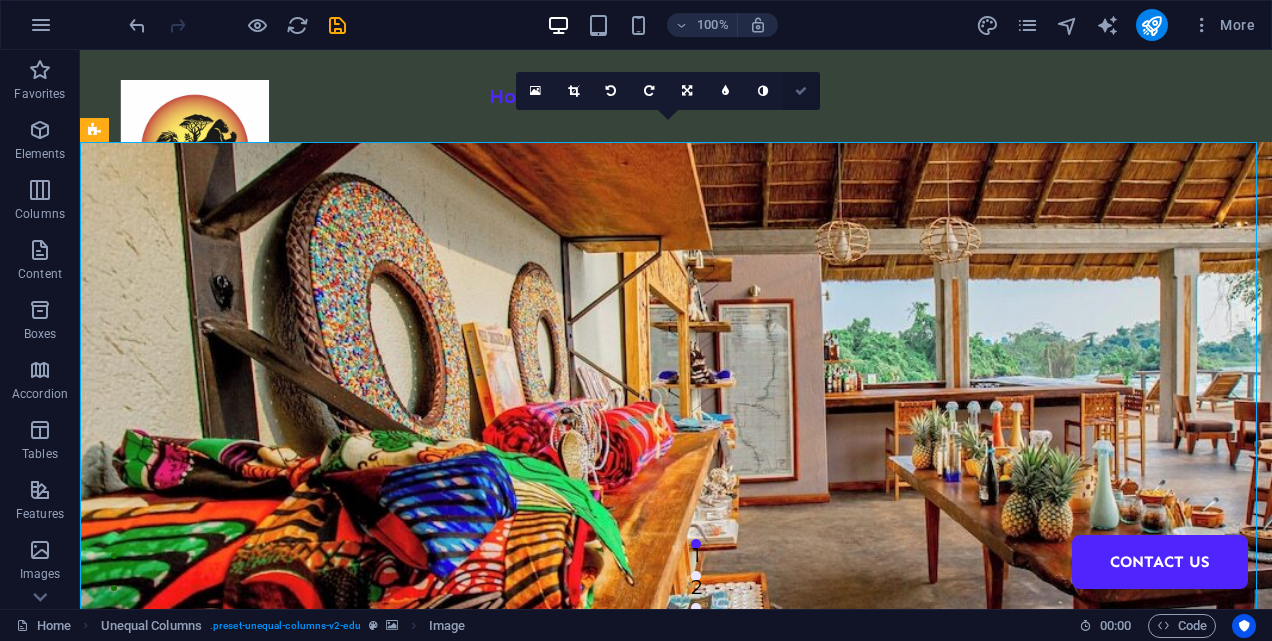 click at bounding box center (801, 91) 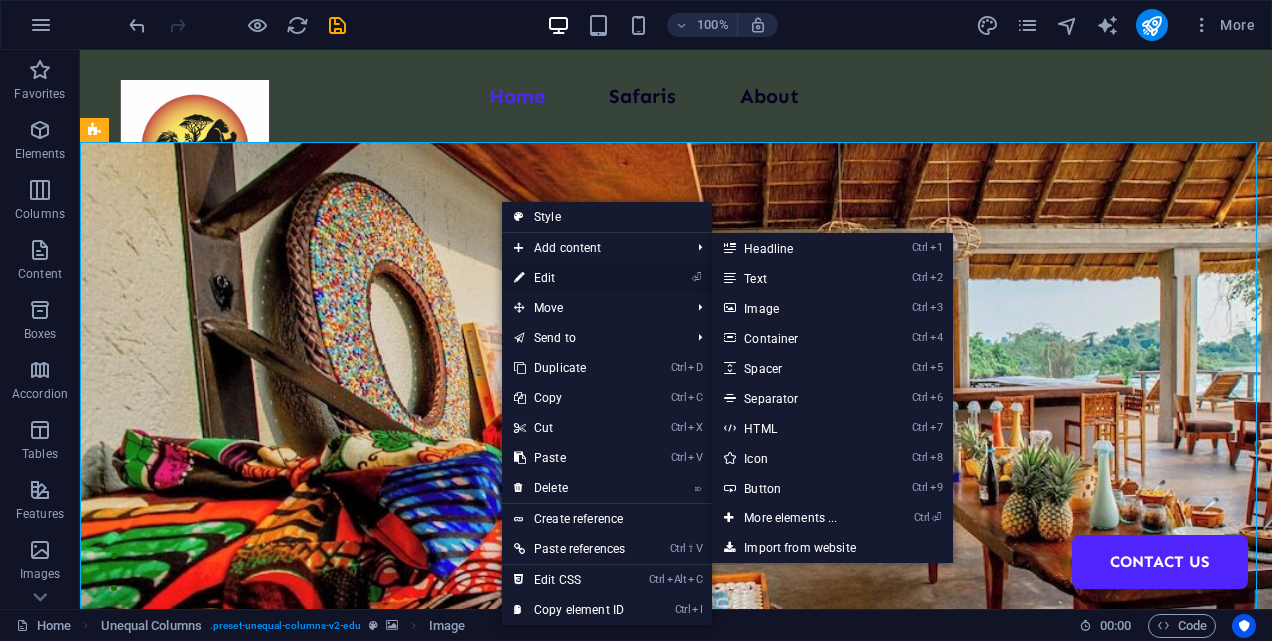 click on "⏎  Edit" at bounding box center (569, 278) 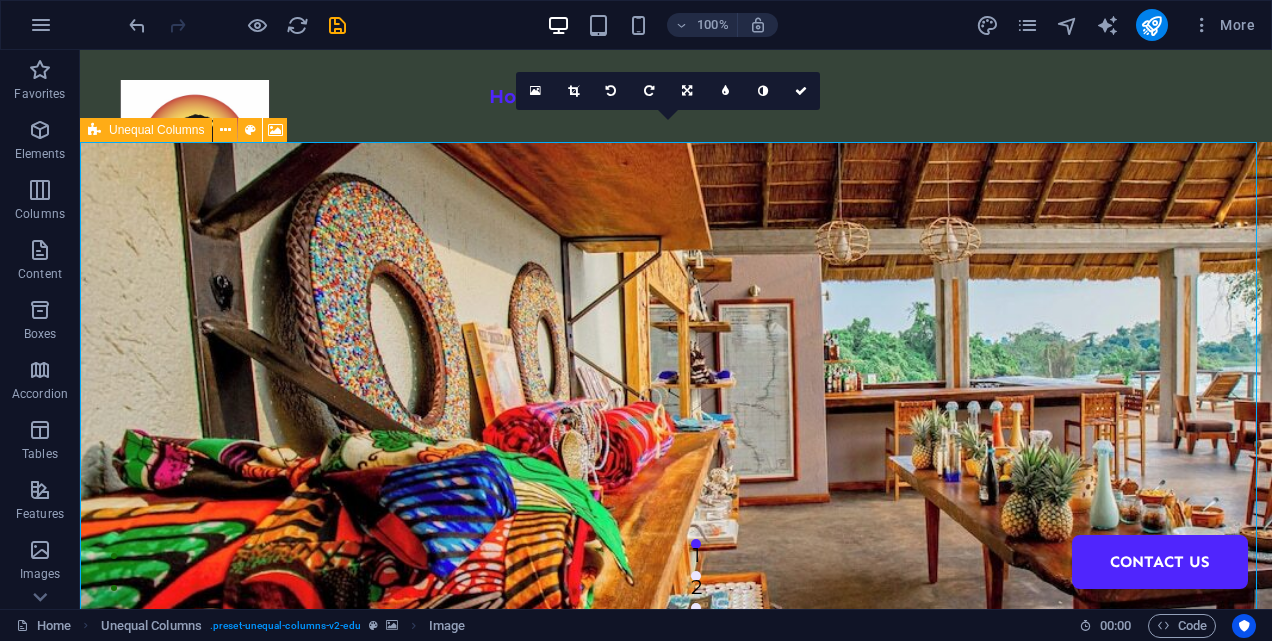click at bounding box center (676, 502) 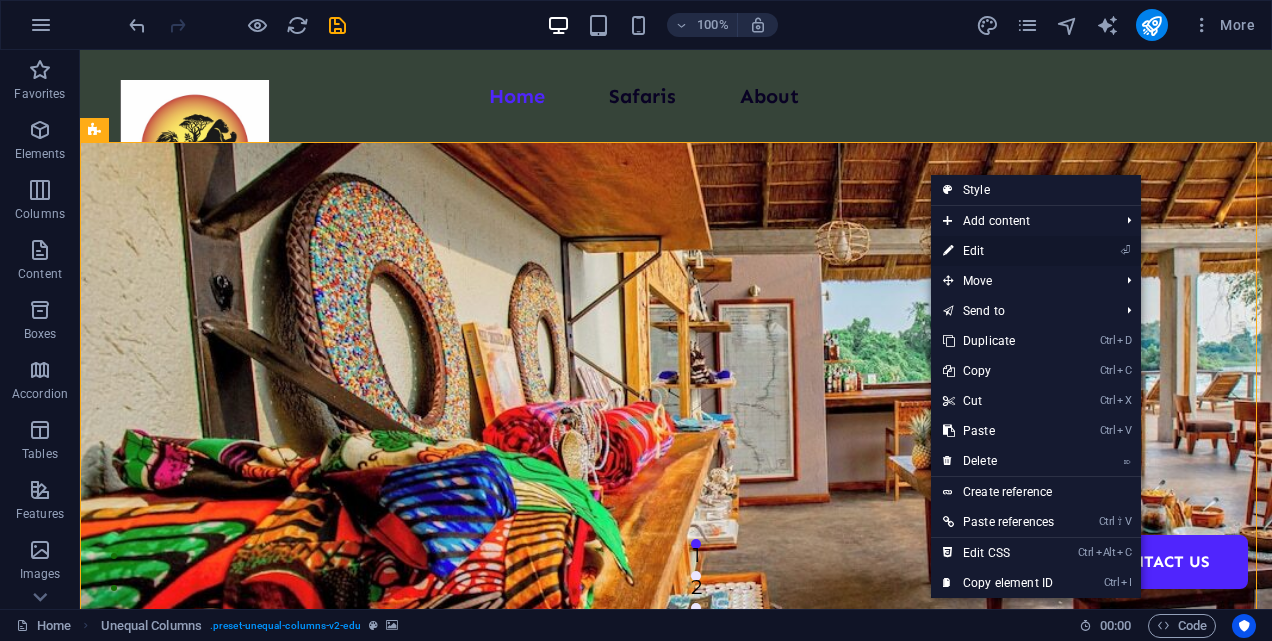 click on "⏎  Edit" at bounding box center [998, 251] 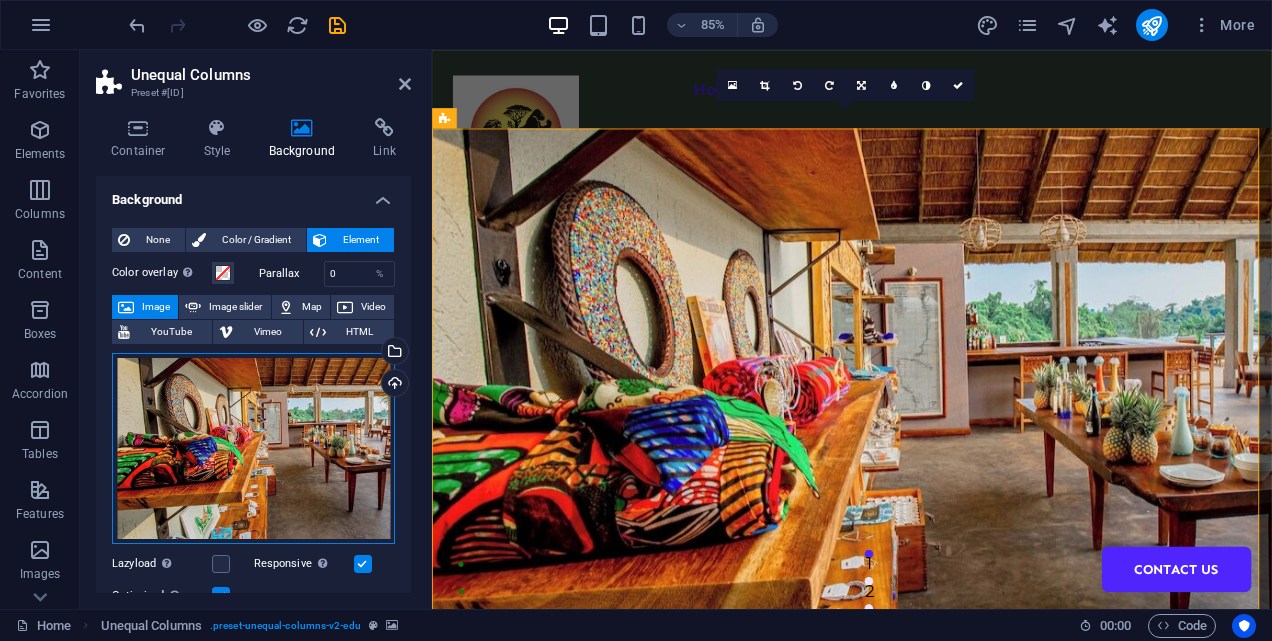 click on "Drag files here, click to choose files or select files from Files or our free stock photos & videos" at bounding box center [253, 449] 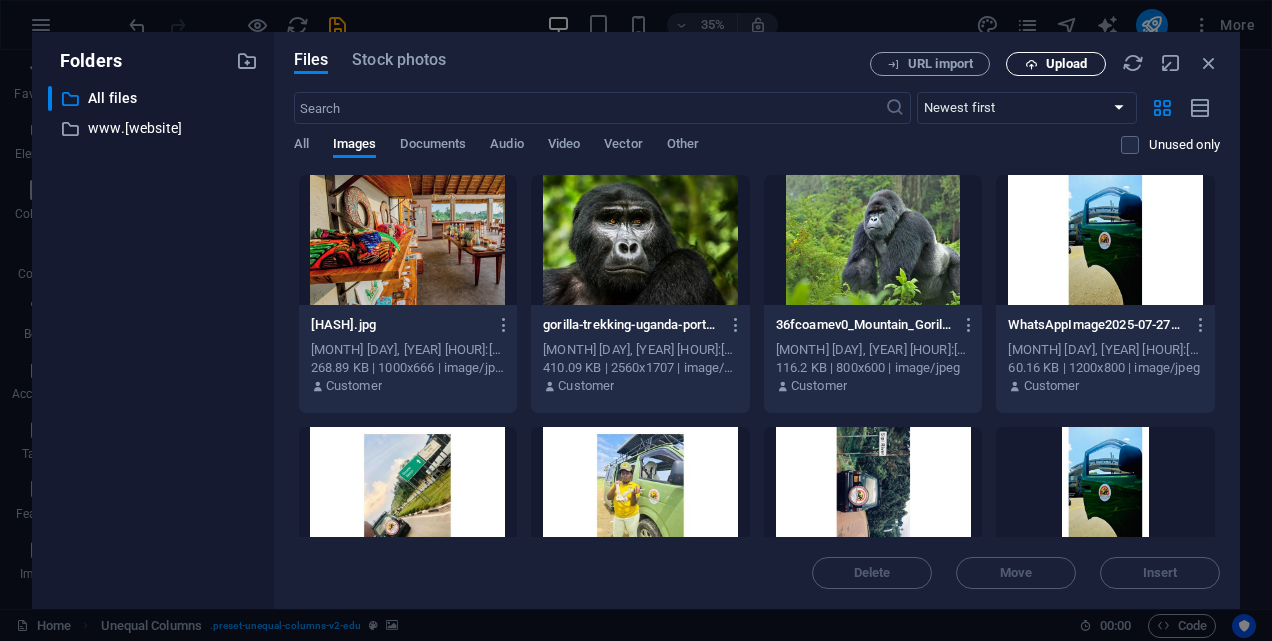 click on "Upload" at bounding box center (1066, 64) 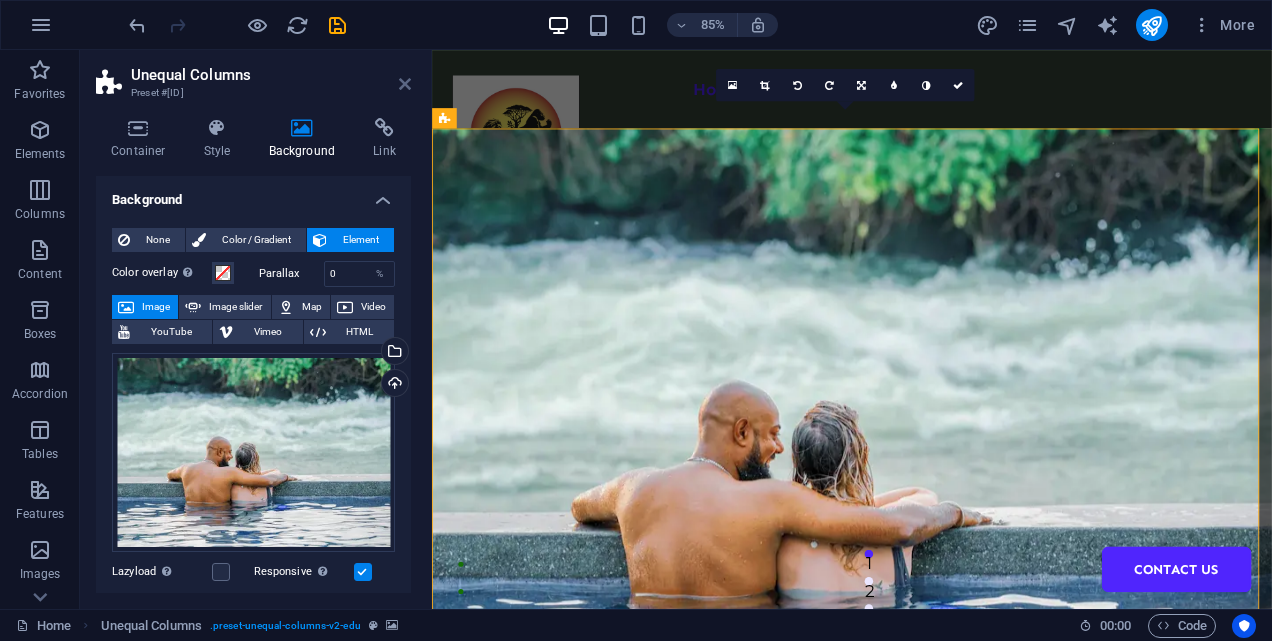click at bounding box center (405, 84) 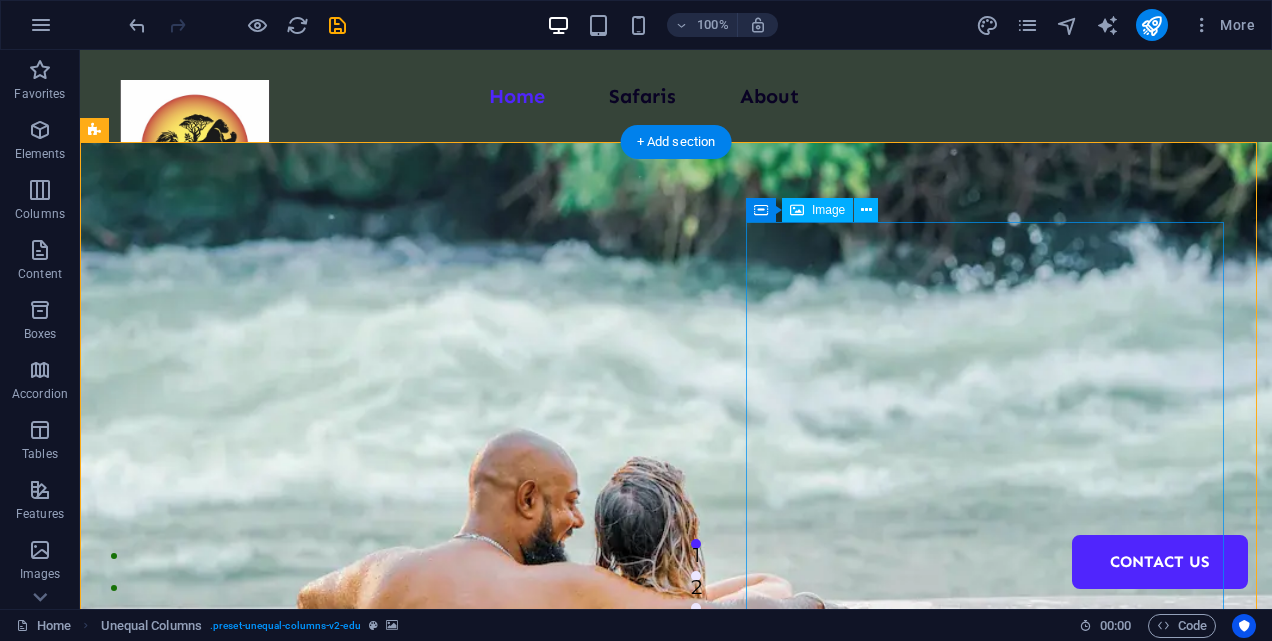 click at bounding box center [660, 1663] 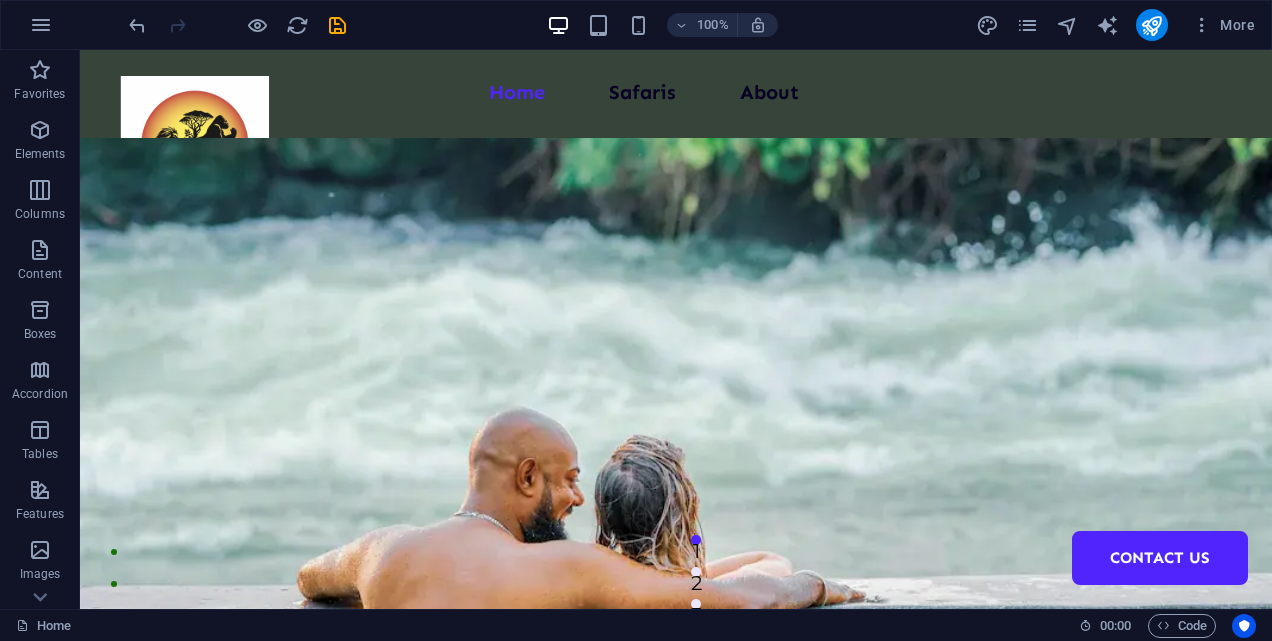 scroll, scrollTop: 0, scrollLeft: 0, axis: both 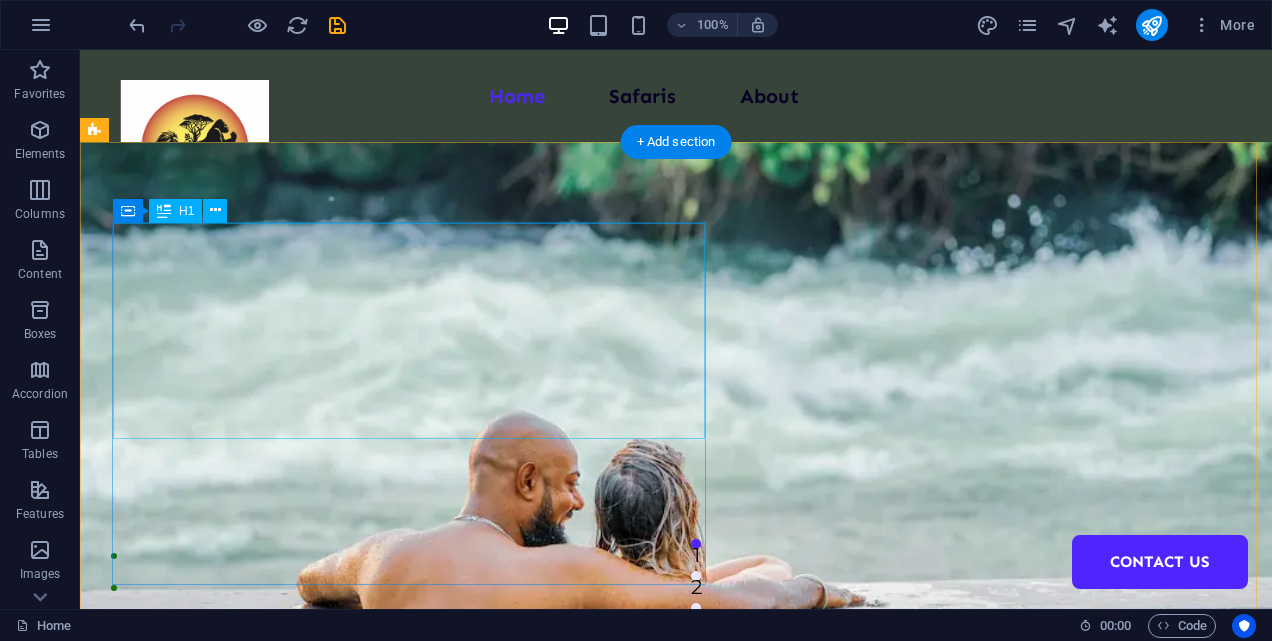 click on "Welcome to the best destination setter" at bounding box center (660, 1188) 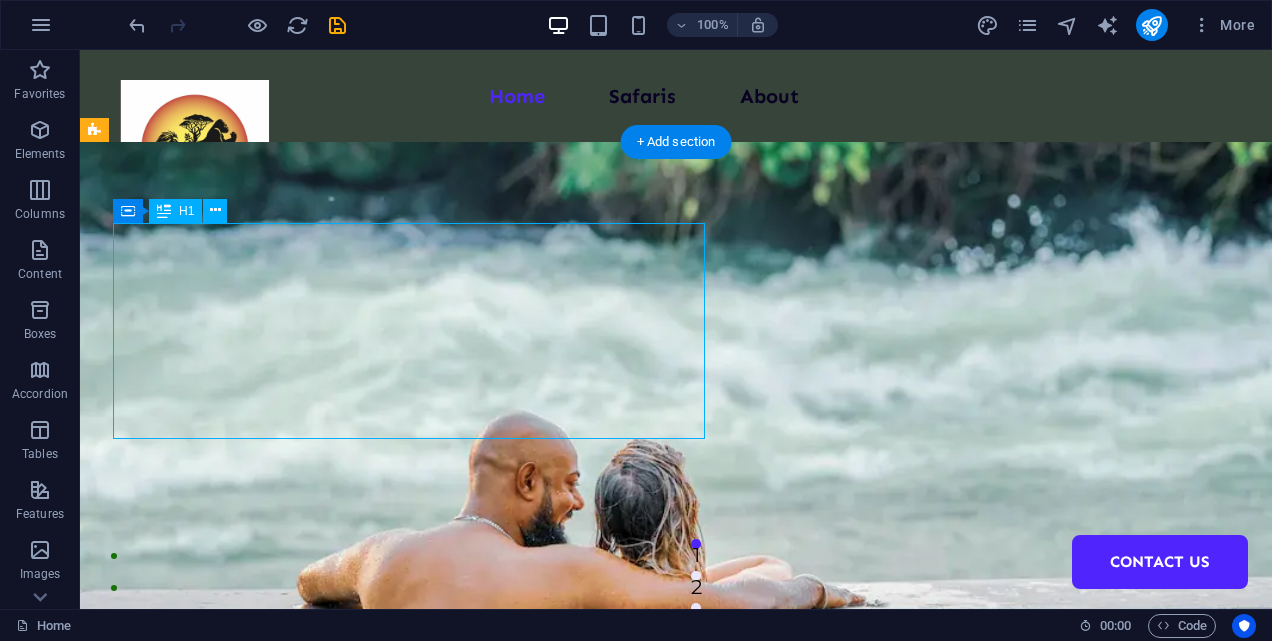 click on "Welcome to the best destination setter" at bounding box center (660, 1188) 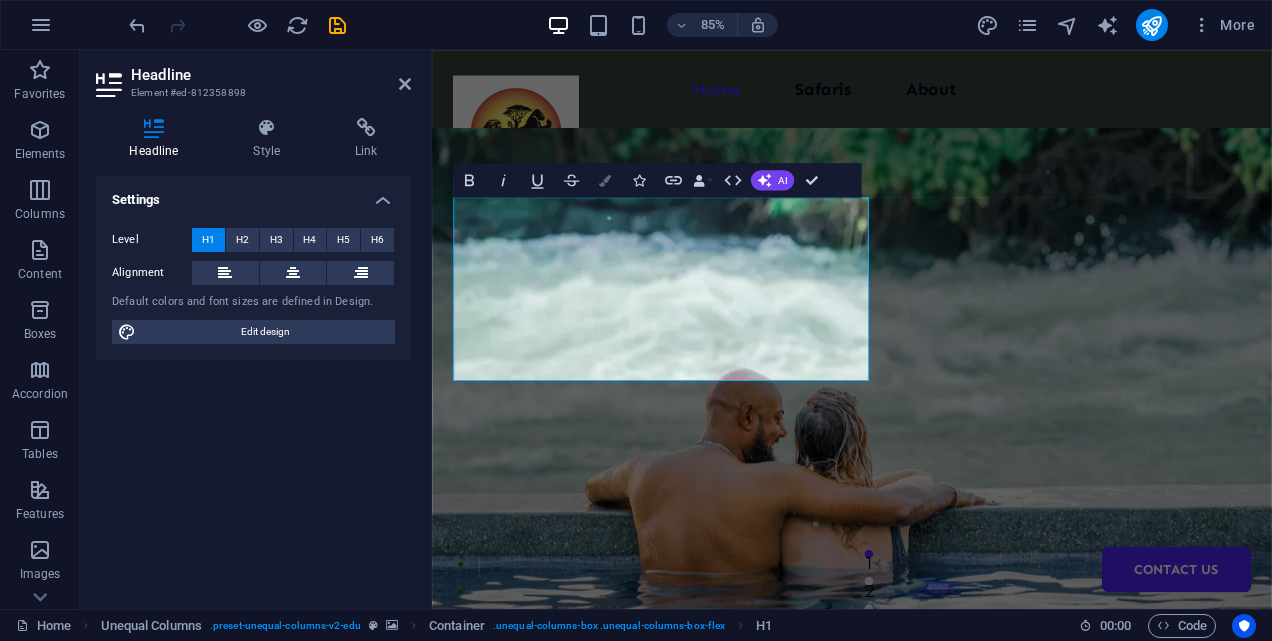 click at bounding box center [605, 180] 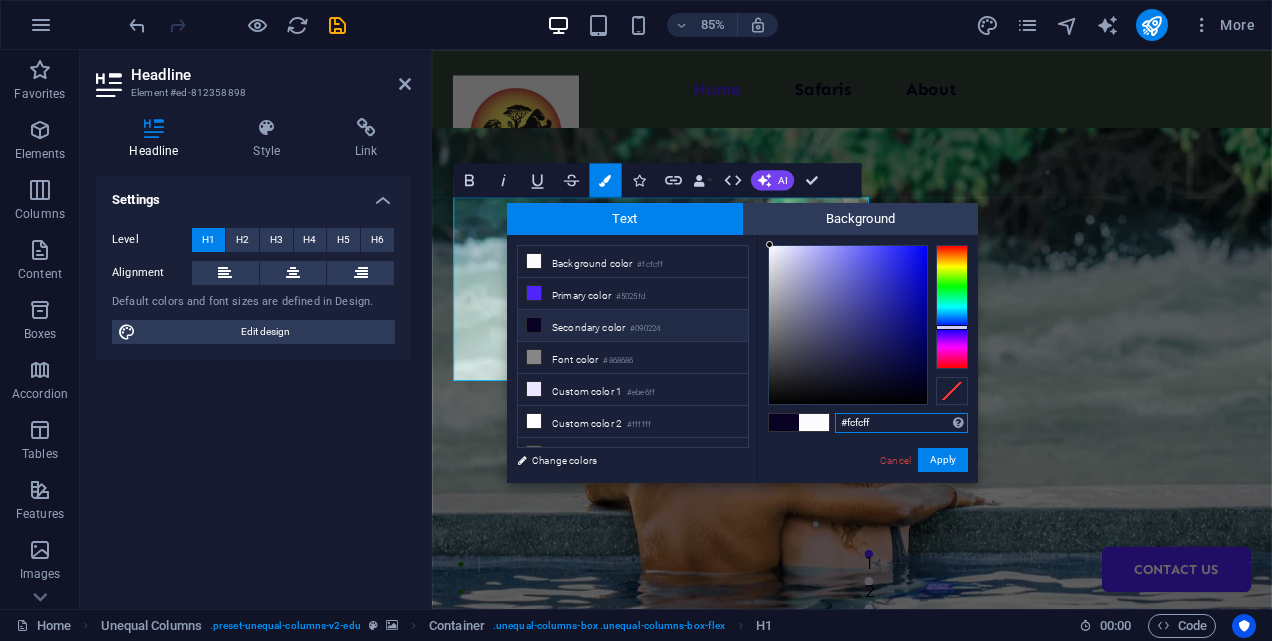 drag, startPoint x: 855, startPoint y: 417, endPoint x: 830, endPoint y: 419, distance: 25.079872 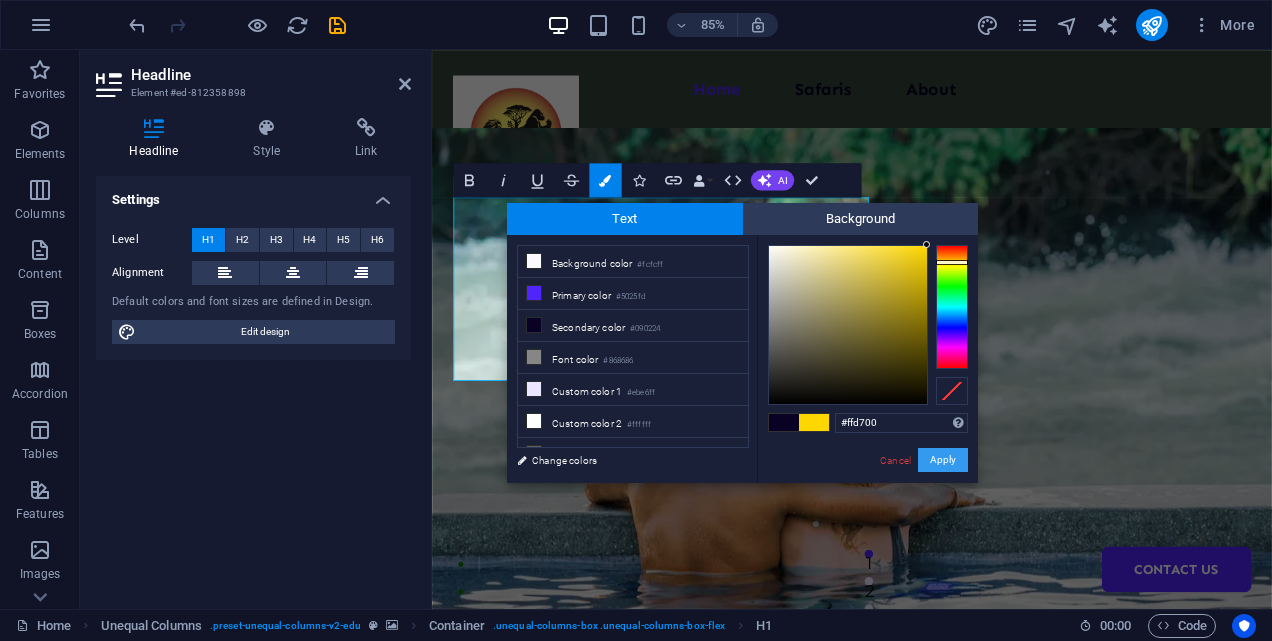 click on "Apply" at bounding box center (943, 460) 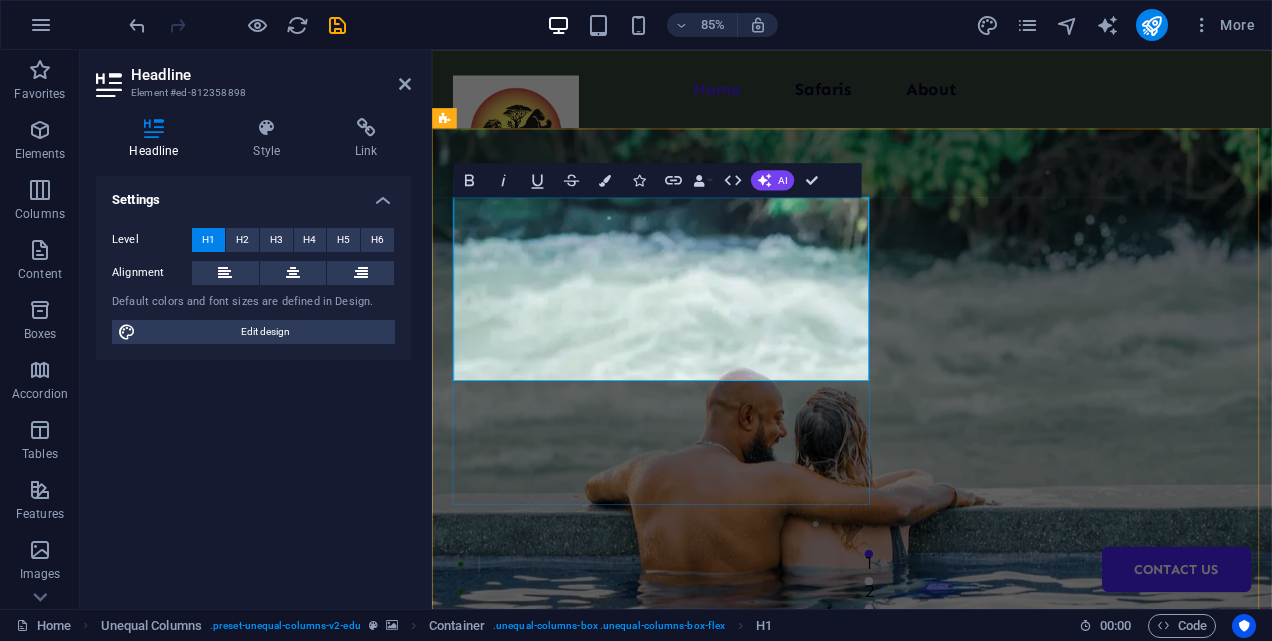 click on "Welcome to the best destination setter" at bounding box center [926, 1188] 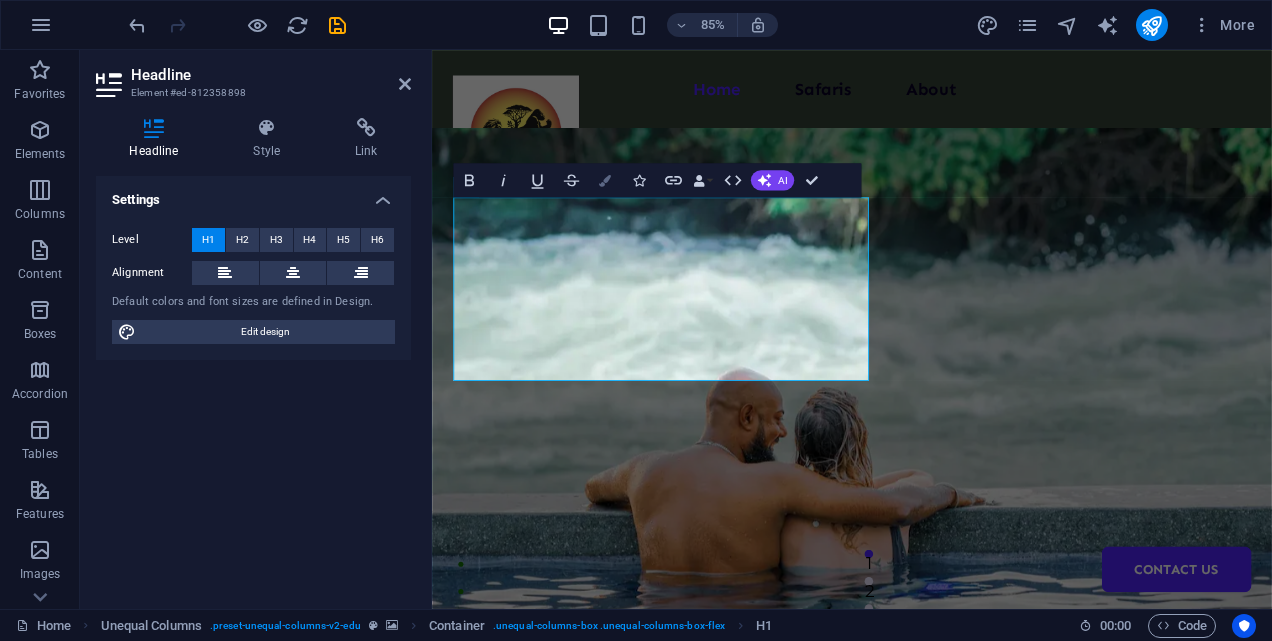 click at bounding box center [605, 180] 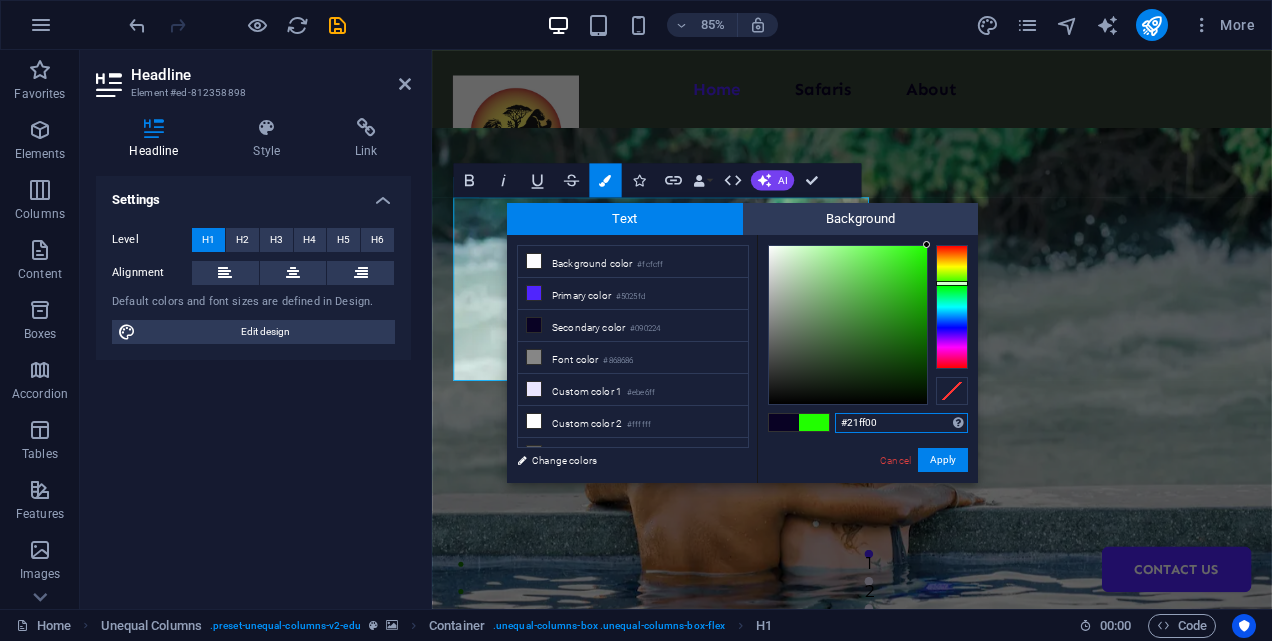 click at bounding box center [952, 307] 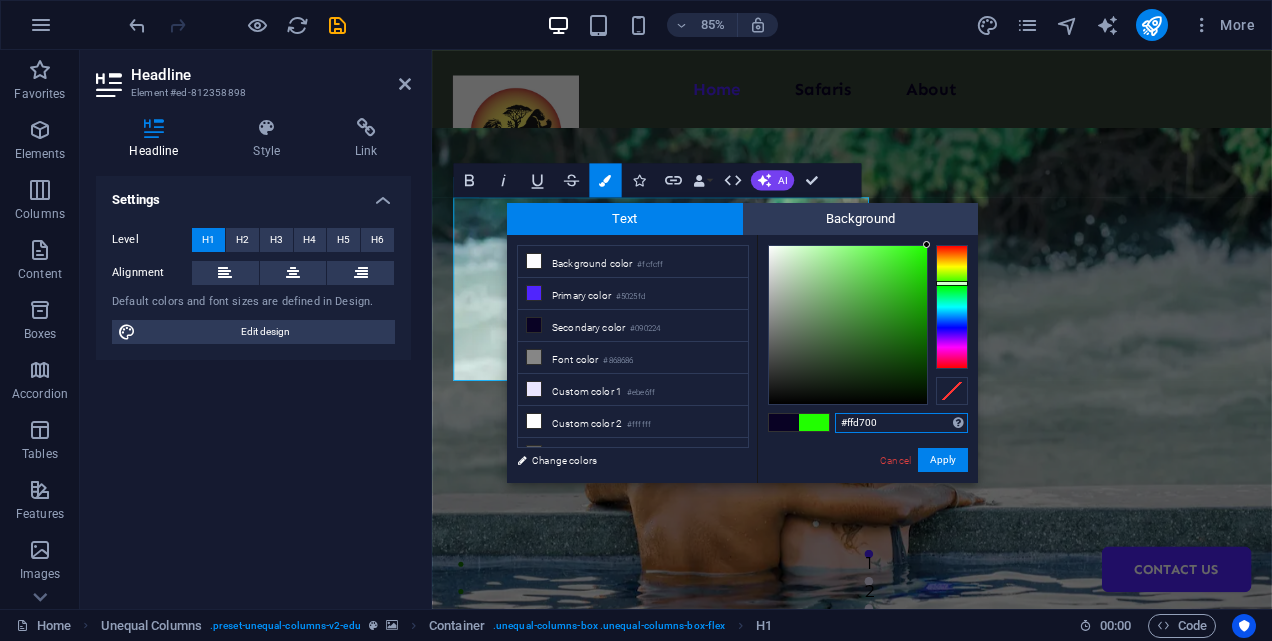 click at bounding box center (952, 307) 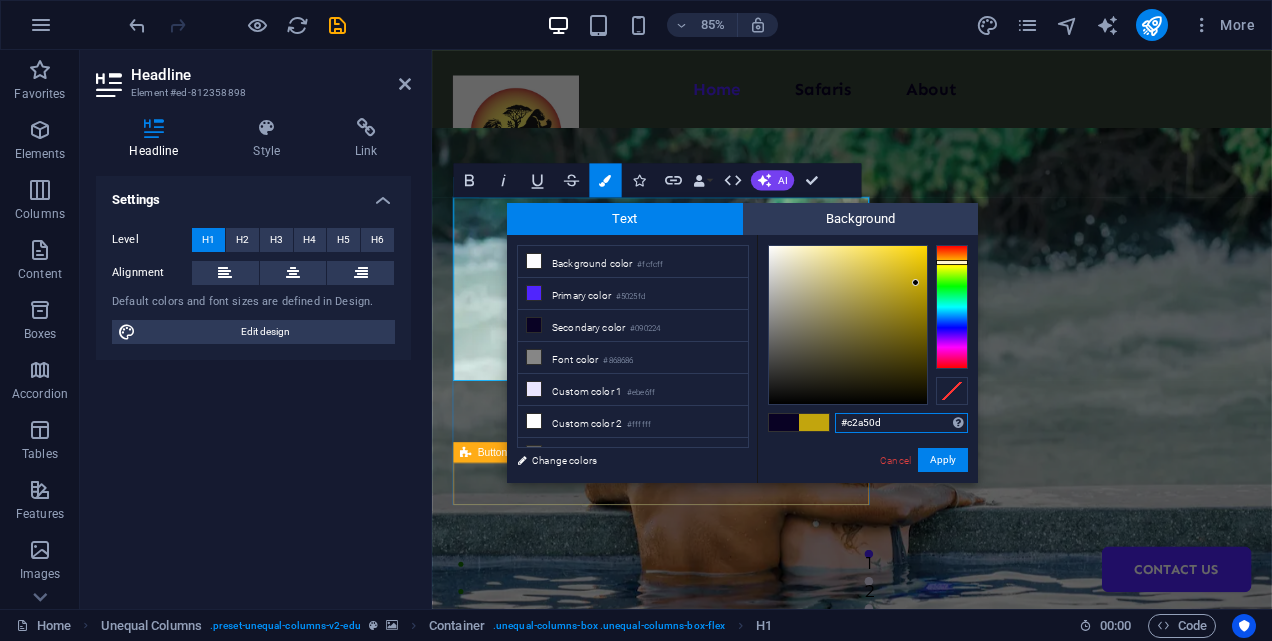 click at bounding box center (848, 325) 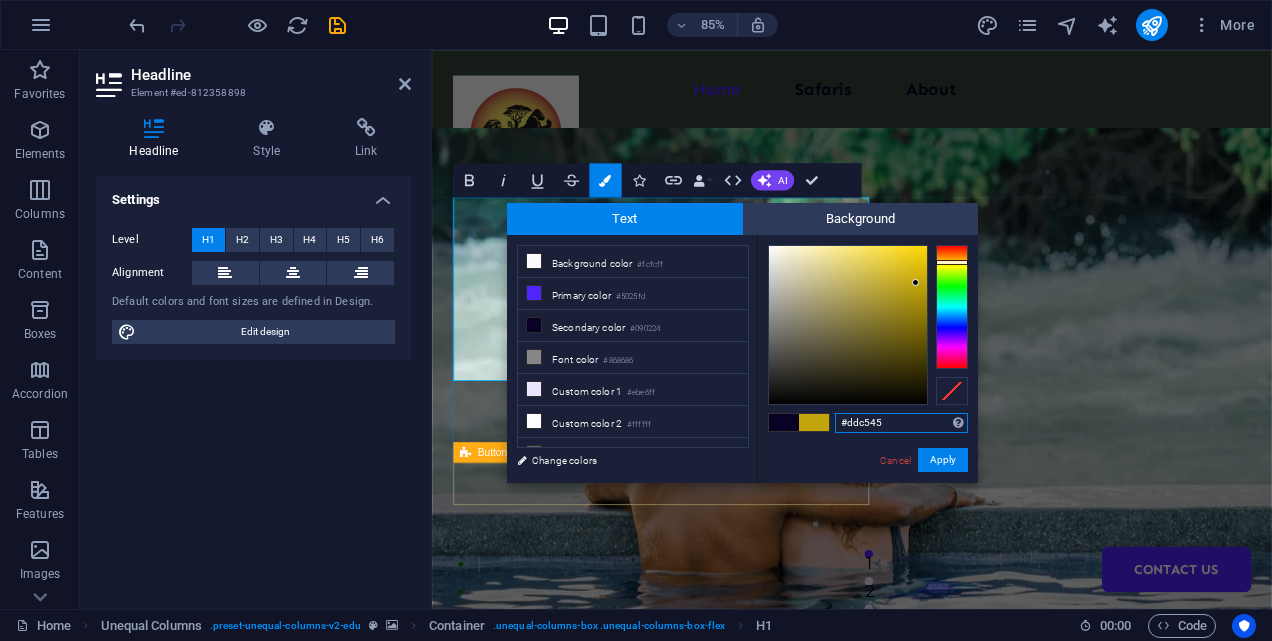 click at bounding box center (848, 325) 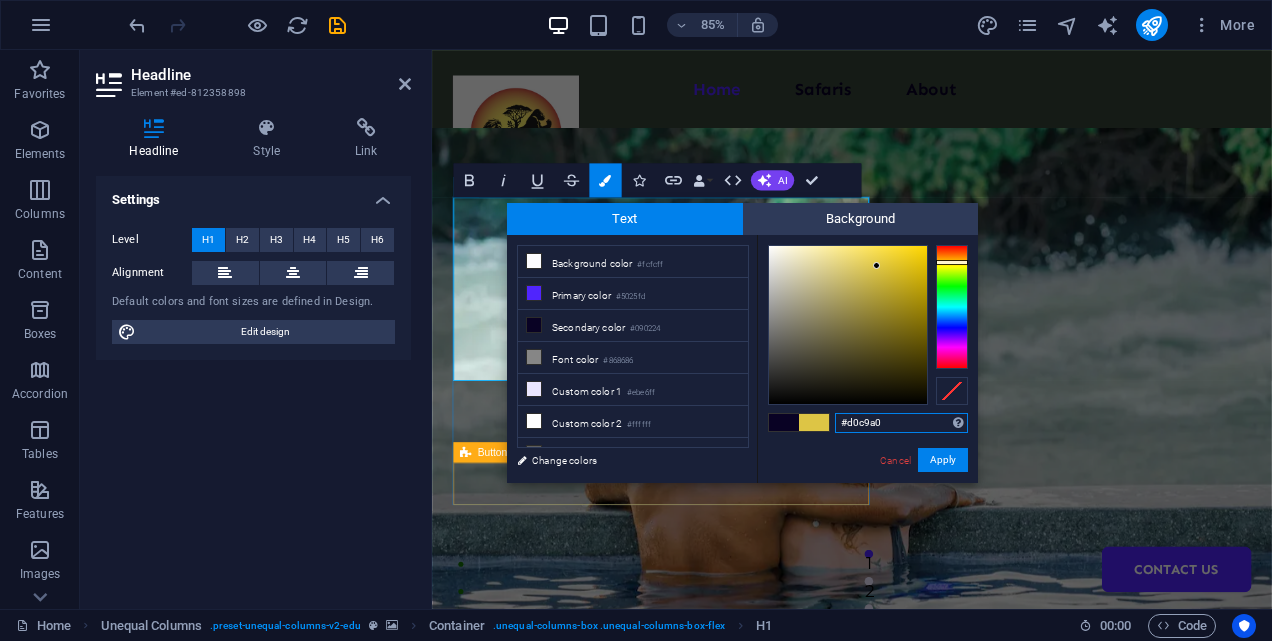 click at bounding box center (848, 325) 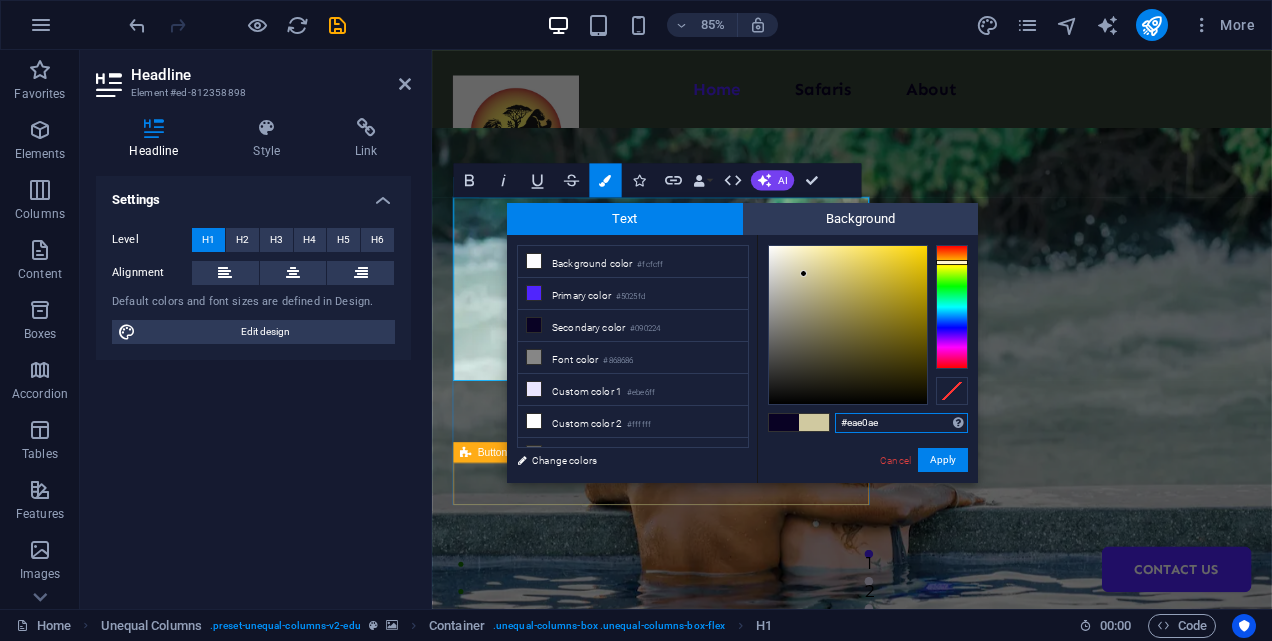 click at bounding box center [848, 325] 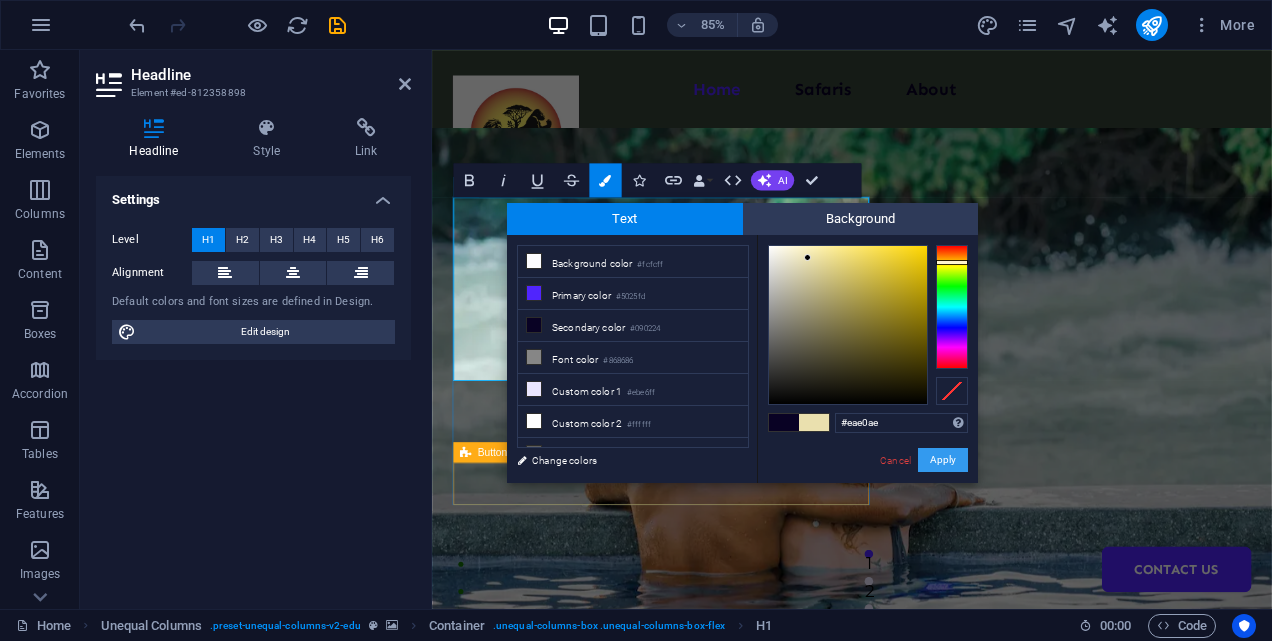 click on "Apply" at bounding box center [943, 460] 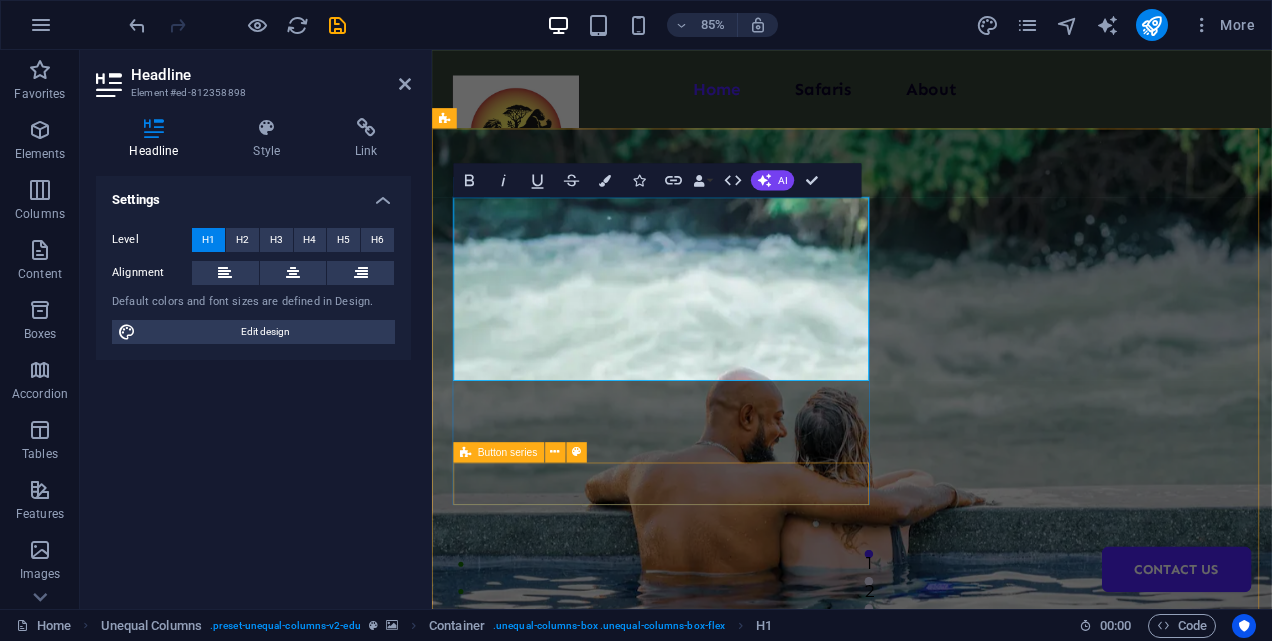 click on "Welcome to the best destination setter" at bounding box center [926, 1188] 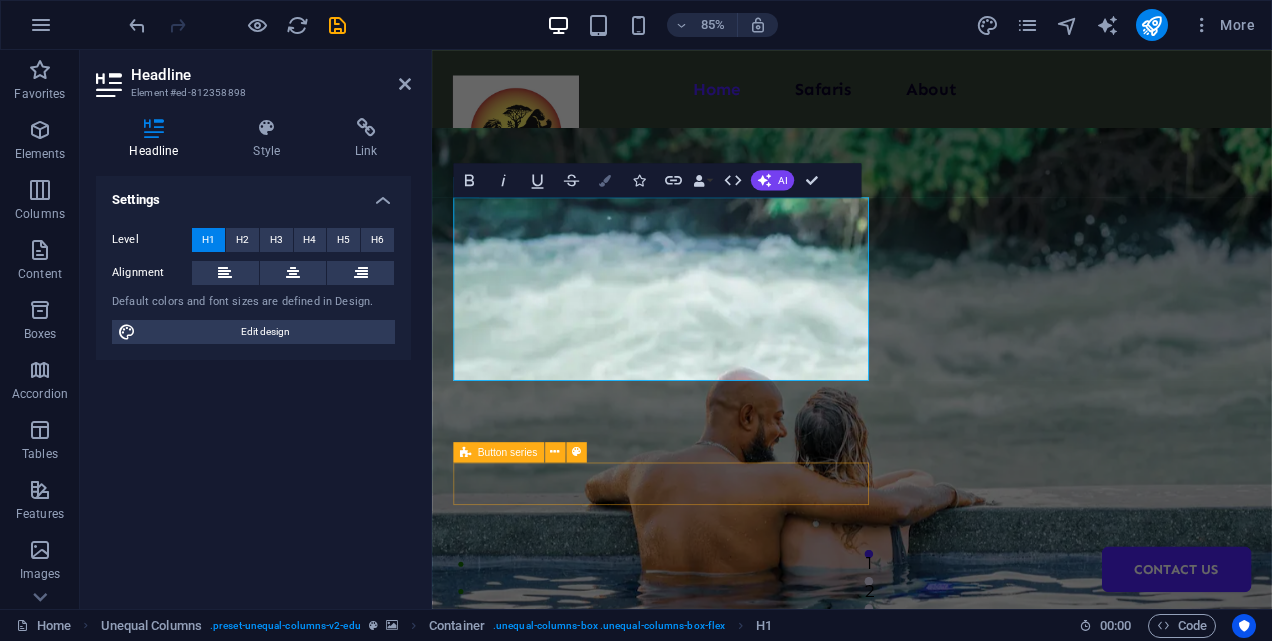 click at bounding box center [605, 180] 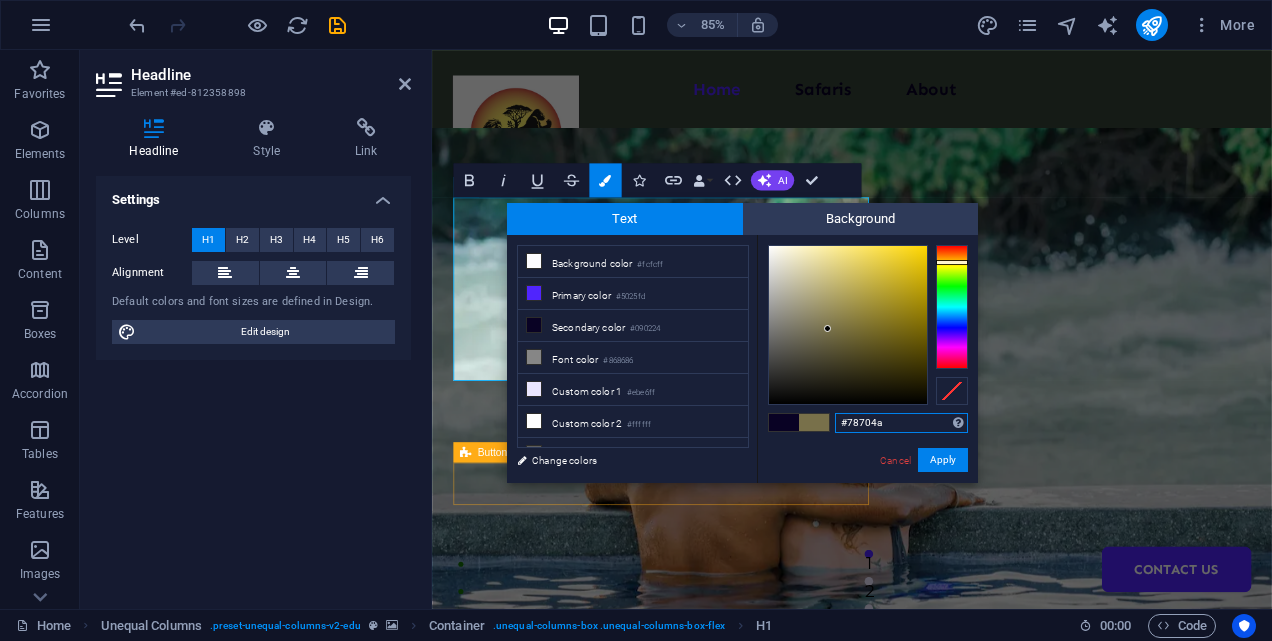 click at bounding box center [848, 325] 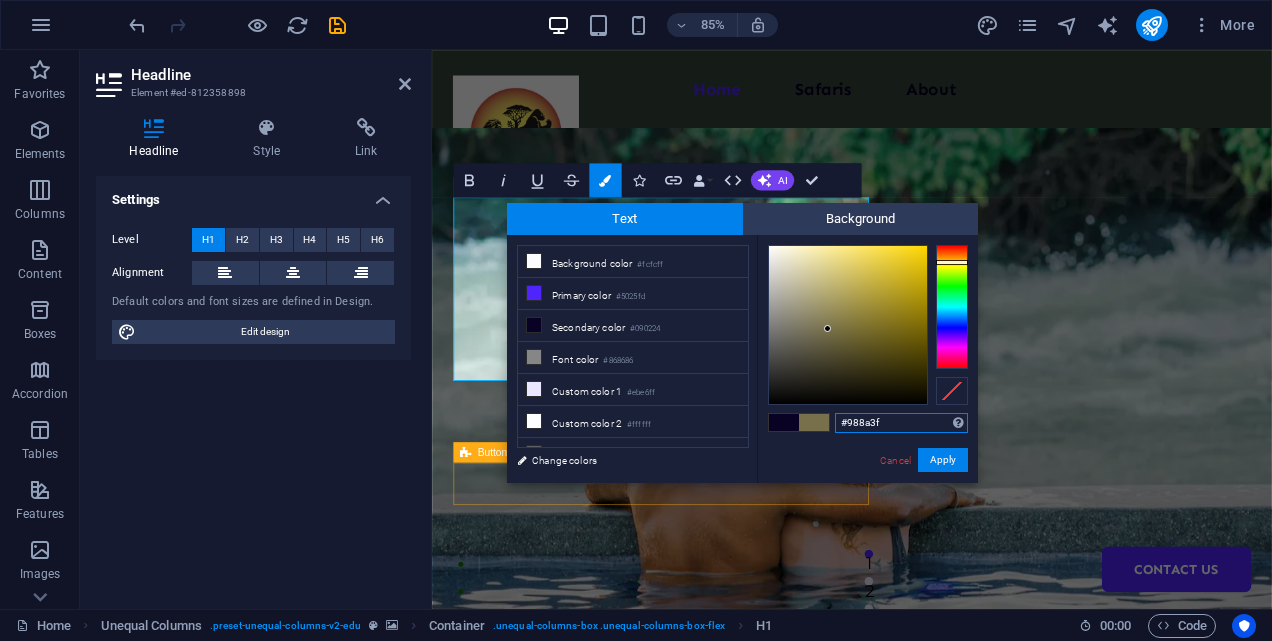 click at bounding box center (848, 325) 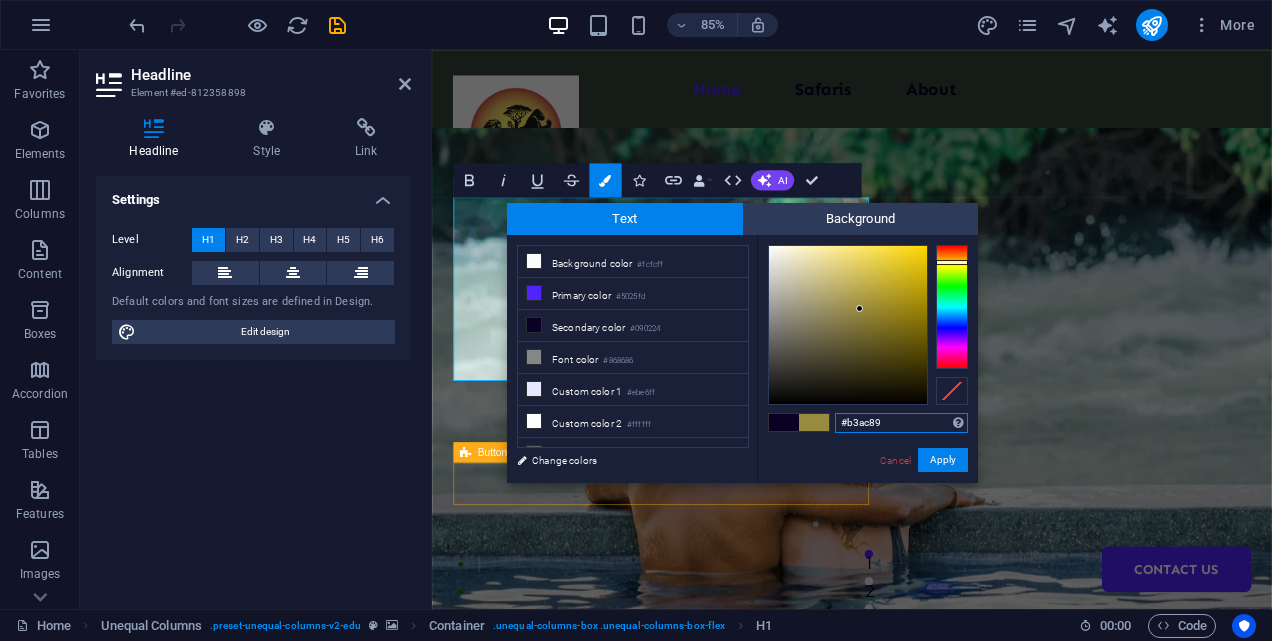 click at bounding box center (848, 325) 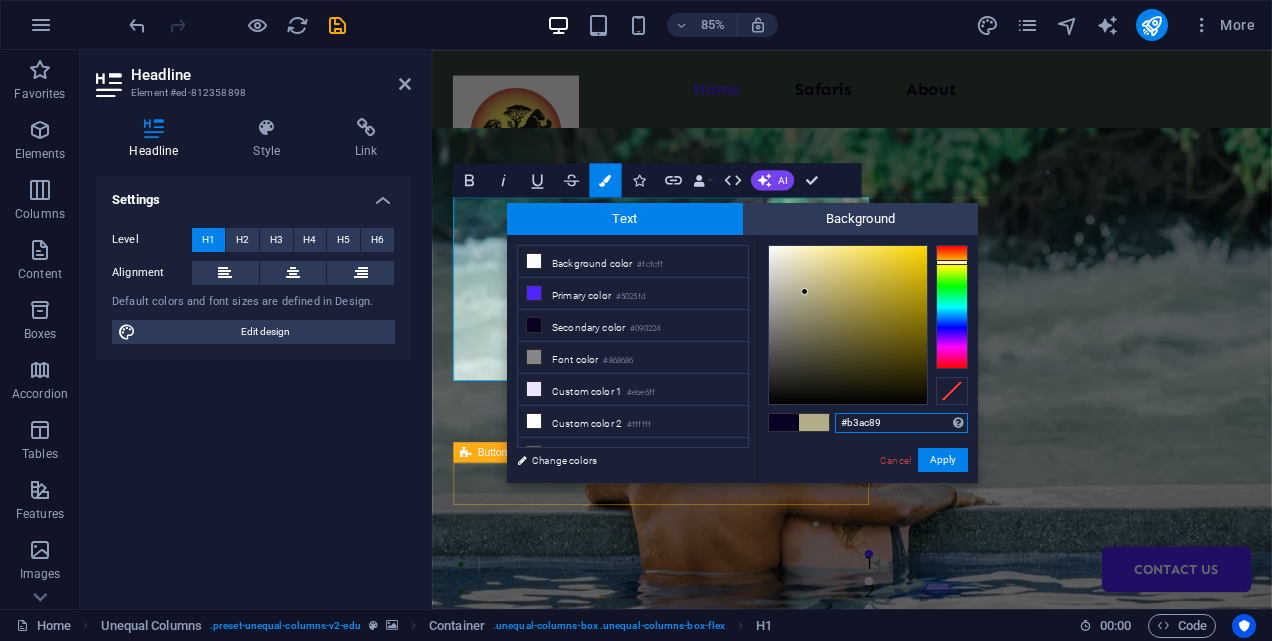 type on "#aba895" 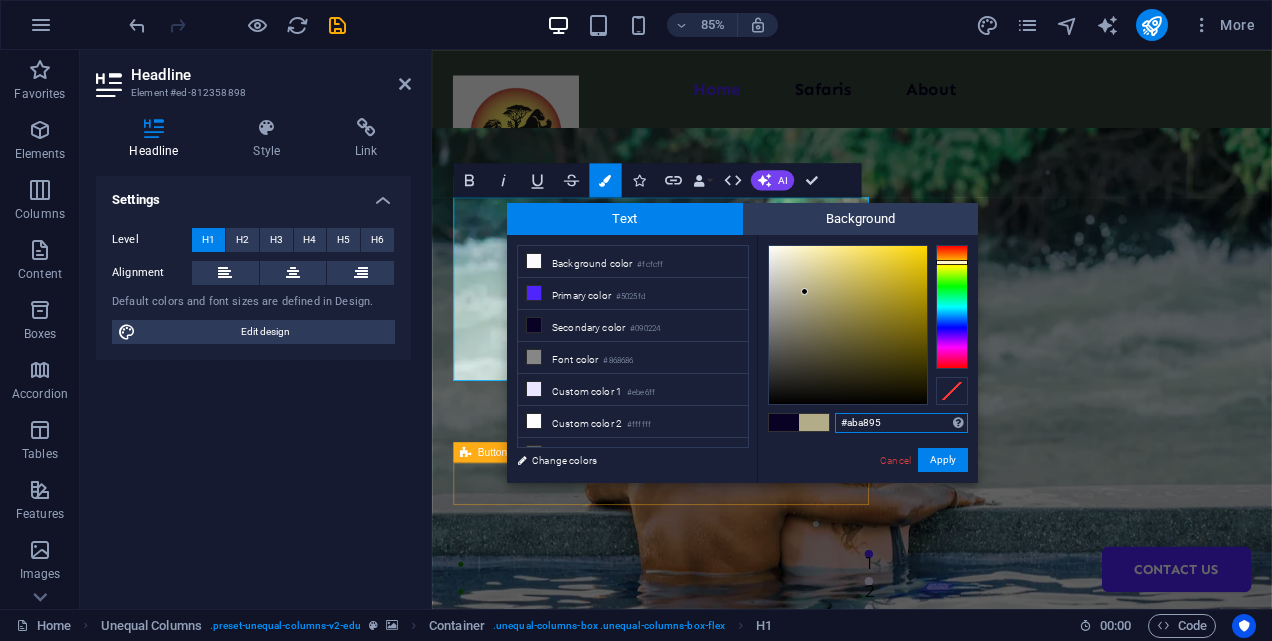 click at bounding box center [848, 325] 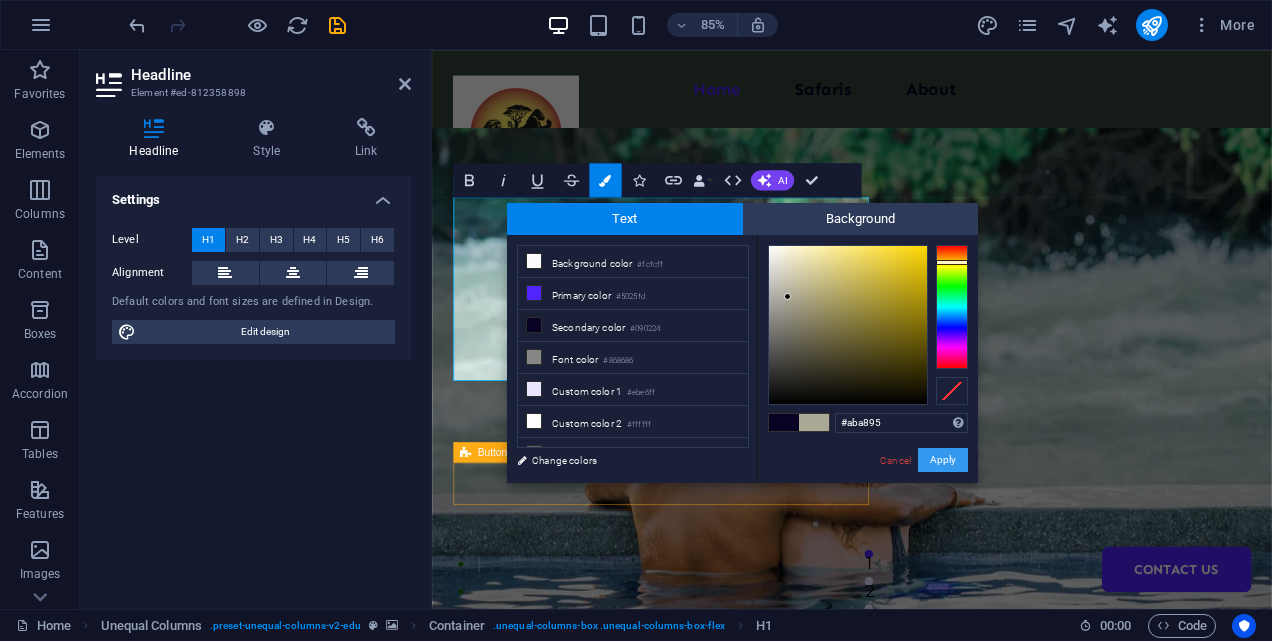 click on "Apply" at bounding box center [943, 460] 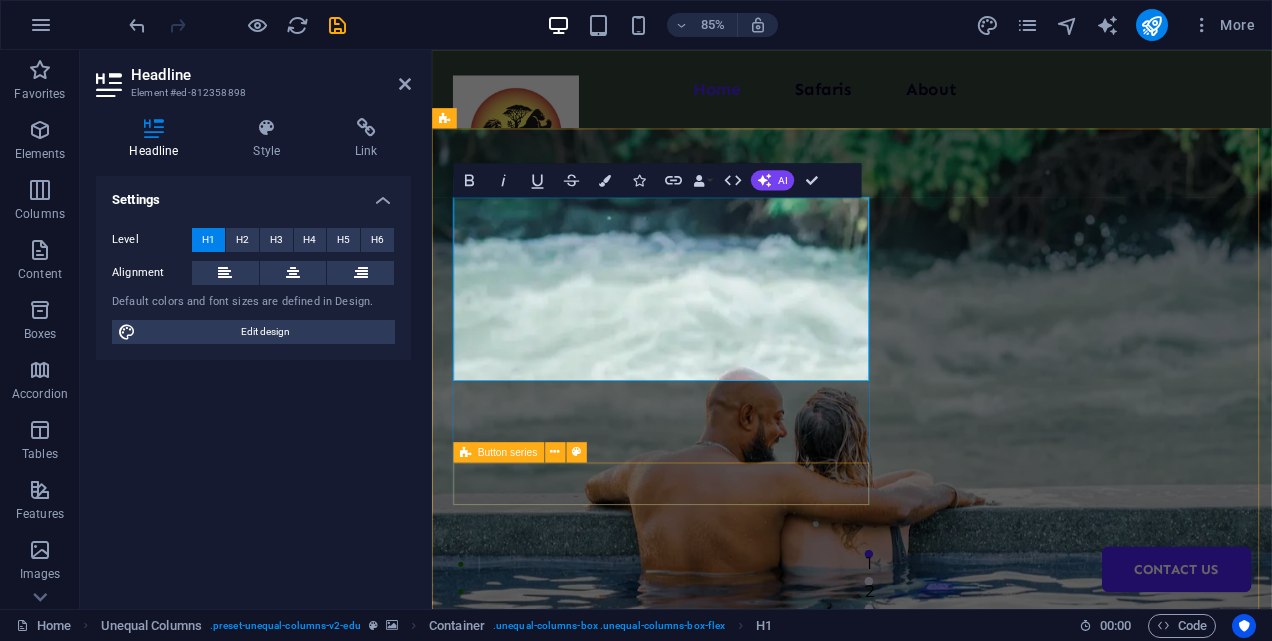 click on "Welcome to the best destination setter" at bounding box center [926, 1188] 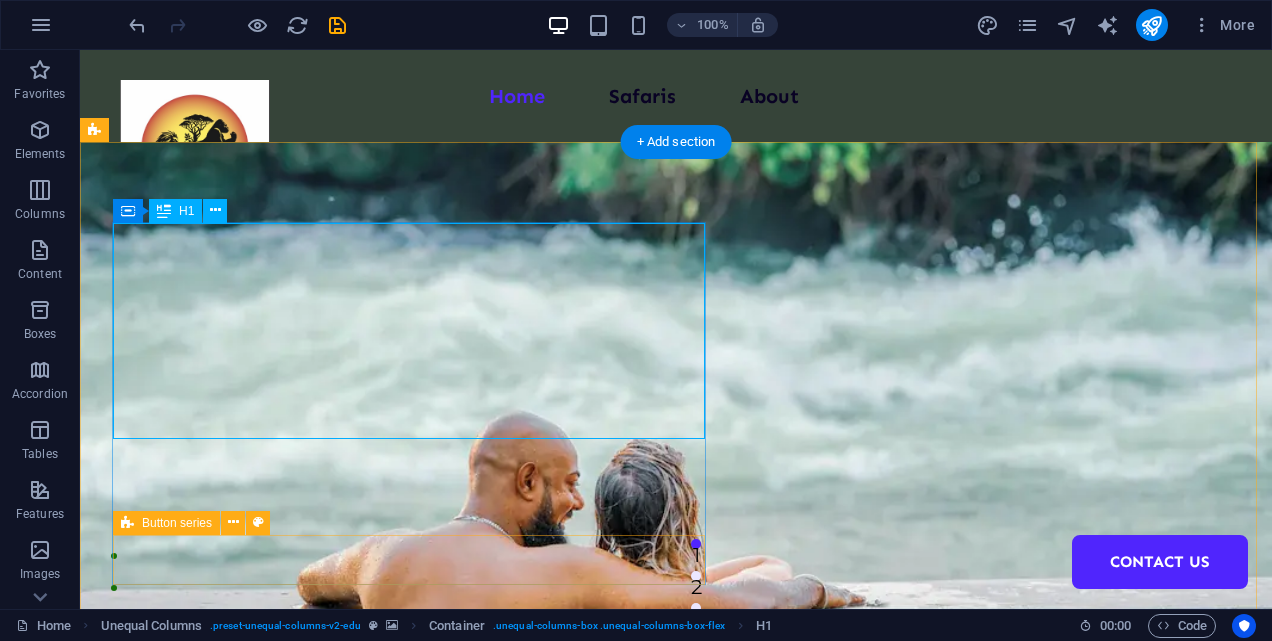 click on "Welcome to the best destination setter" at bounding box center [660, 1188] 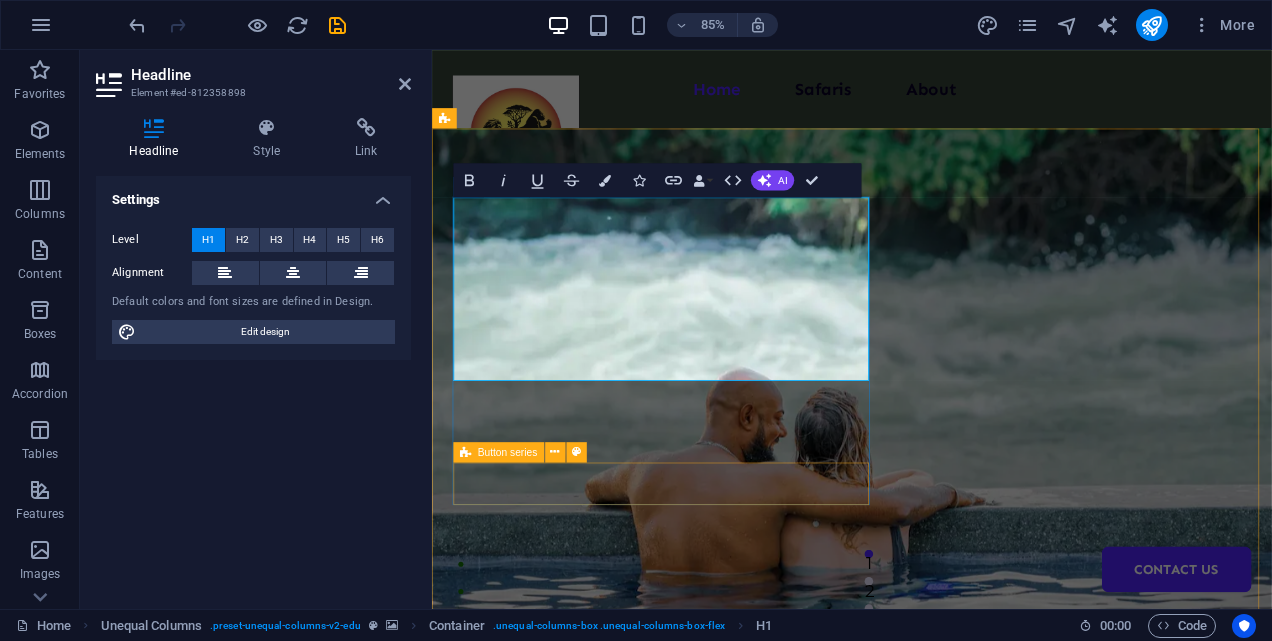 click on "Welcome to the best destination setter For the most memorable trip TRIPS Drop content here or  Add elements  Paste clipboard" at bounding box center (926, 975) 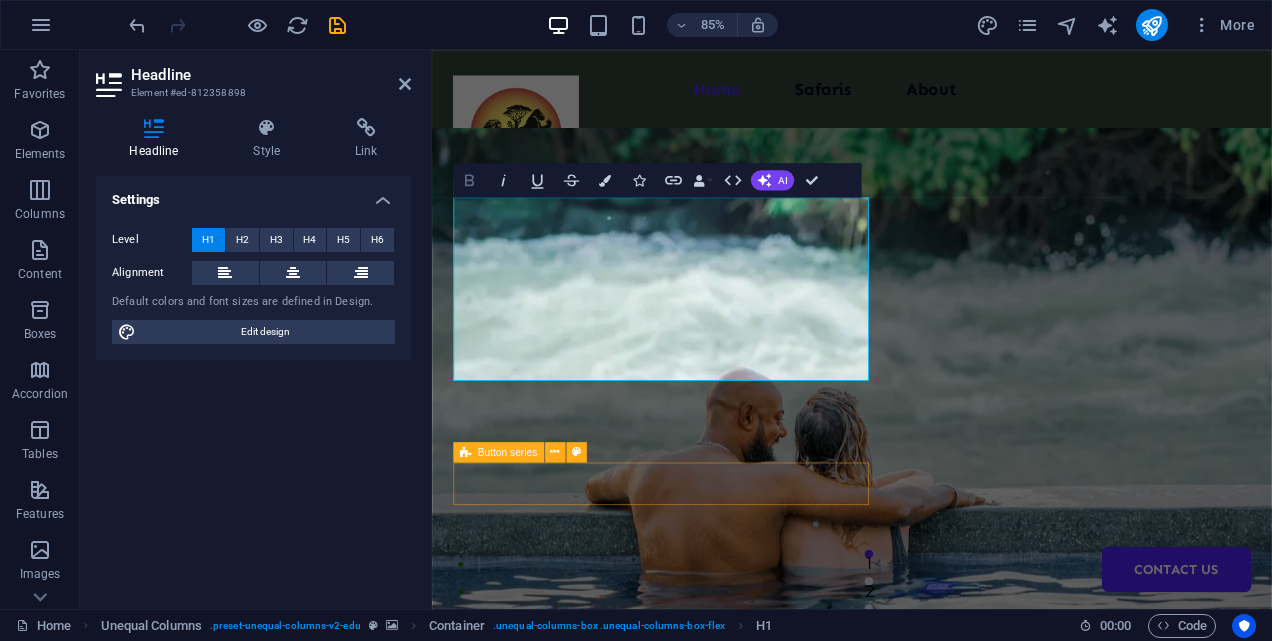 click 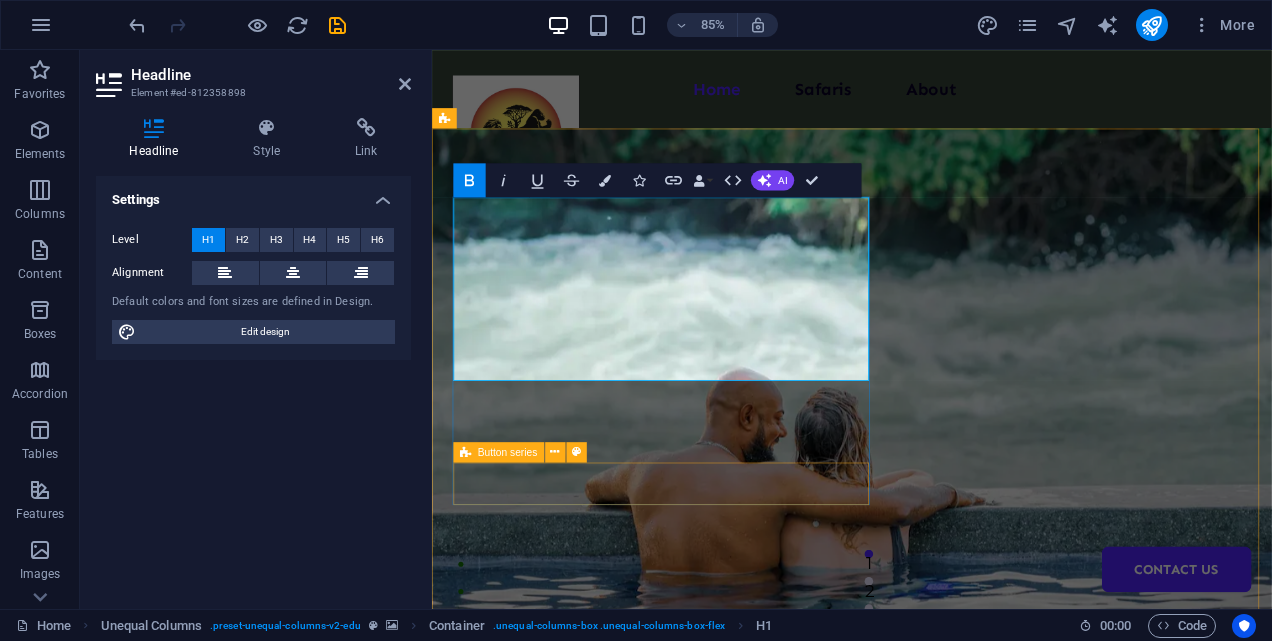 click on "Welcome to the best destination setter" at bounding box center [926, 1188] 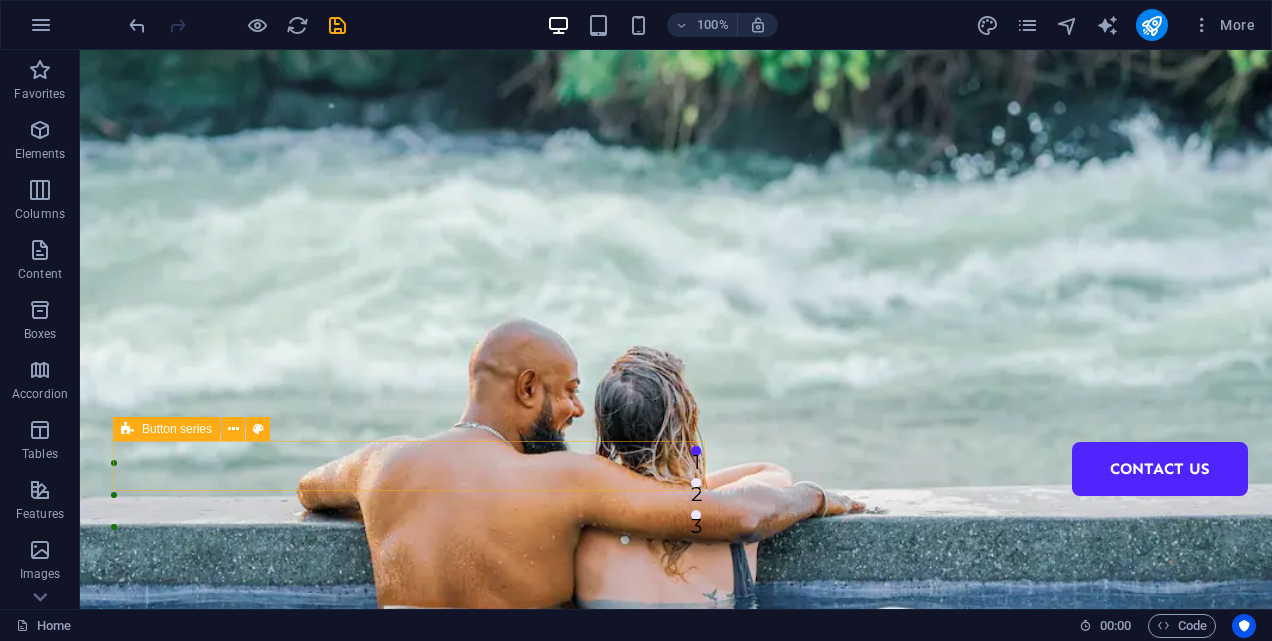 scroll, scrollTop: 59, scrollLeft: 0, axis: vertical 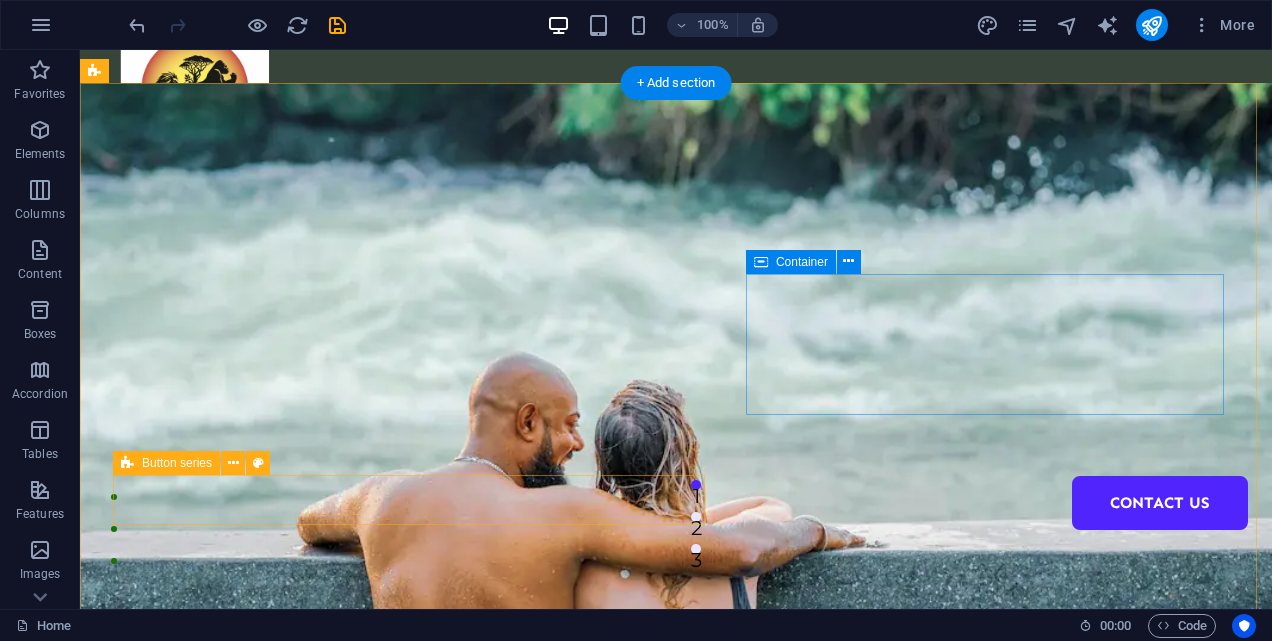 click on "Drop content here or  Add elements  Paste clipboard" at bounding box center [660, 1439] 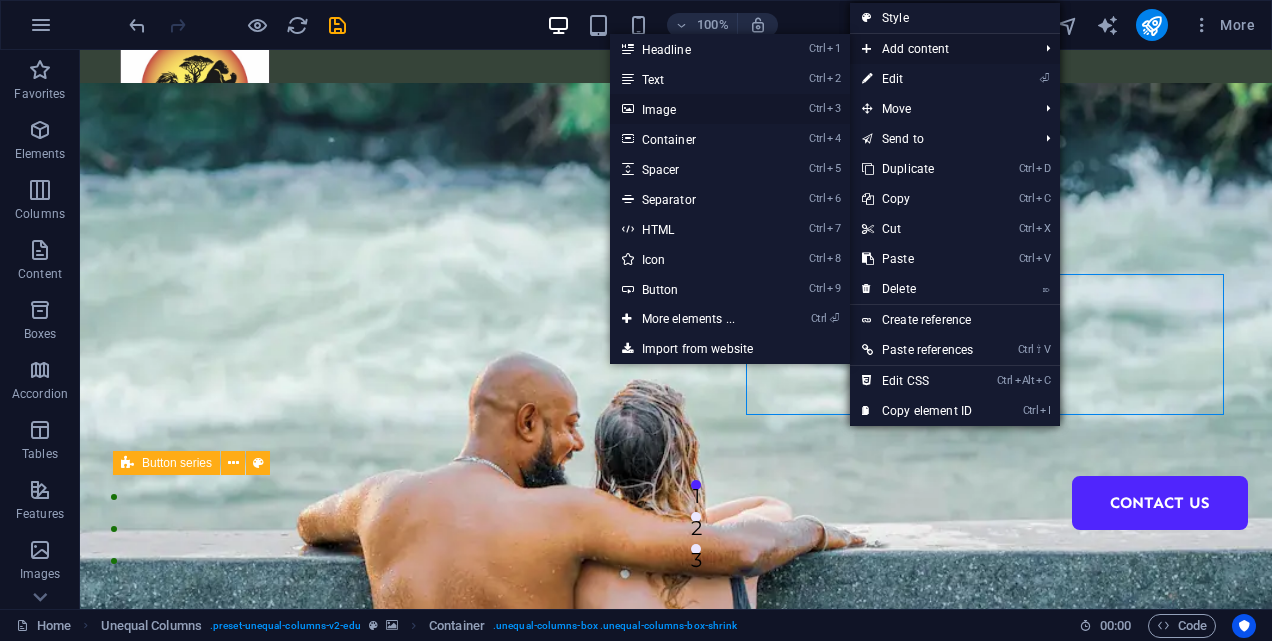 click on "Ctrl 3  Image" at bounding box center (692, 109) 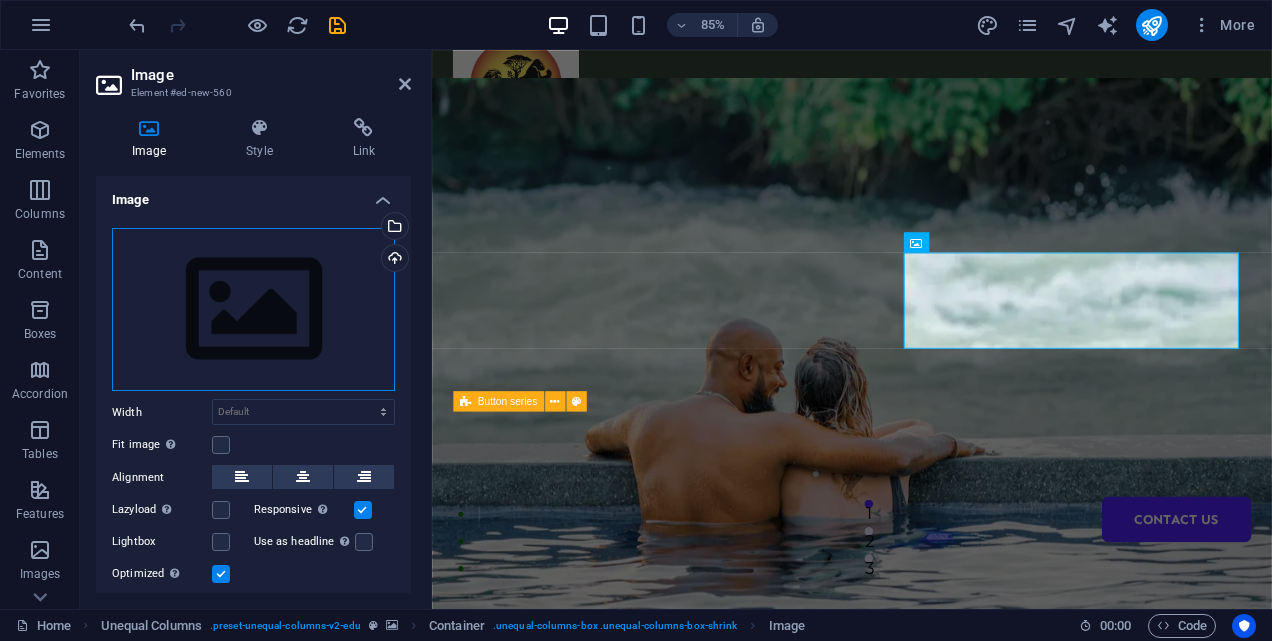 click on "Drag files here, click to choose files or select files from Files or our free stock photos & videos" at bounding box center [253, 310] 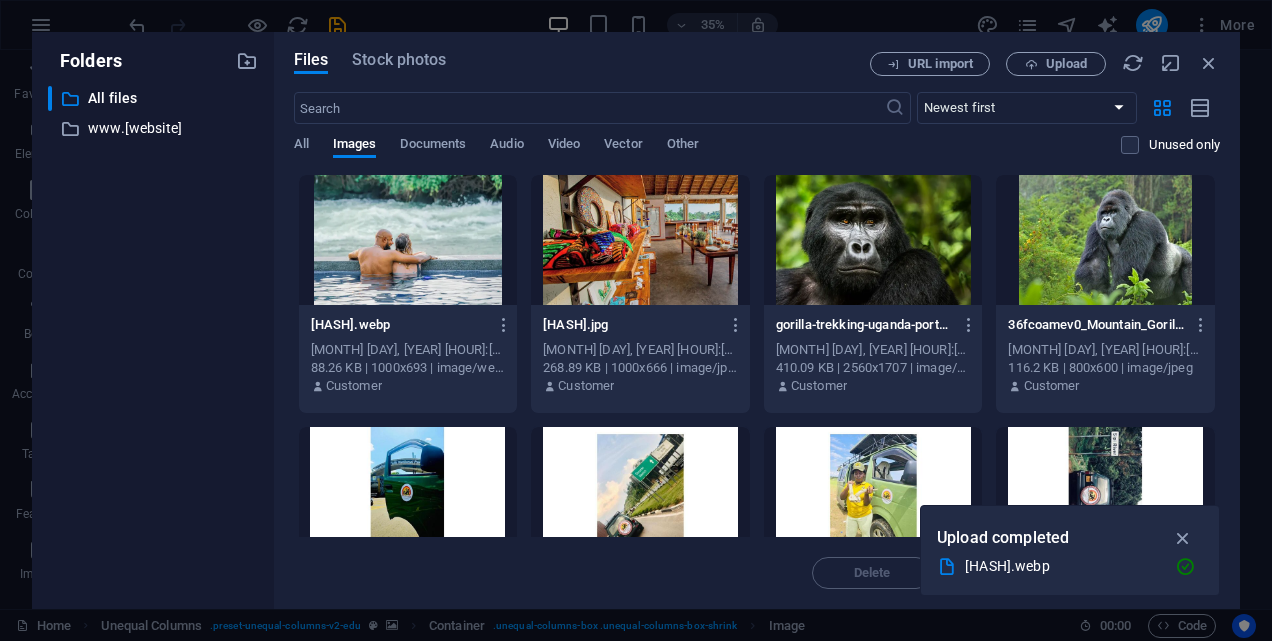click at bounding box center [640, 240] 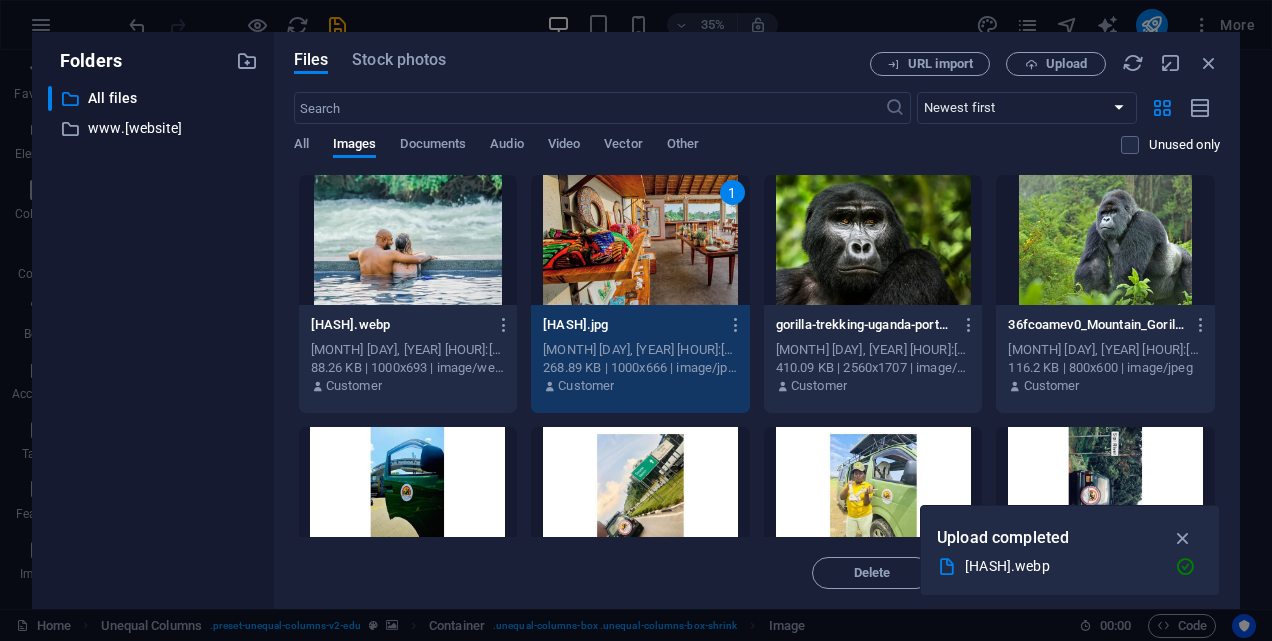 click at bounding box center [873, 240] 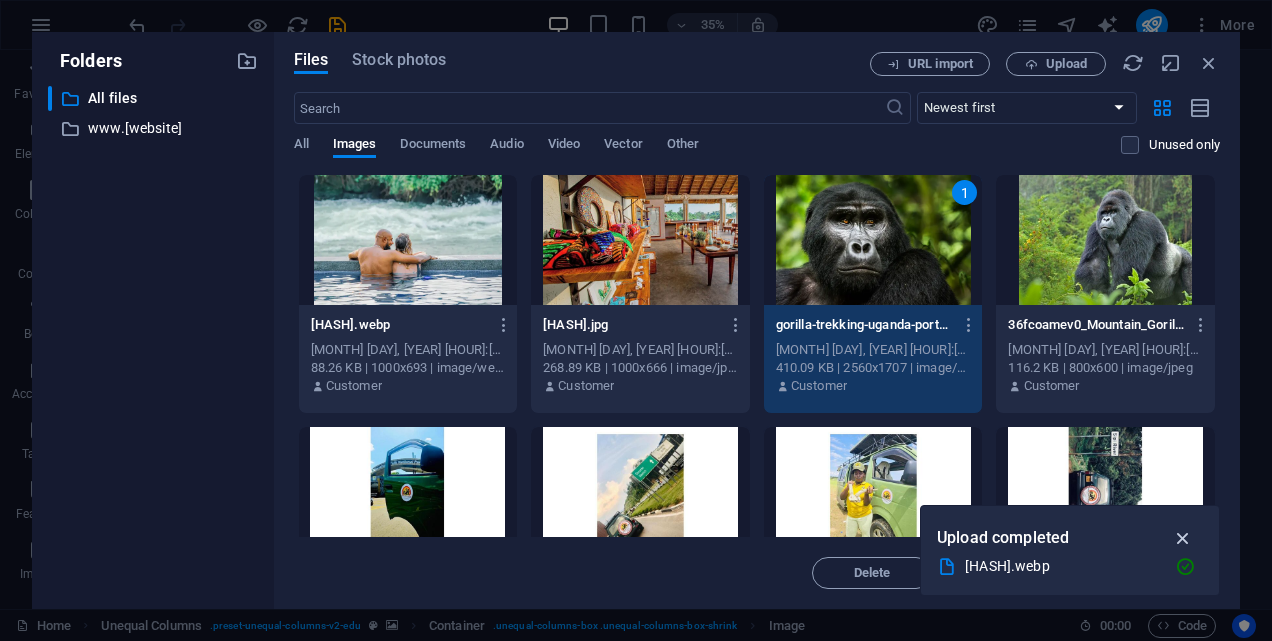 click at bounding box center (1183, 538) 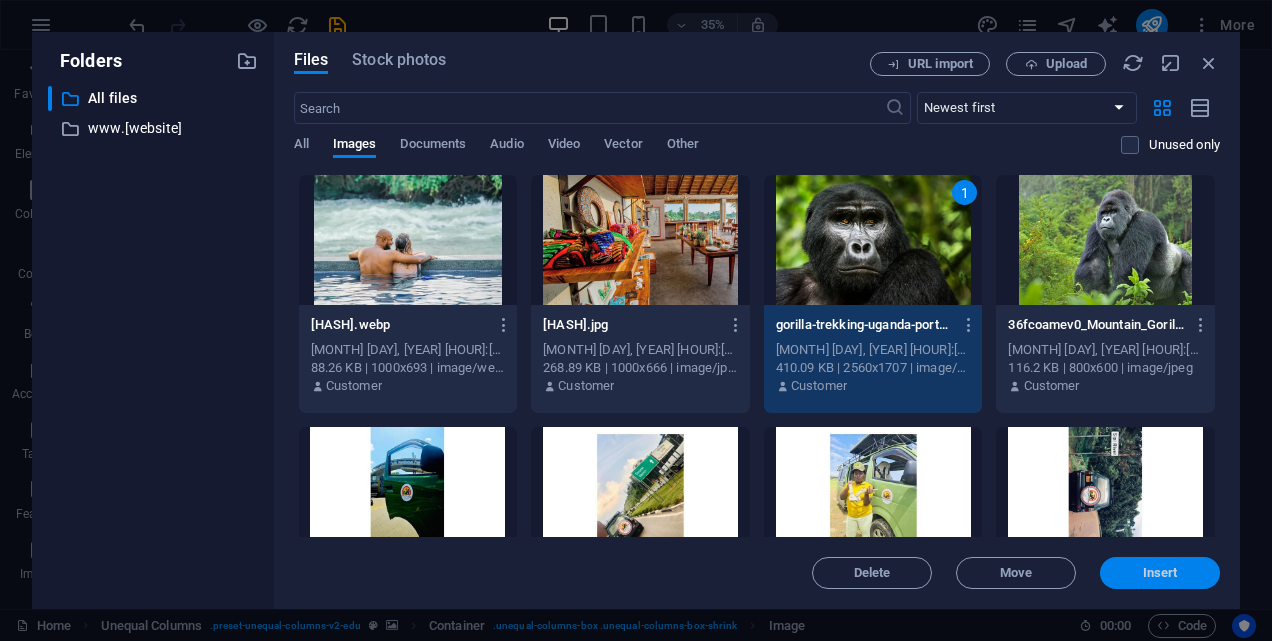 click on "Insert" at bounding box center (1160, 573) 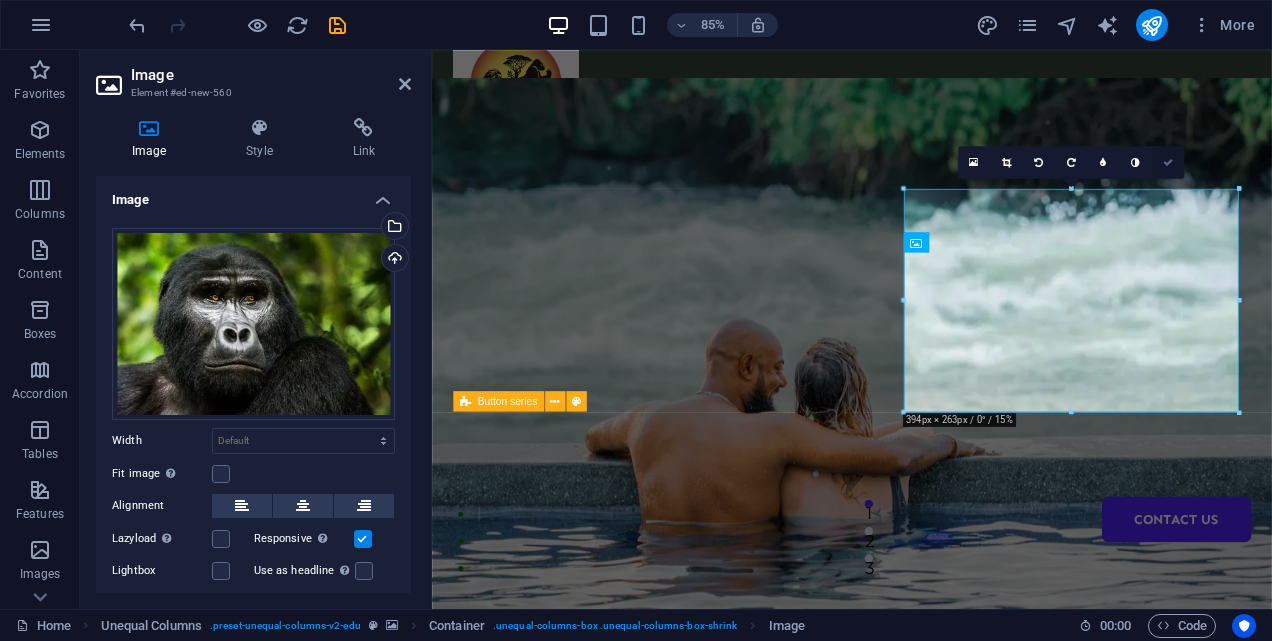 click at bounding box center [1168, 162] 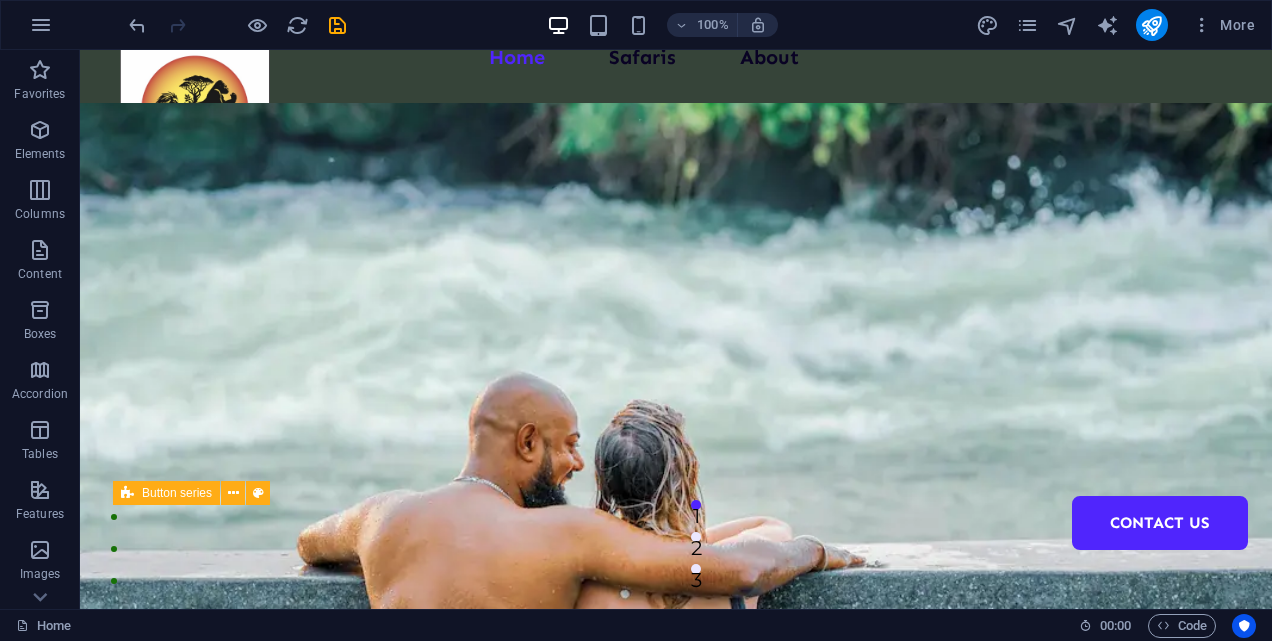 scroll, scrollTop: 29, scrollLeft: 0, axis: vertical 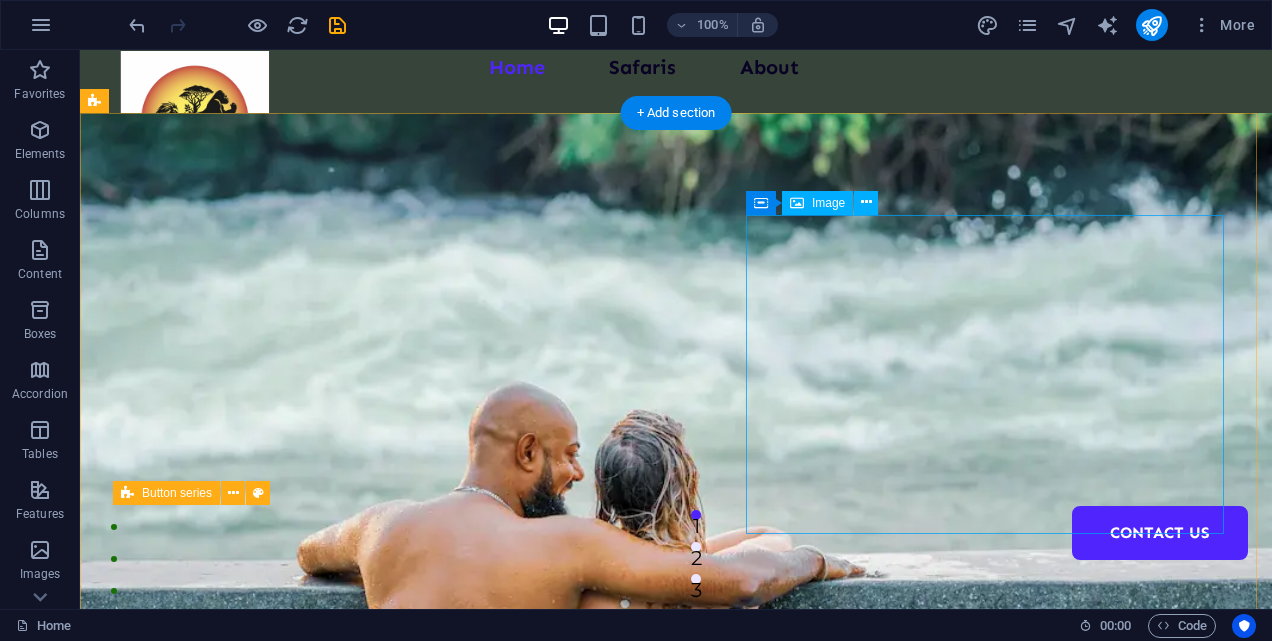 click at bounding box center (660, 1739) 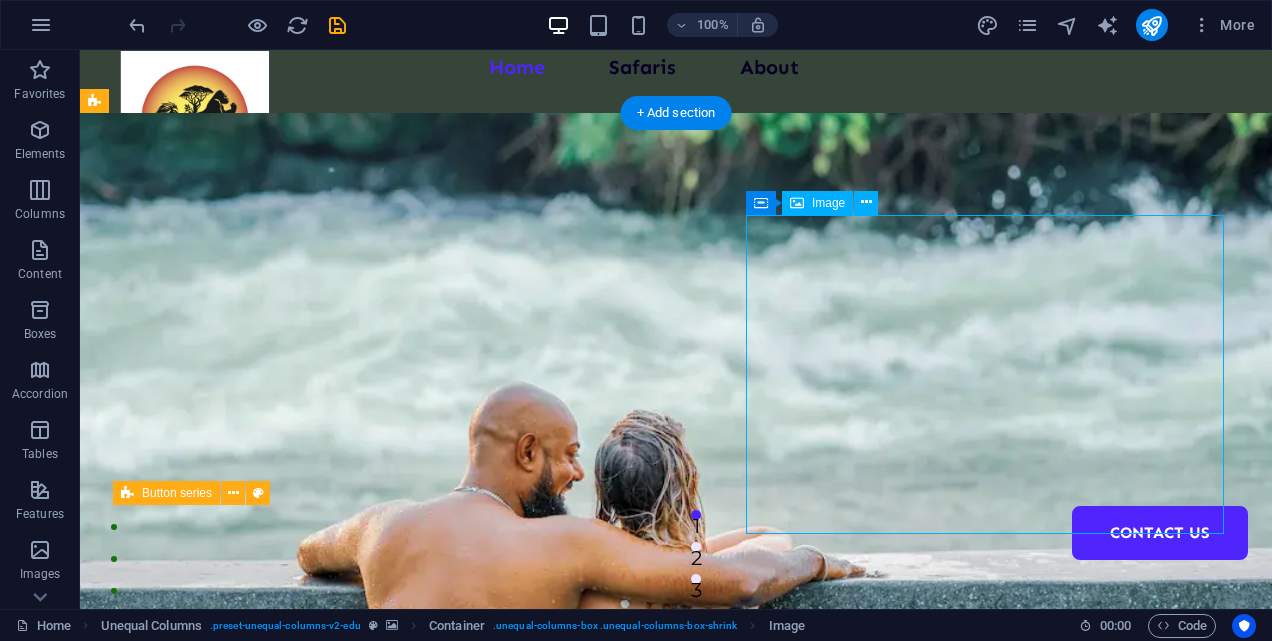 click at bounding box center [660, 1739] 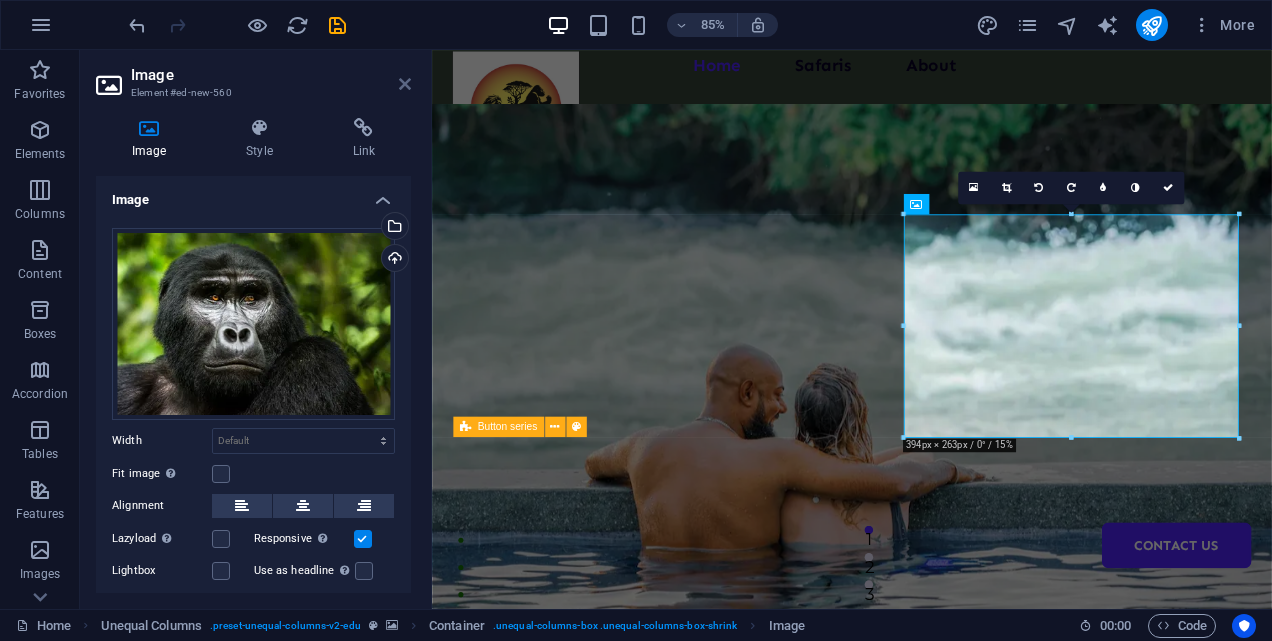 click at bounding box center (405, 84) 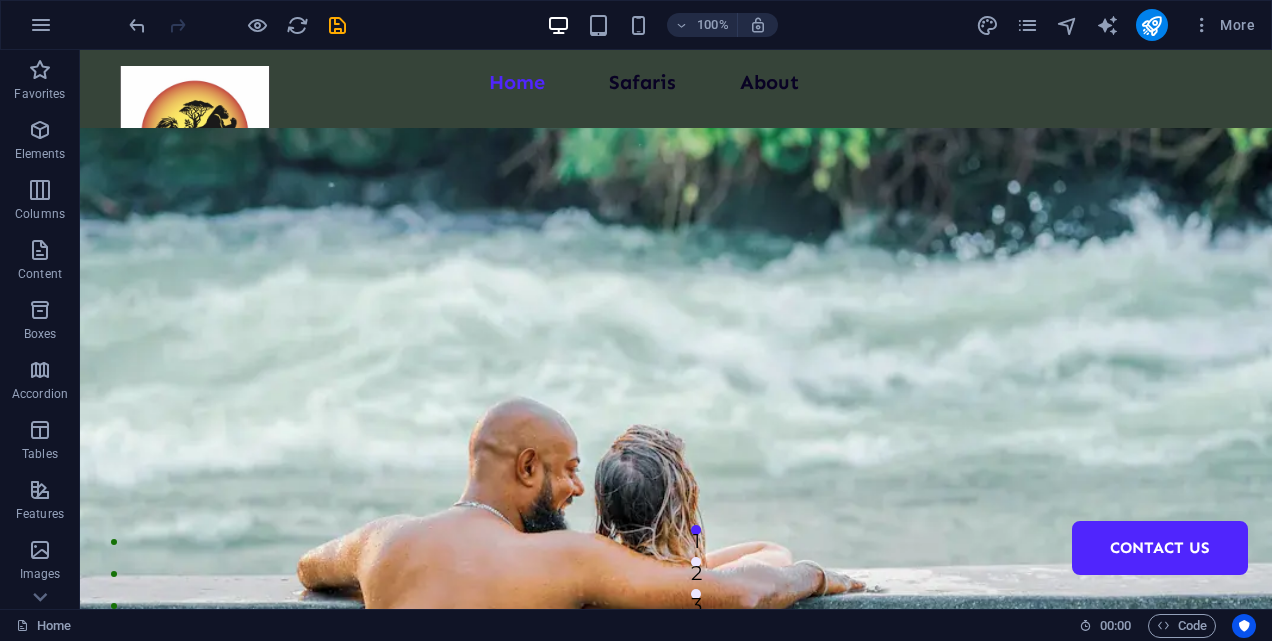 scroll, scrollTop: 0, scrollLeft: 0, axis: both 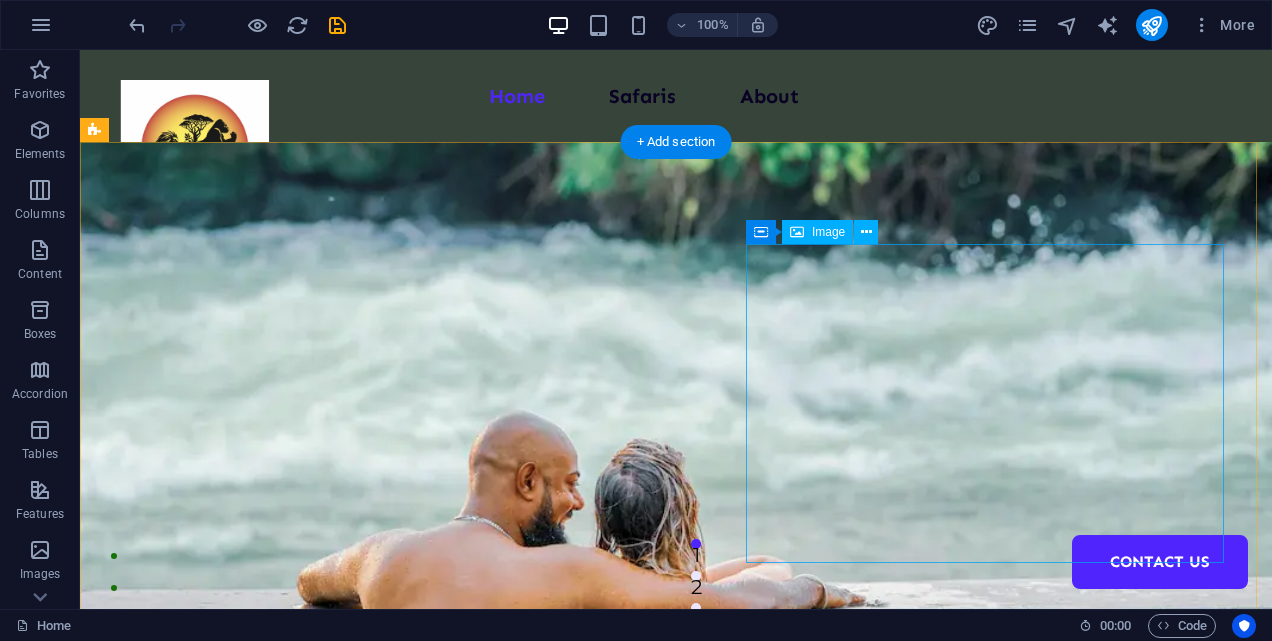 click at bounding box center [660, 1768] 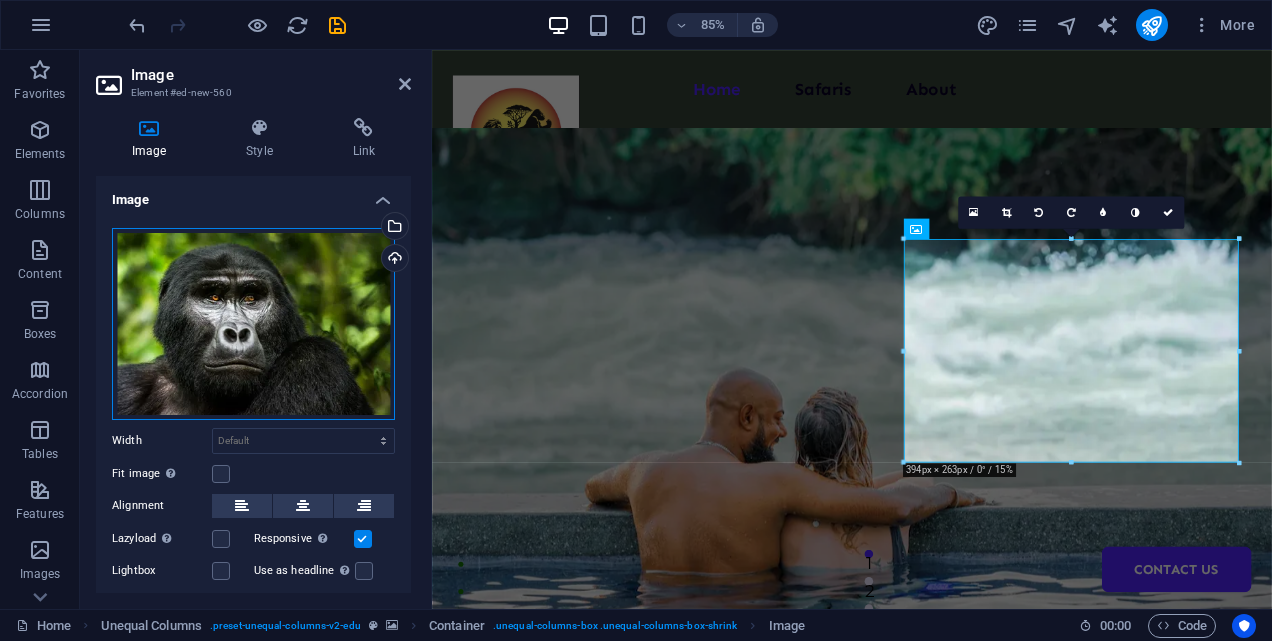click on "Drag files here, click to choose files or select files from Files or our free stock photos & videos" at bounding box center [253, 324] 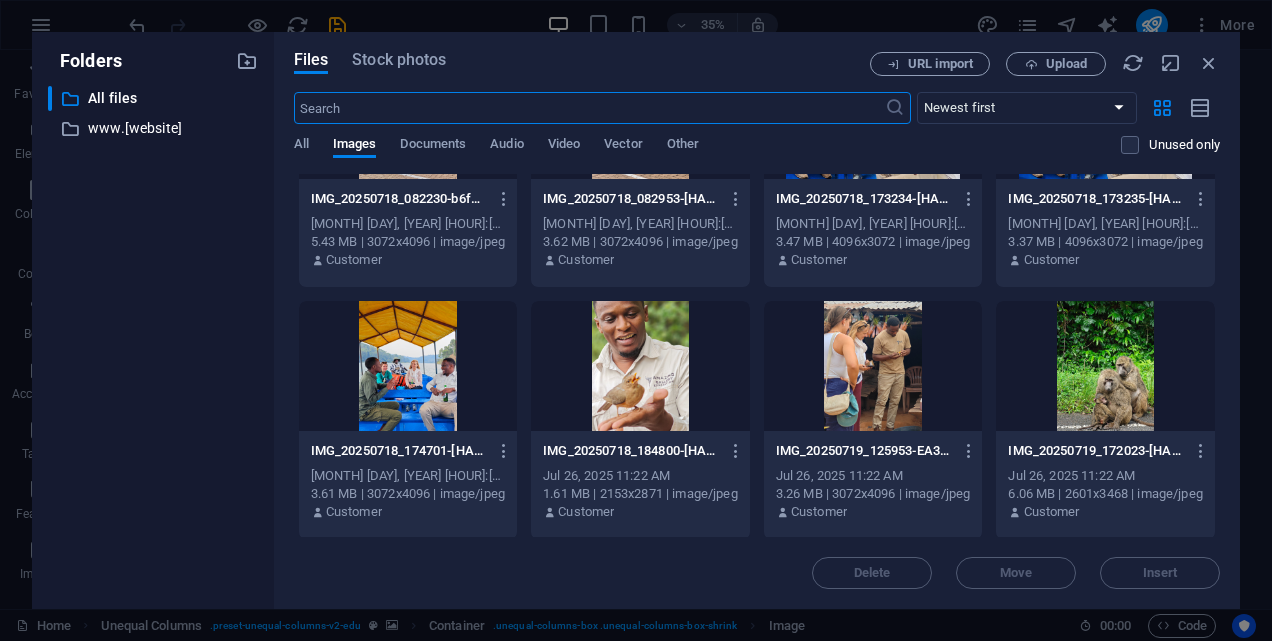 scroll, scrollTop: 2553, scrollLeft: 0, axis: vertical 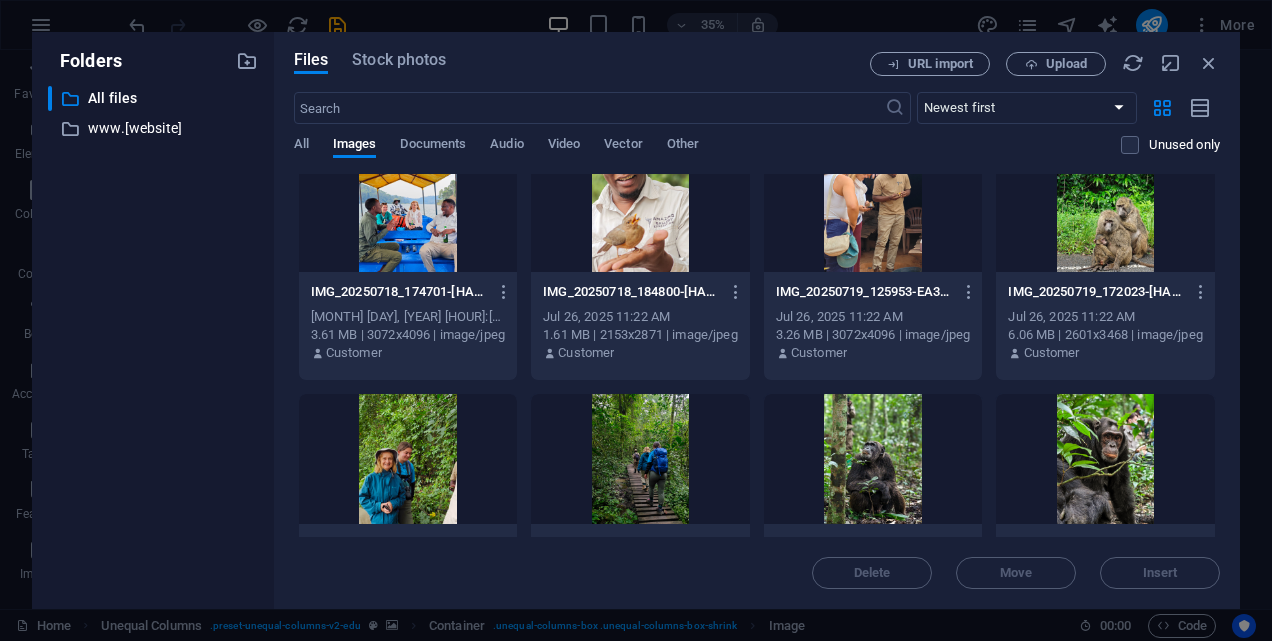 drag, startPoint x: 1214, startPoint y: 426, endPoint x: 1217, endPoint y: 458, distance: 32.140316 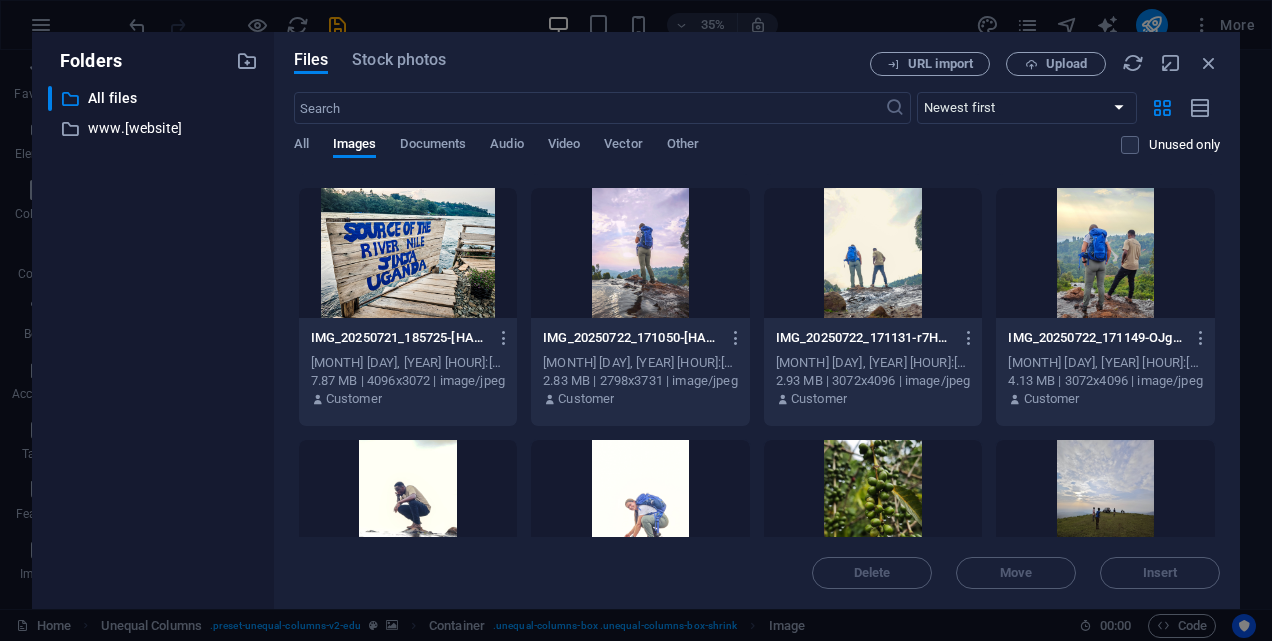 scroll, scrollTop: 3960, scrollLeft: 0, axis: vertical 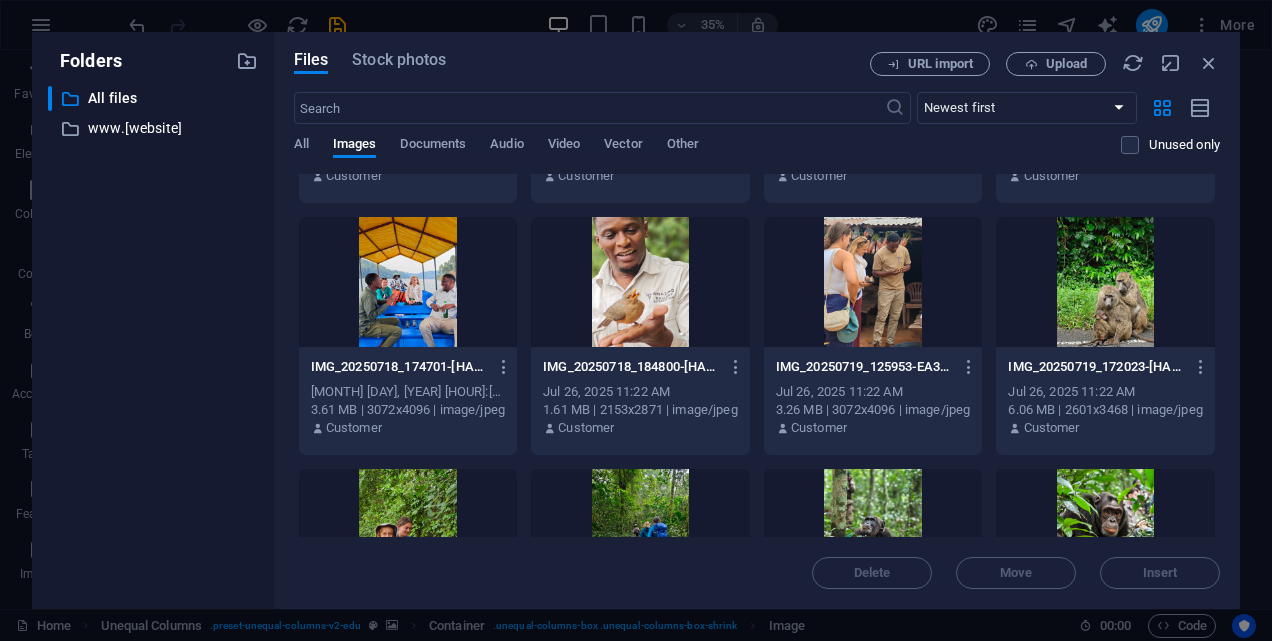 click at bounding box center (1105, 282) 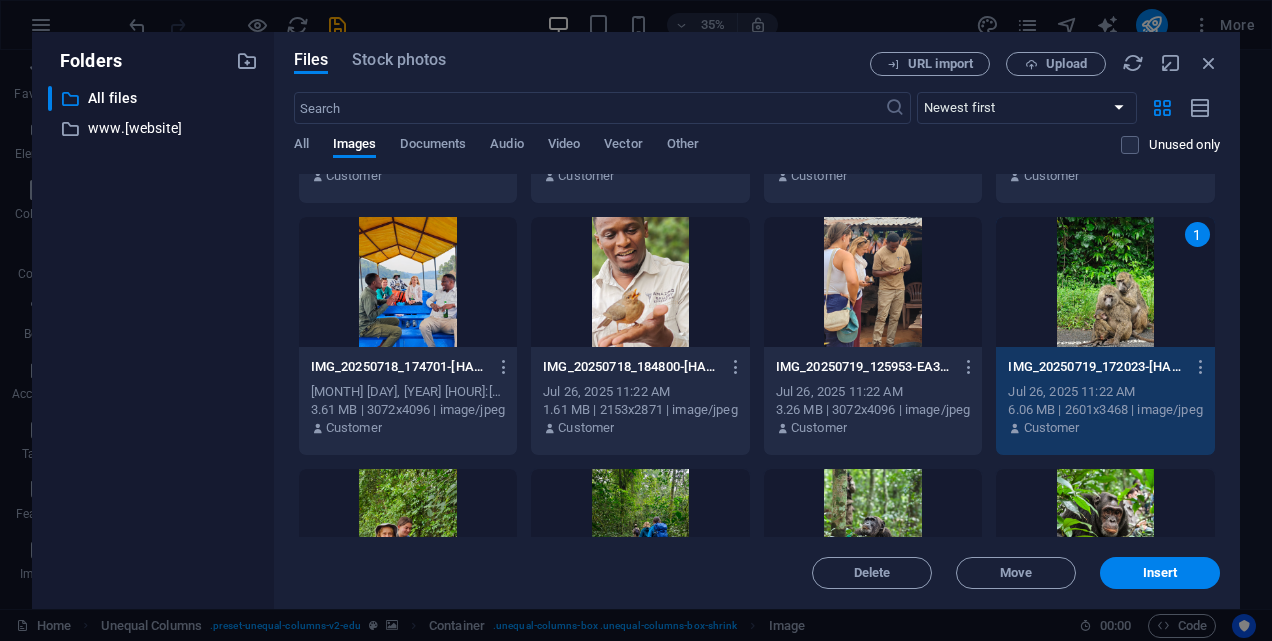 click on "1" at bounding box center (1105, 282) 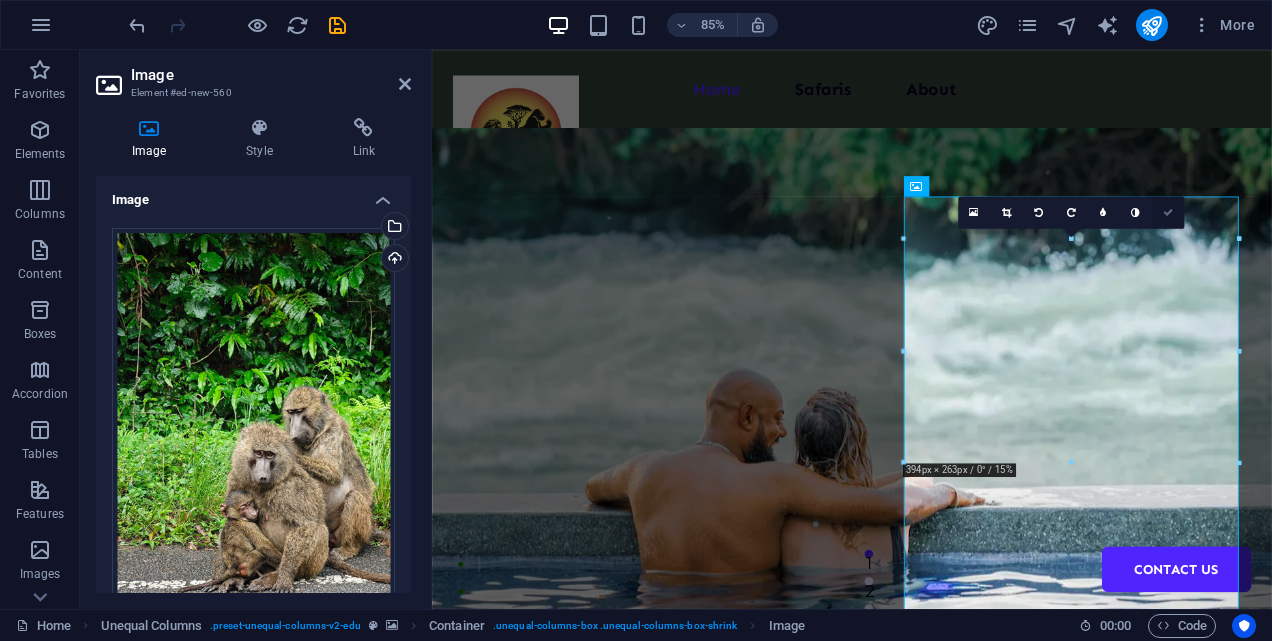 click at bounding box center [1168, 212] 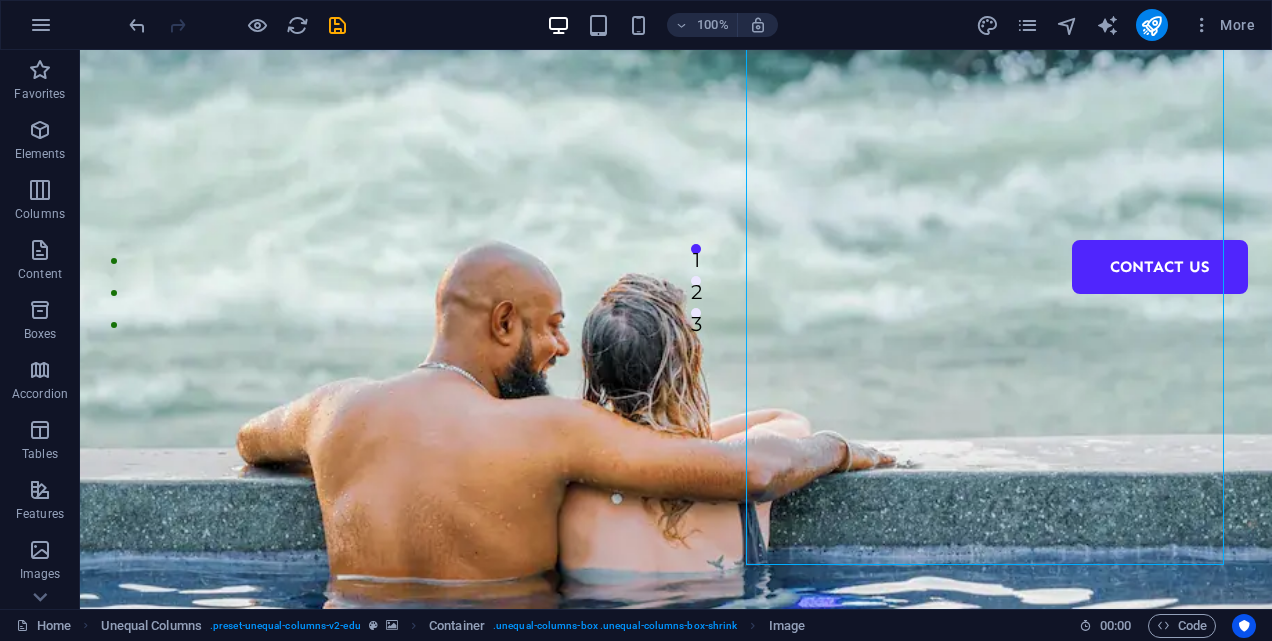 scroll, scrollTop: 0, scrollLeft: 0, axis: both 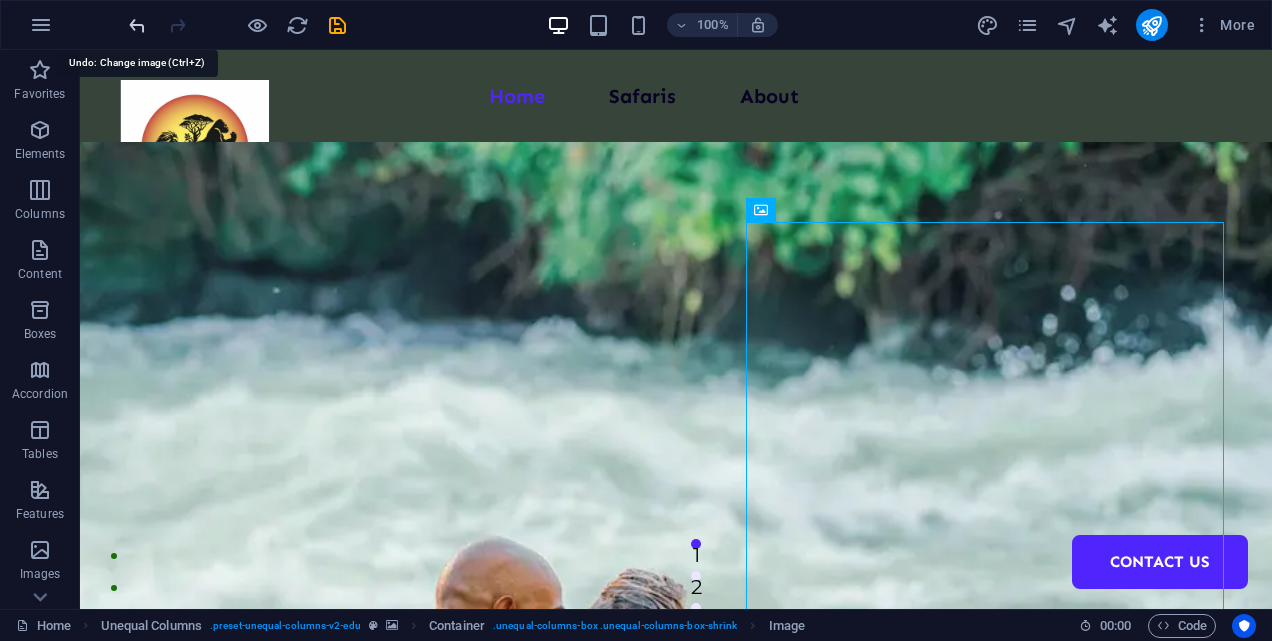 click at bounding box center [137, 25] 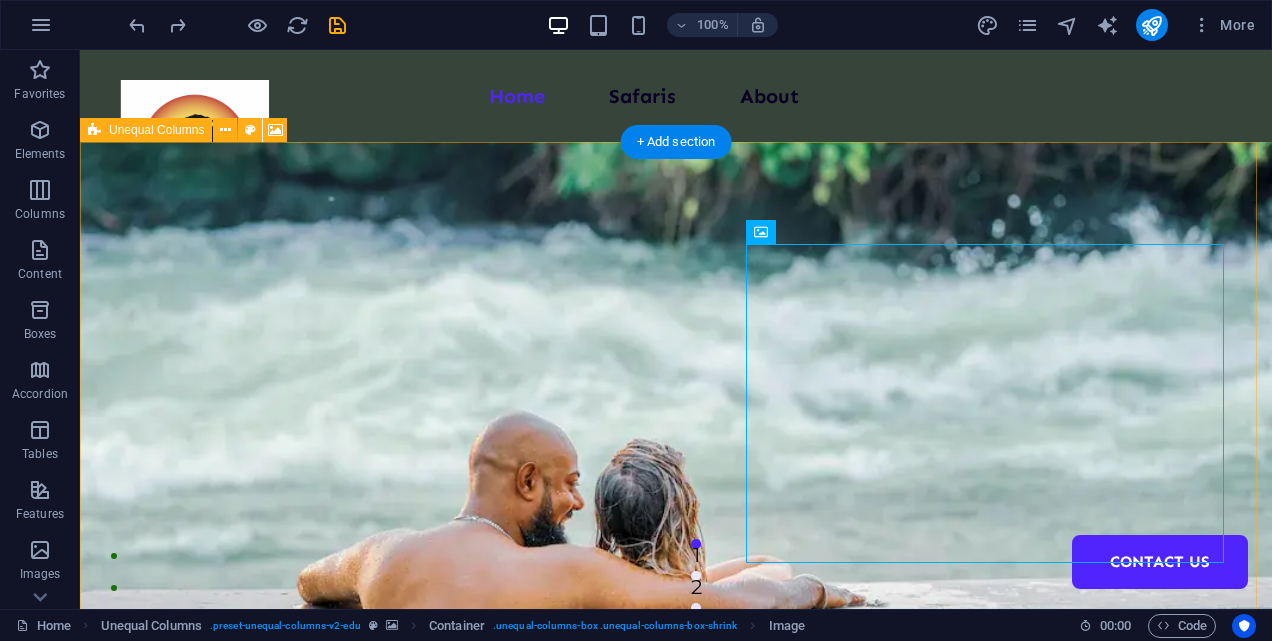 click at bounding box center [676, 484] 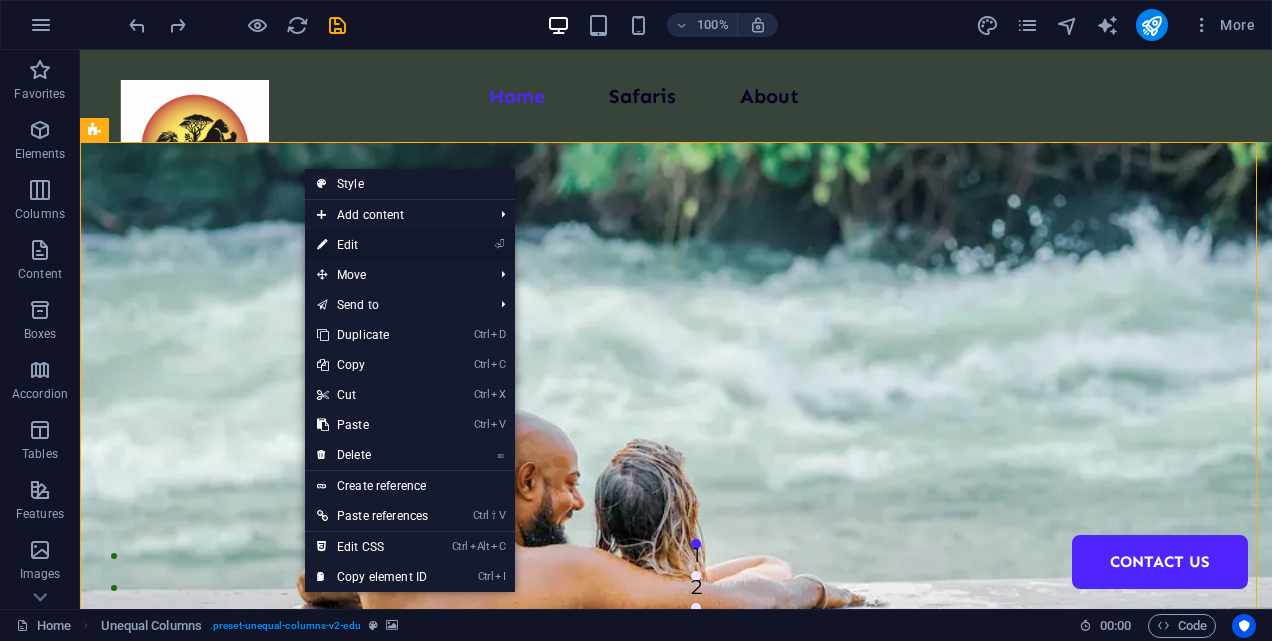 click on "⏎  Edit" at bounding box center (372, 245) 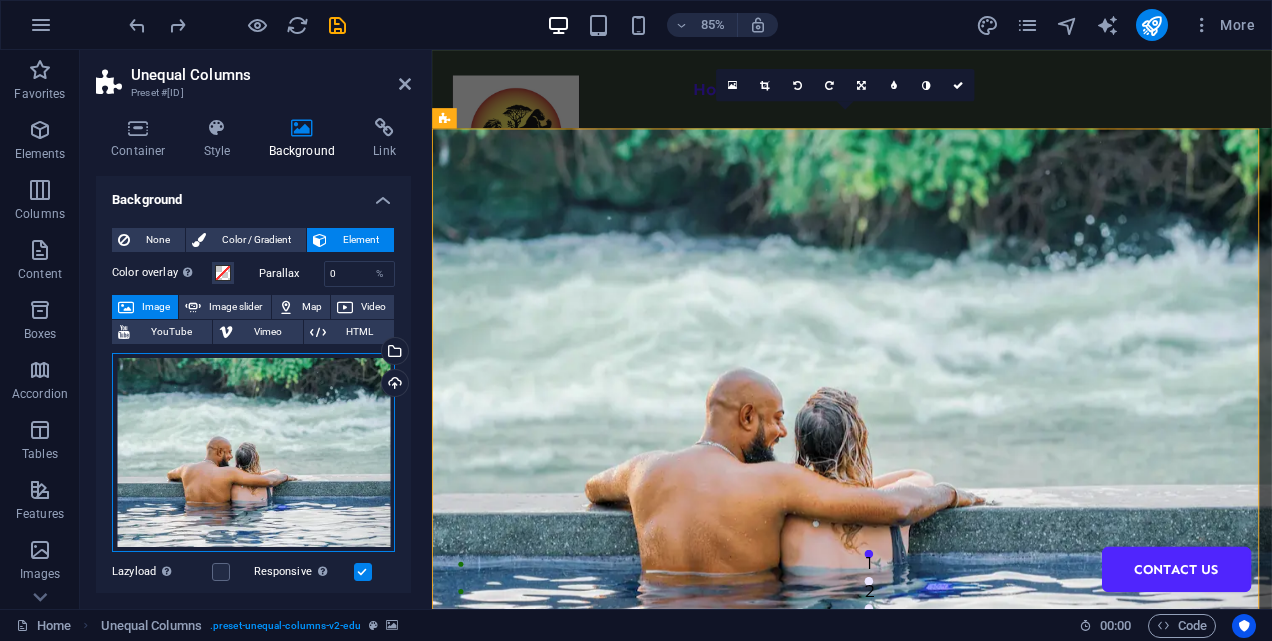 click on "Drag files here, click to choose files or select files from Files or our free stock photos & videos" at bounding box center [253, 452] 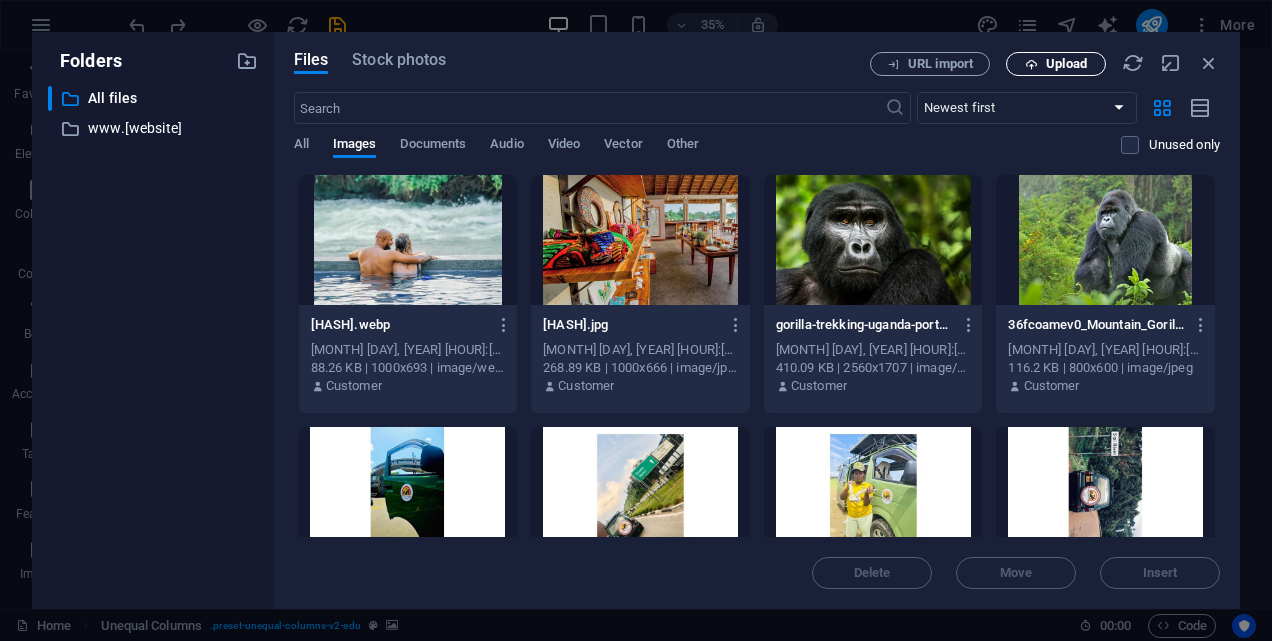click on "Upload" at bounding box center [1066, 64] 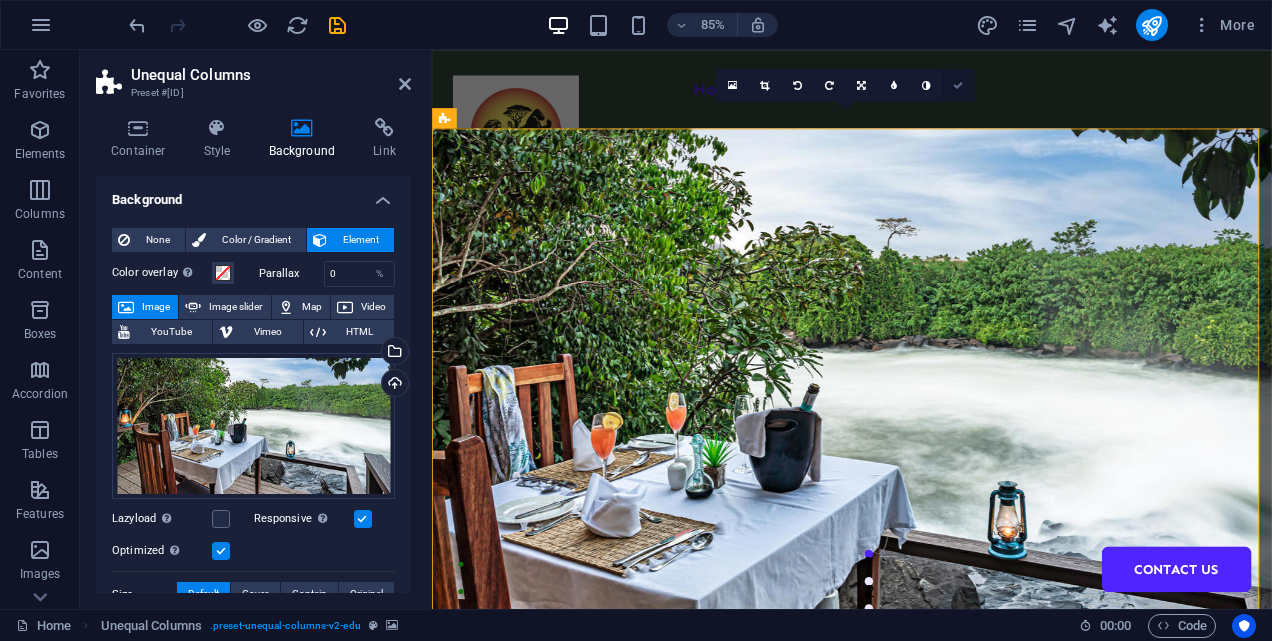 click at bounding box center (958, 85) 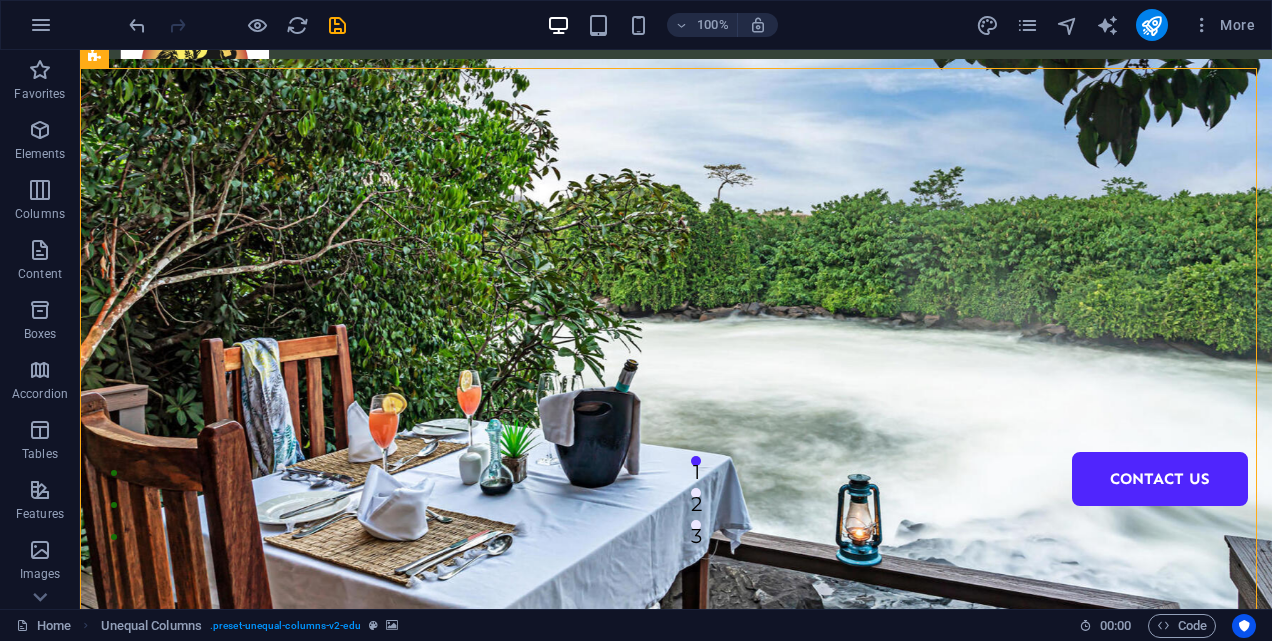 scroll, scrollTop: 39, scrollLeft: 0, axis: vertical 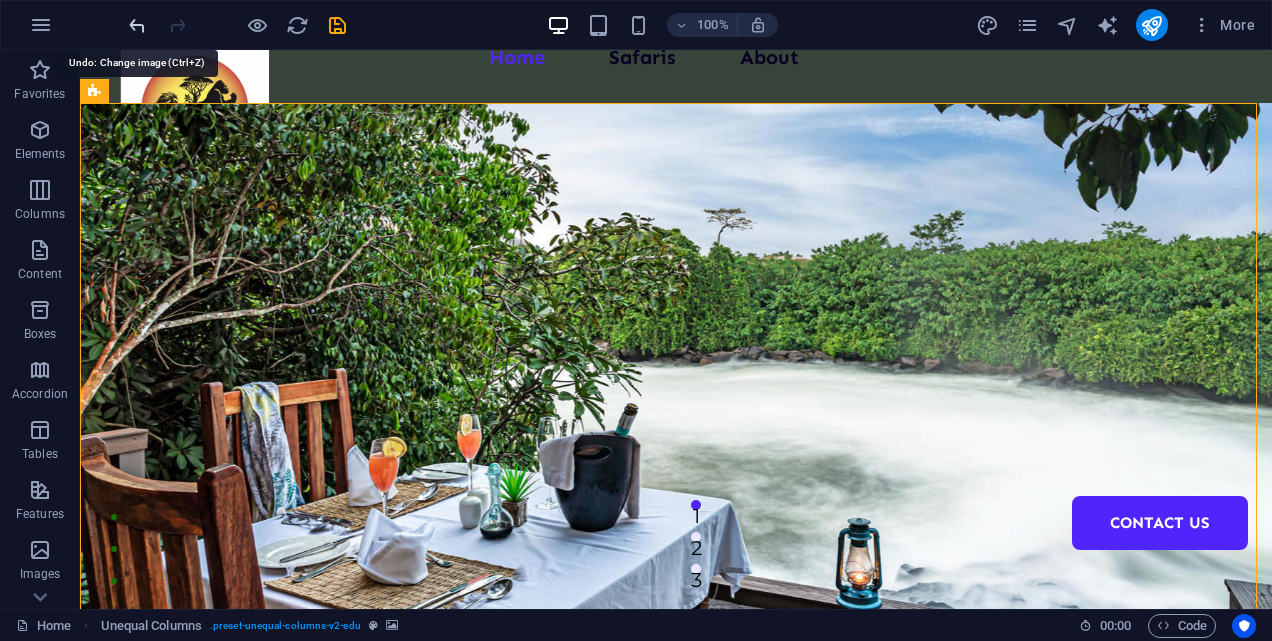 click at bounding box center [137, 25] 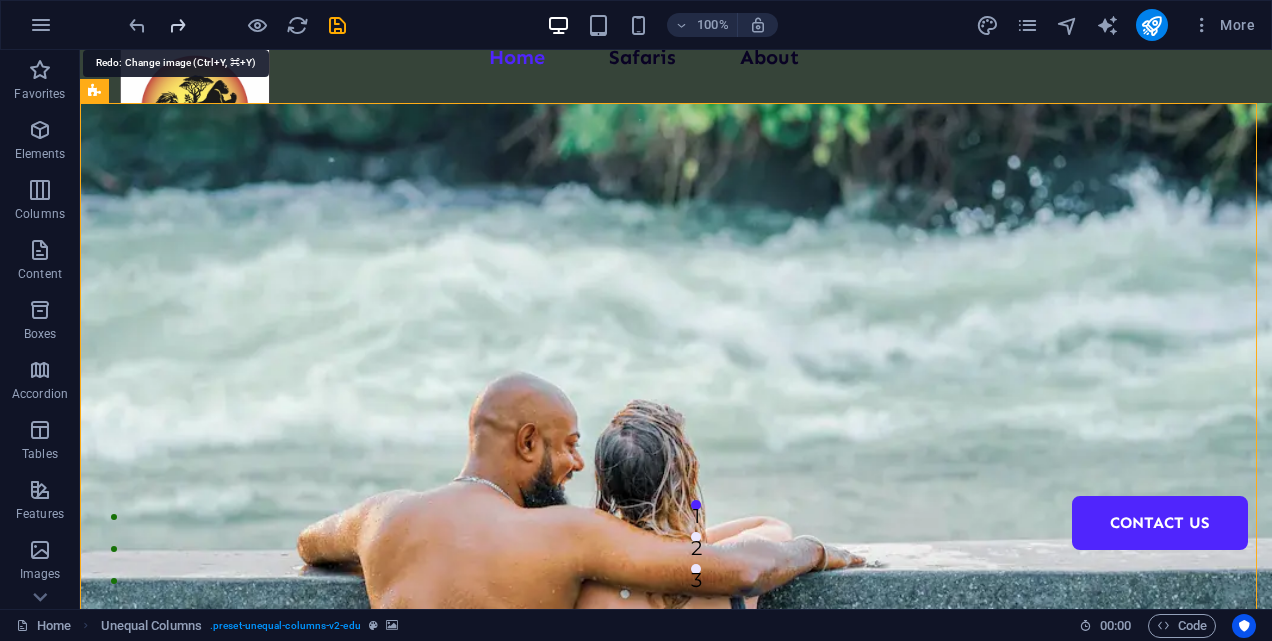 click at bounding box center (177, 25) 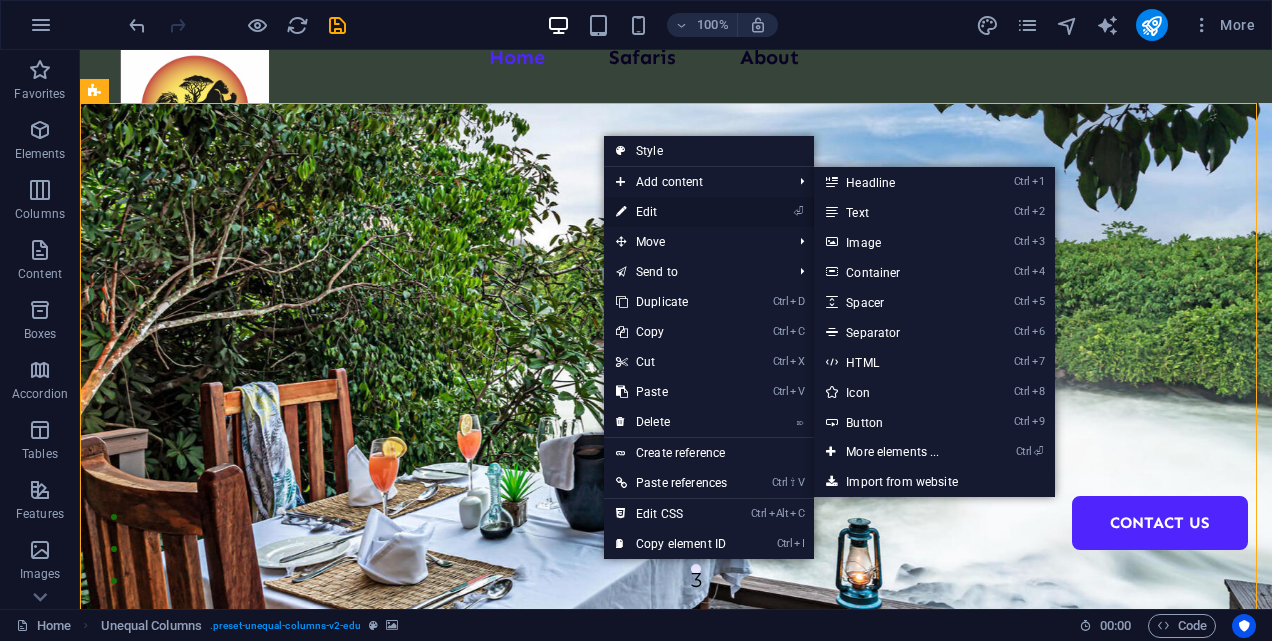 click on "⏎  Edit" at bounding box center (671, 212) 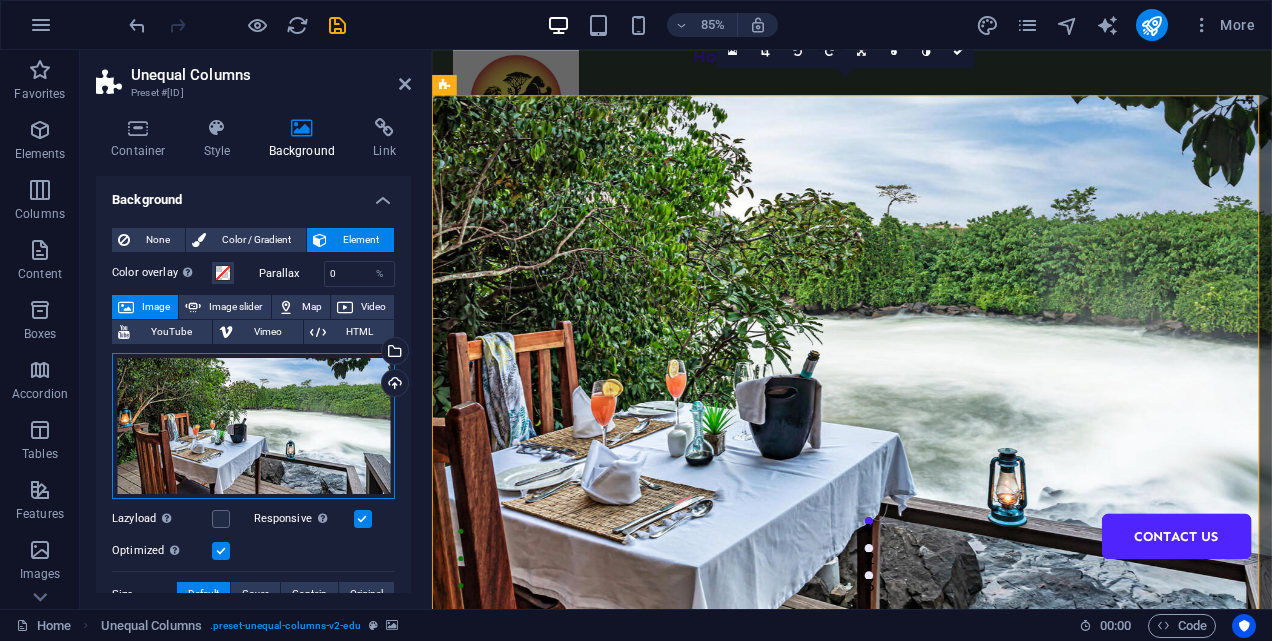 click on "Drag files here, click to choose files or select files from Files or our free stock photos & videos" at bounding box center (253, 426) 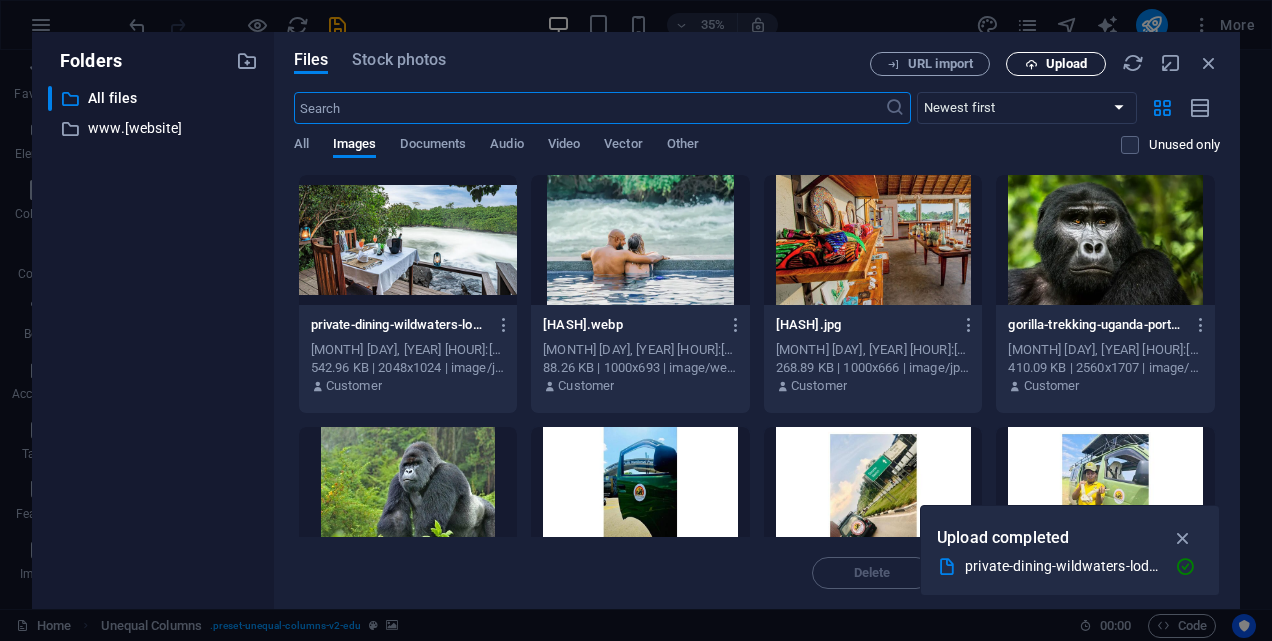 click on "Upload" at bounding box center [1066, 64] 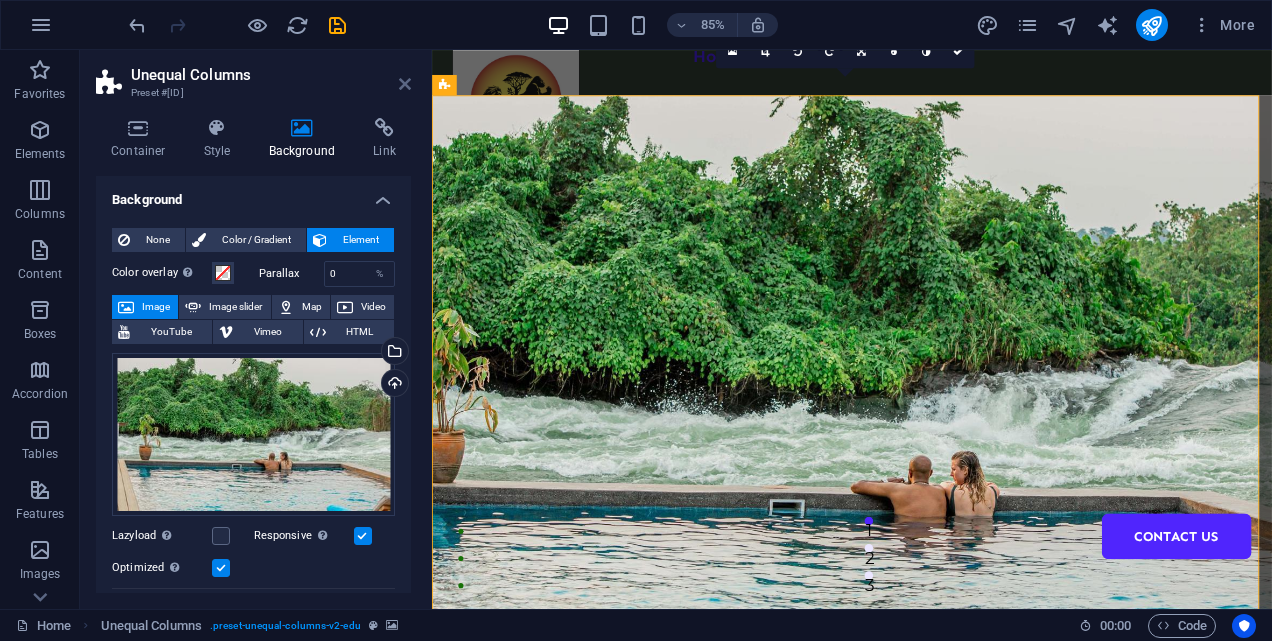 click at bounding box center [405, 84] 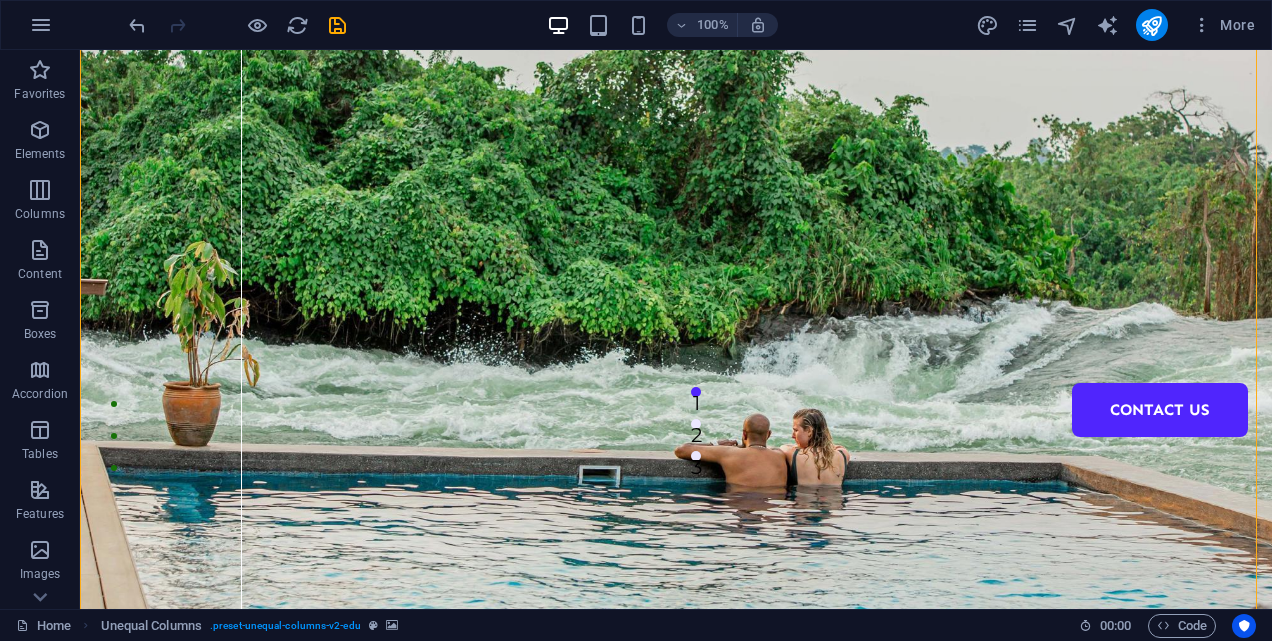 scroll, scrollTop: 29, scrollLeft: 0, axis: vertical 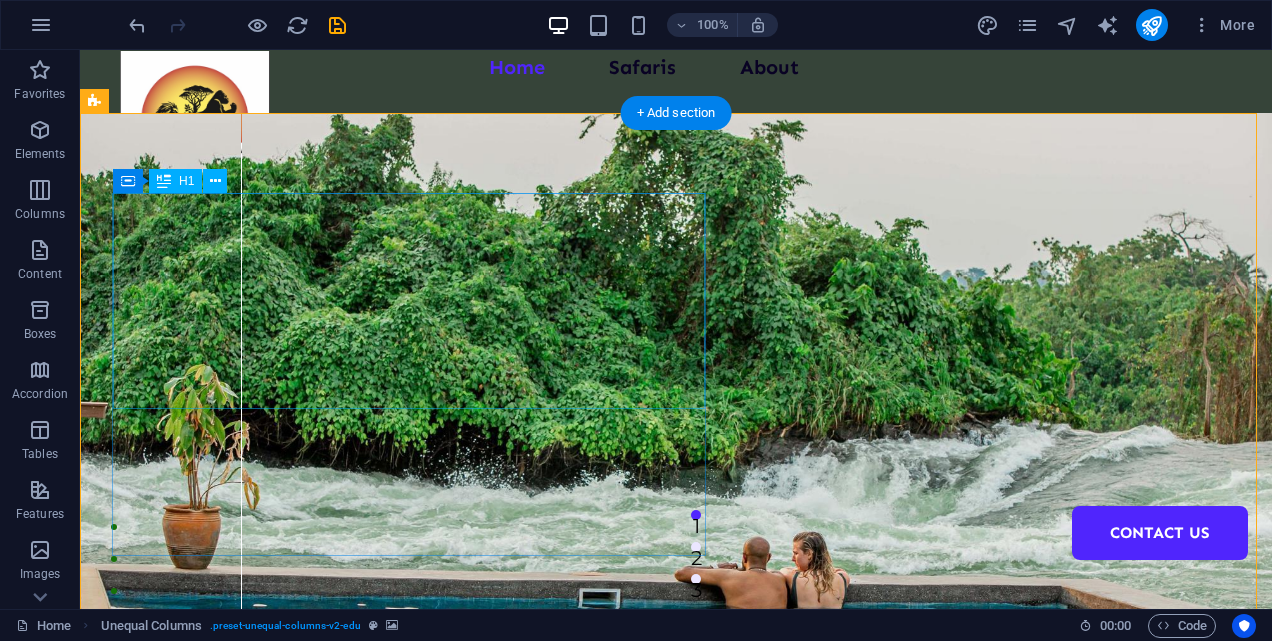 click on "Welcome to the best destination setter" at bounding box center [660, 1159] 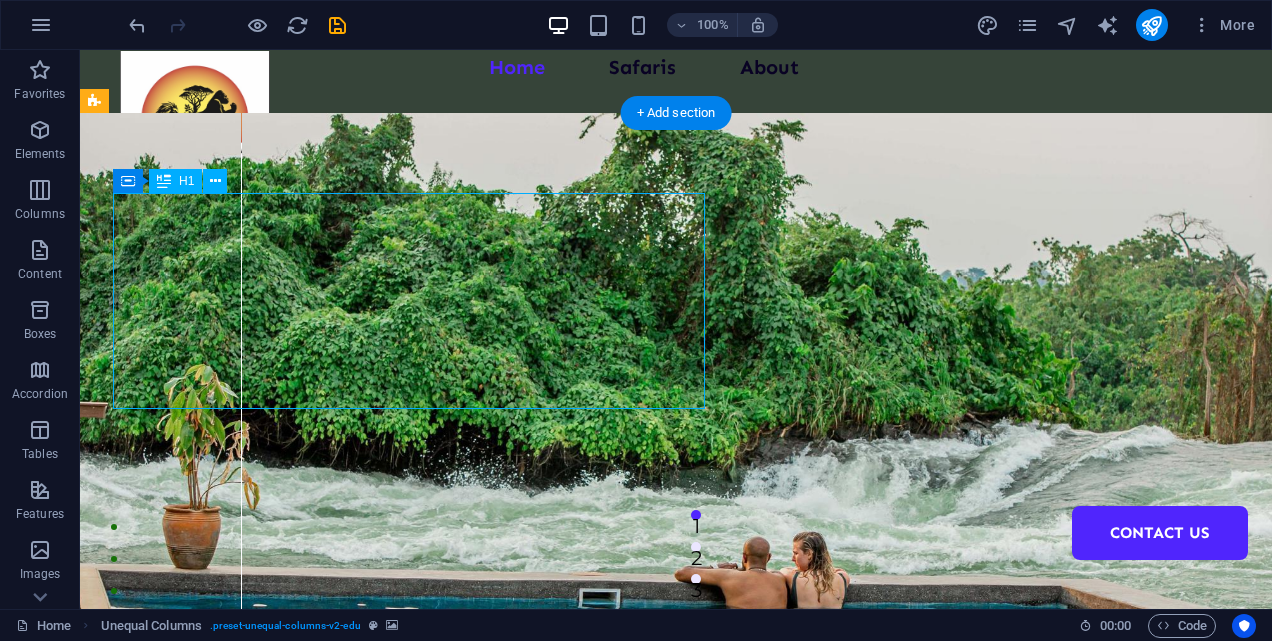 click on "Welcome to the best destination setter" at bounding box center [660, 1159] 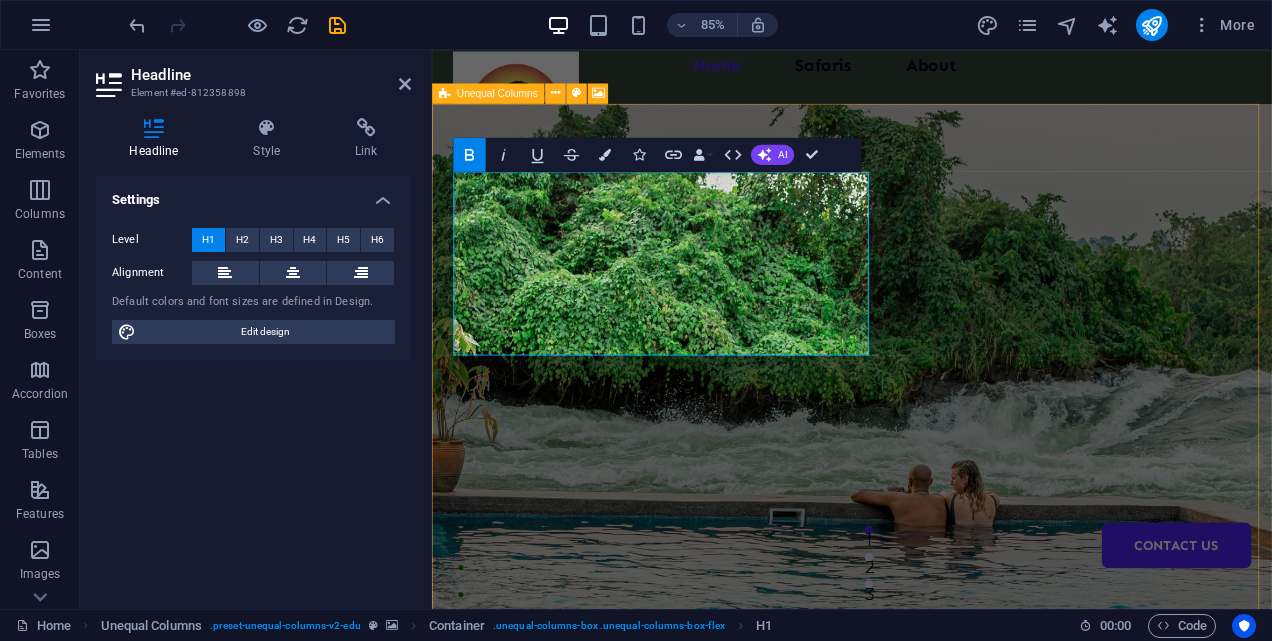drag, startPoint x: 785, startPoint y: 250, endPoint x: 433, endPoint y: 285, distance: 353.73578 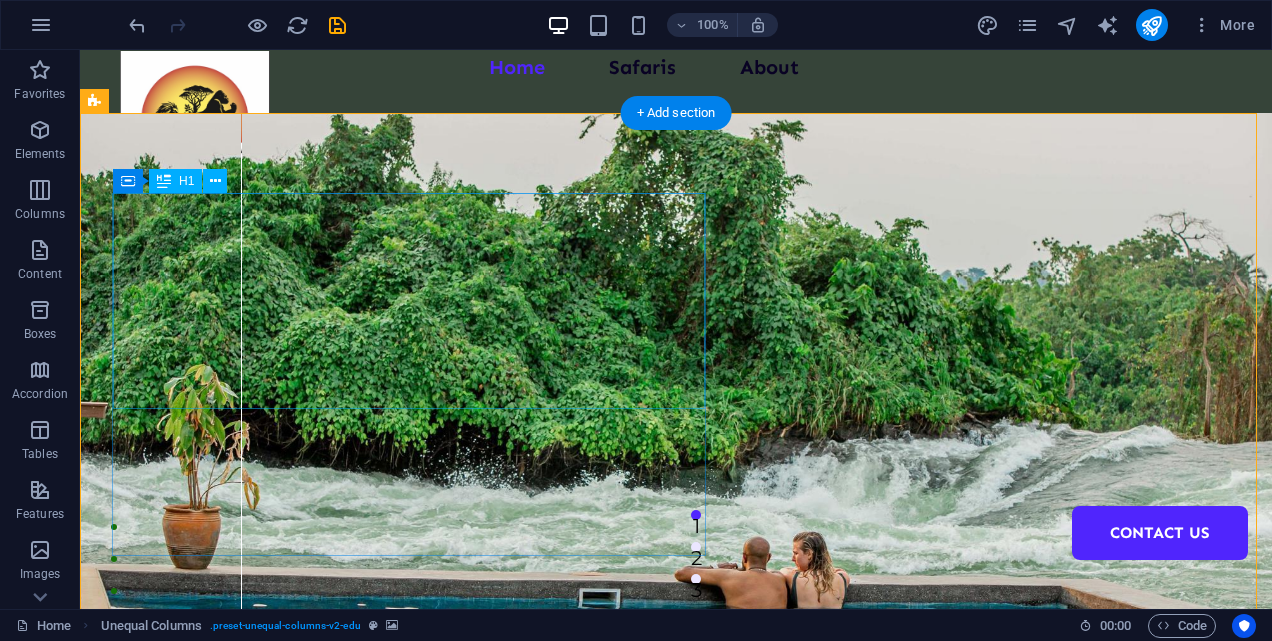 click on "Welcome to the best destination setter" at bounding box center (660, 1159) 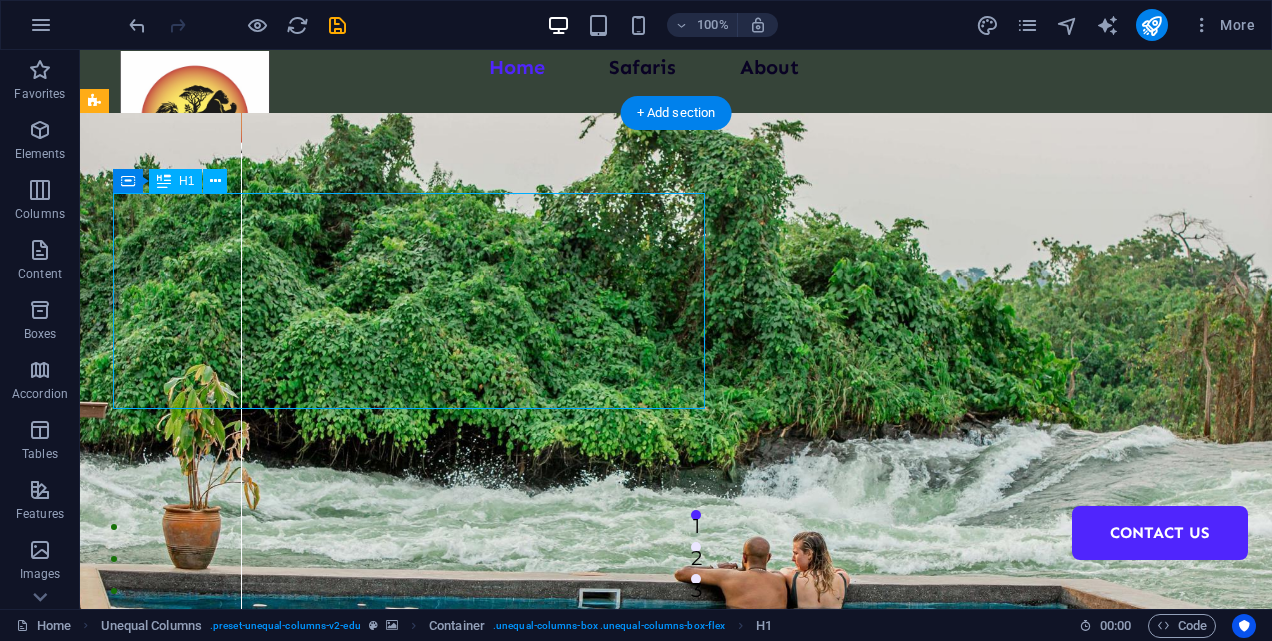 click on "Welcome to the best destination setter" at bounding box center (660, 1159) 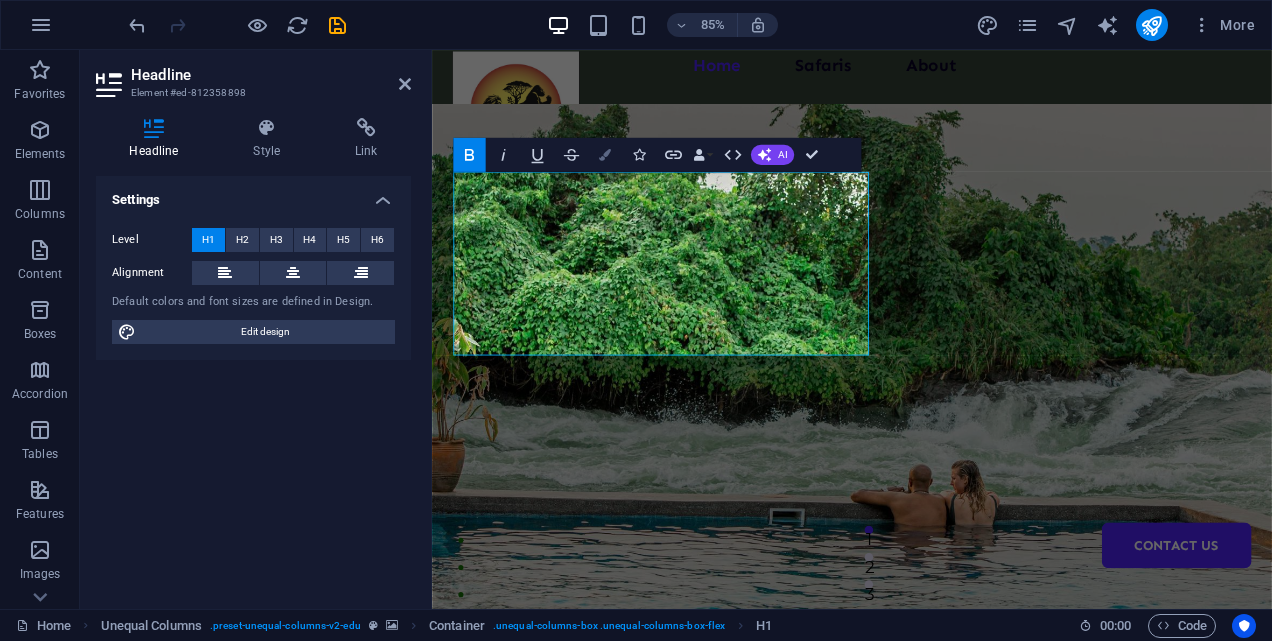 click on "Colors" at bounding box center (605, 155) 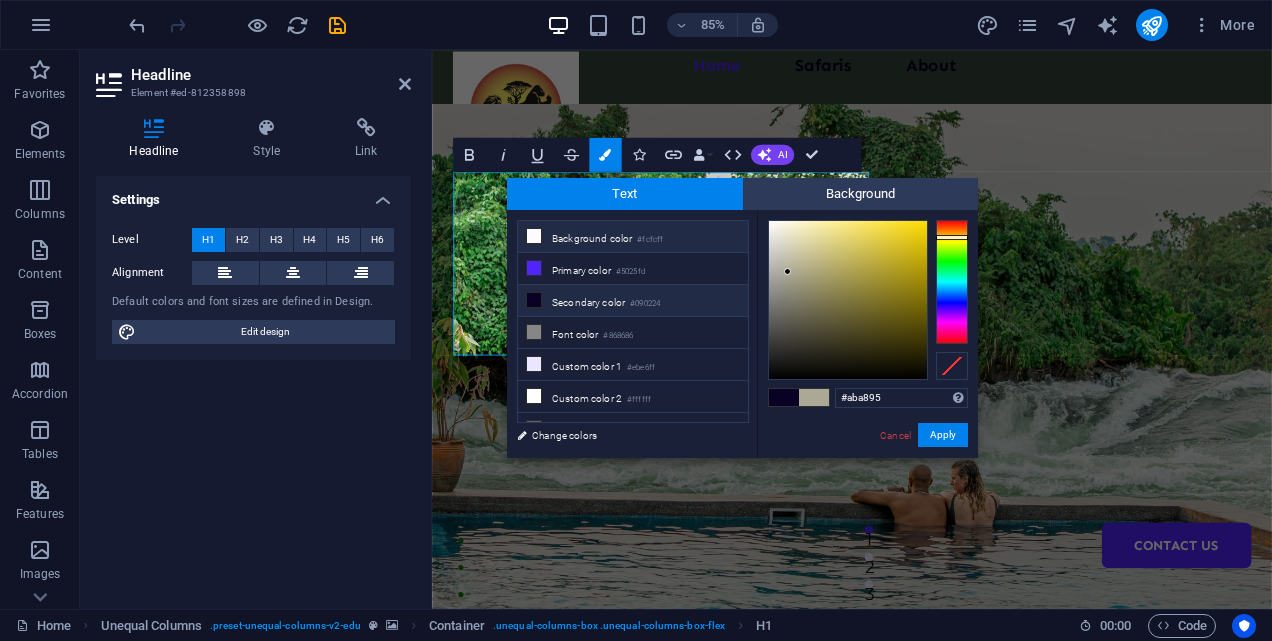click on "Background color
#fcfcff" at bounding box center (633, 237) 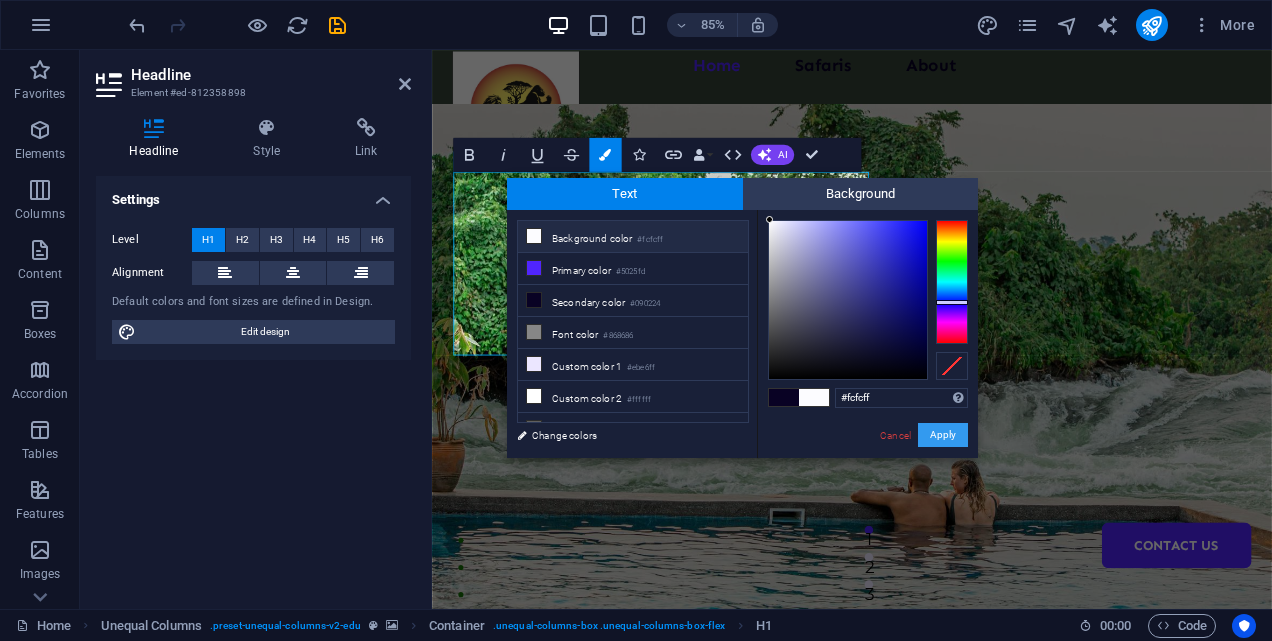 click on "Apply" at bounding box center [943, 435] 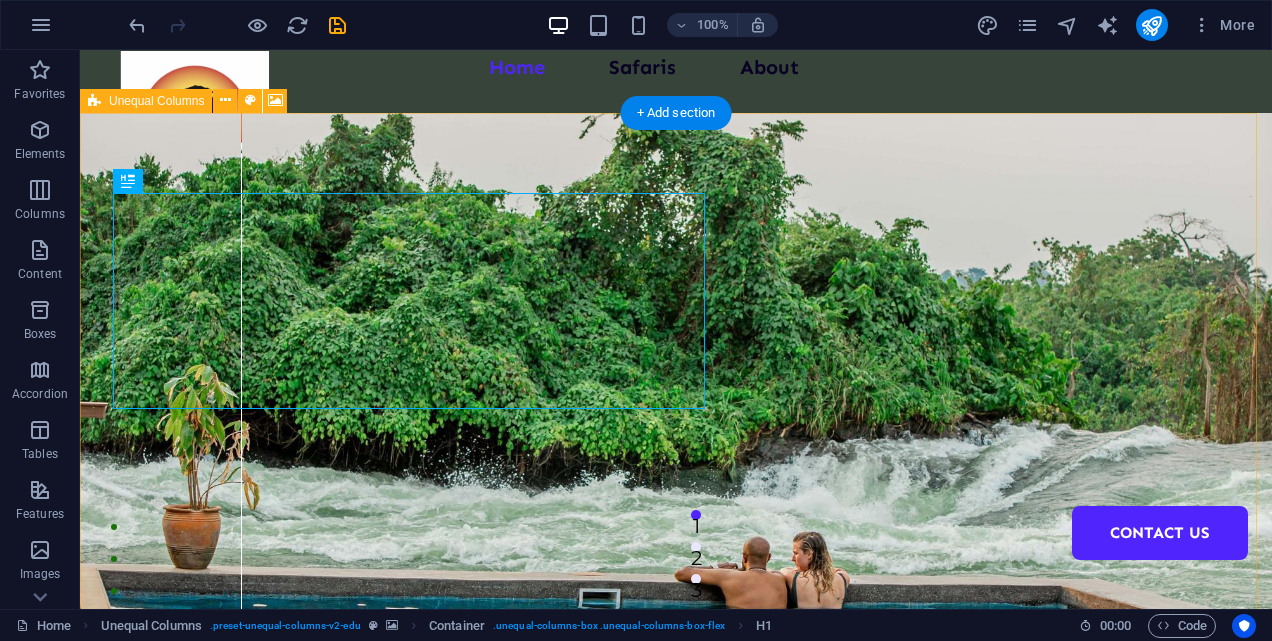 click at bounding box center [676, 455] 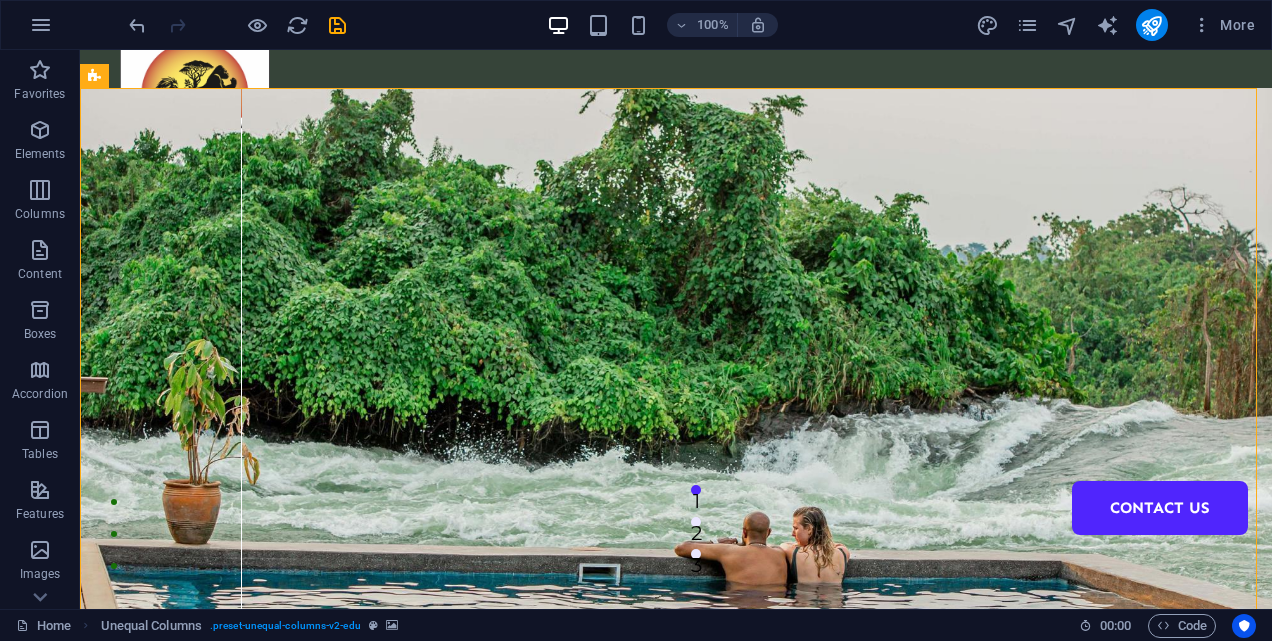scroll, scrollTop: 0, scrollLeft: 0, axis: both 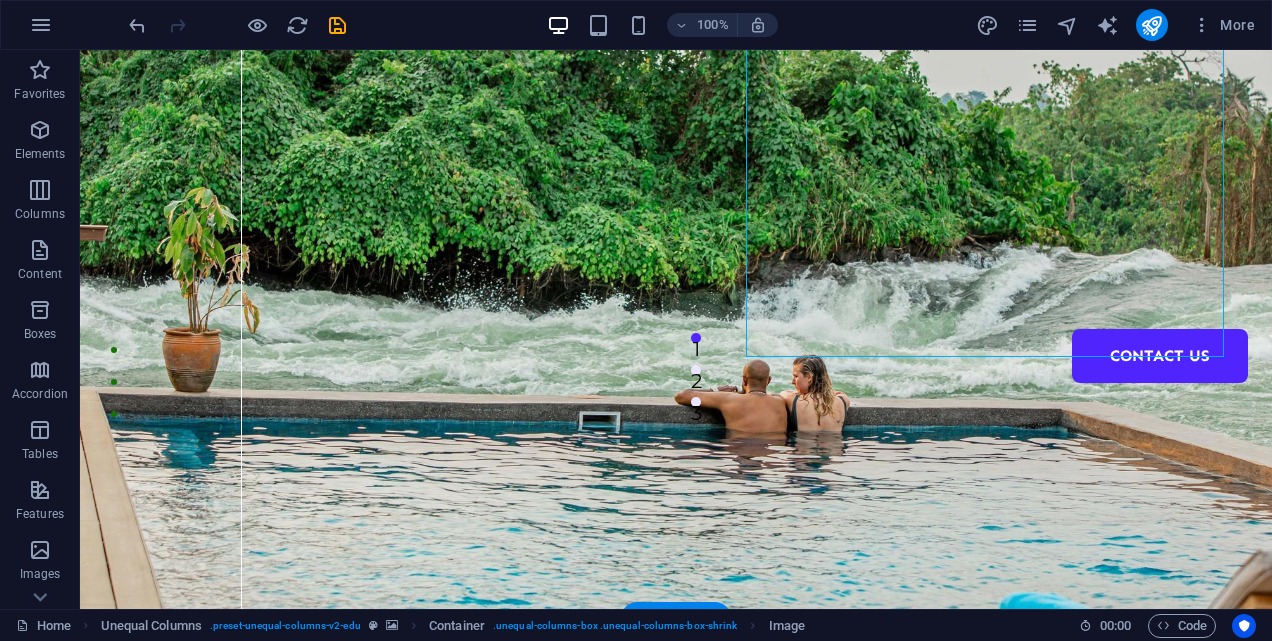 drag, startPoint x: 834, startPoint y: 208, endPoint x: 759, endPoint y: 429, distance: 233.37952 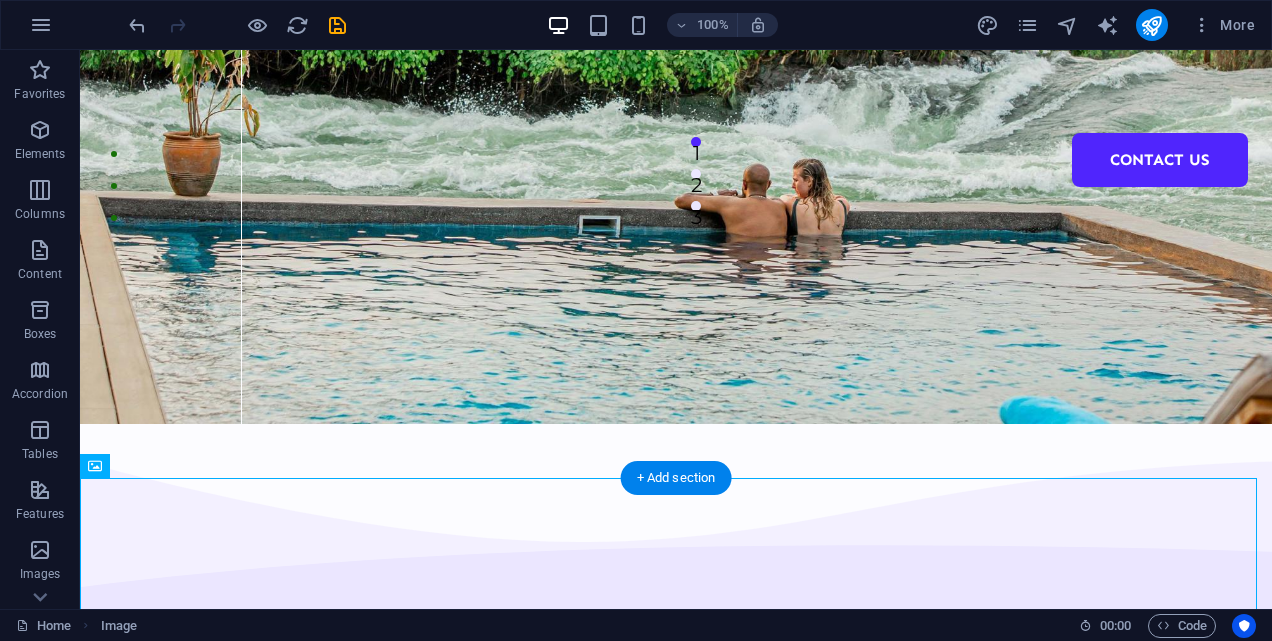 scroll, scrollTop: 837, scrollLeft: 0, axis: vertical 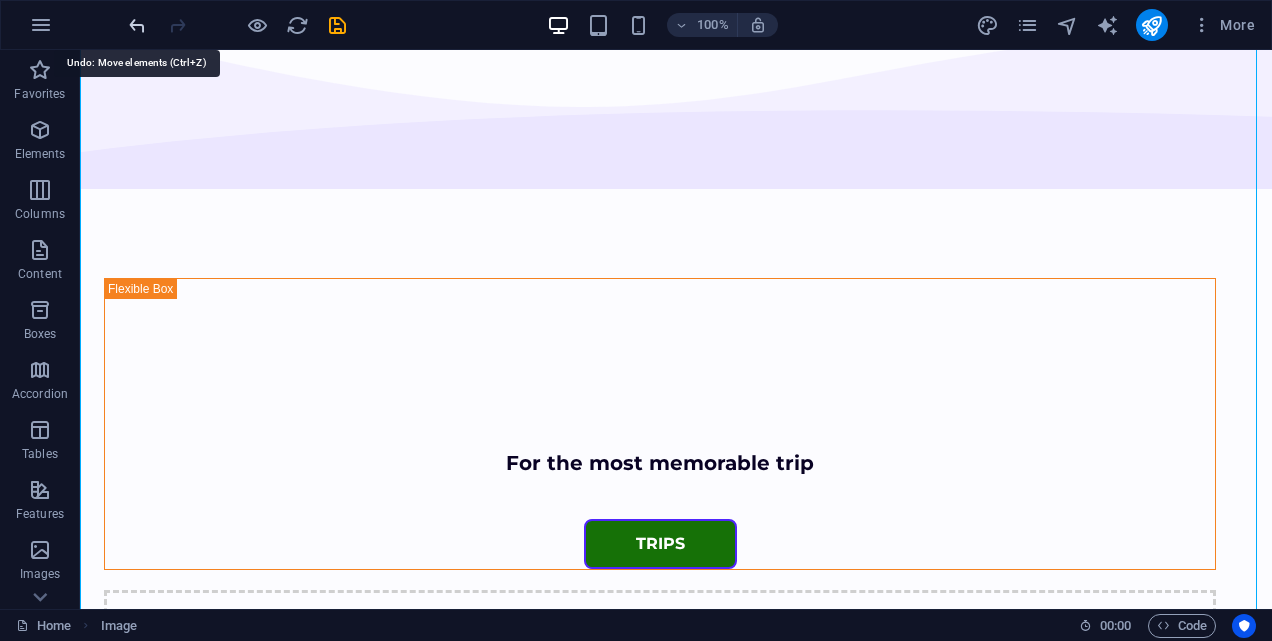 click at bounding box center (137, 25) 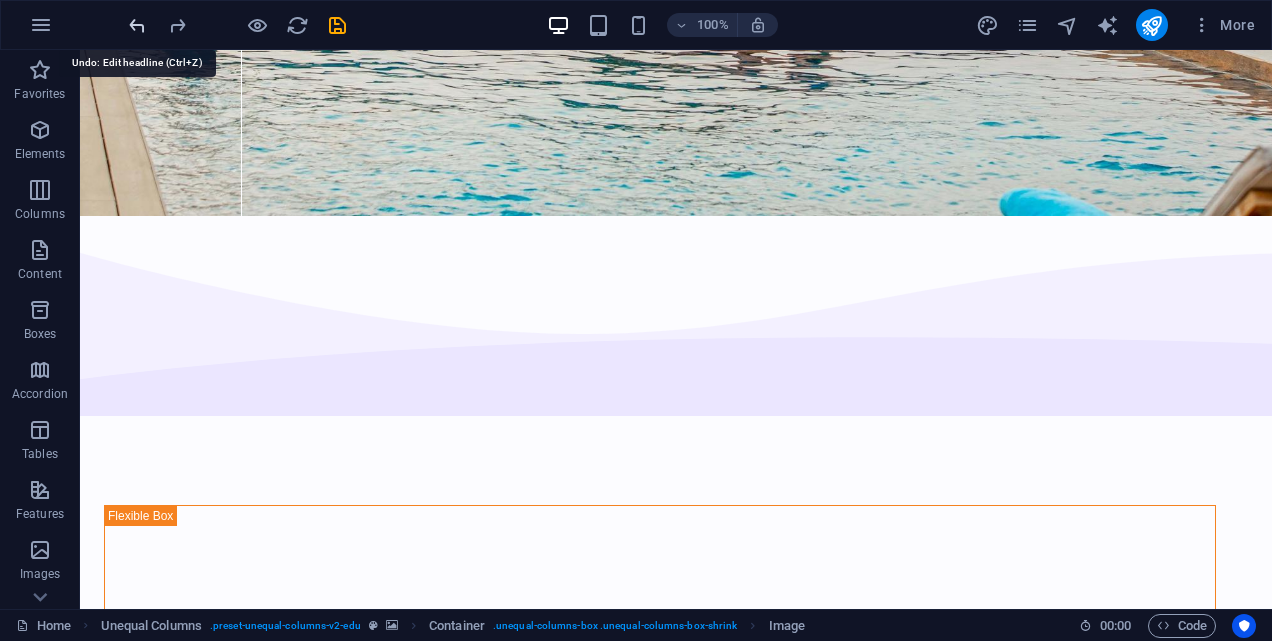 scroll, scrollTop: 74, scrollLeft: 0, axis: vertical 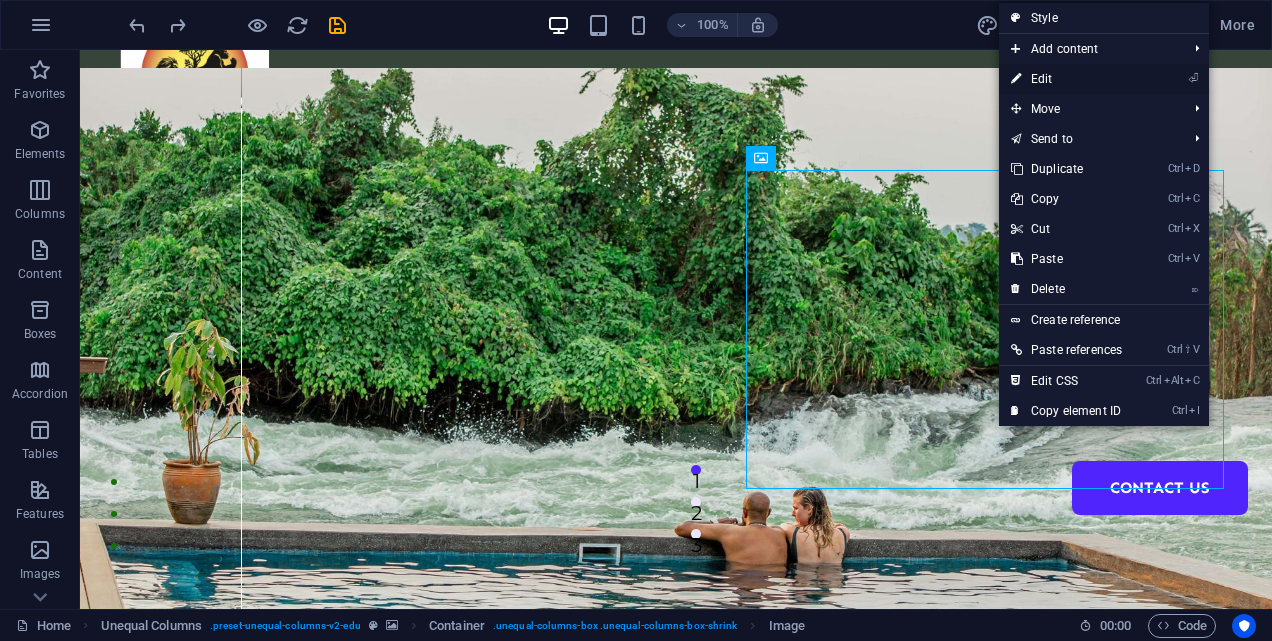 click on "⏎  Edit" at bounding box center (1066, 79) 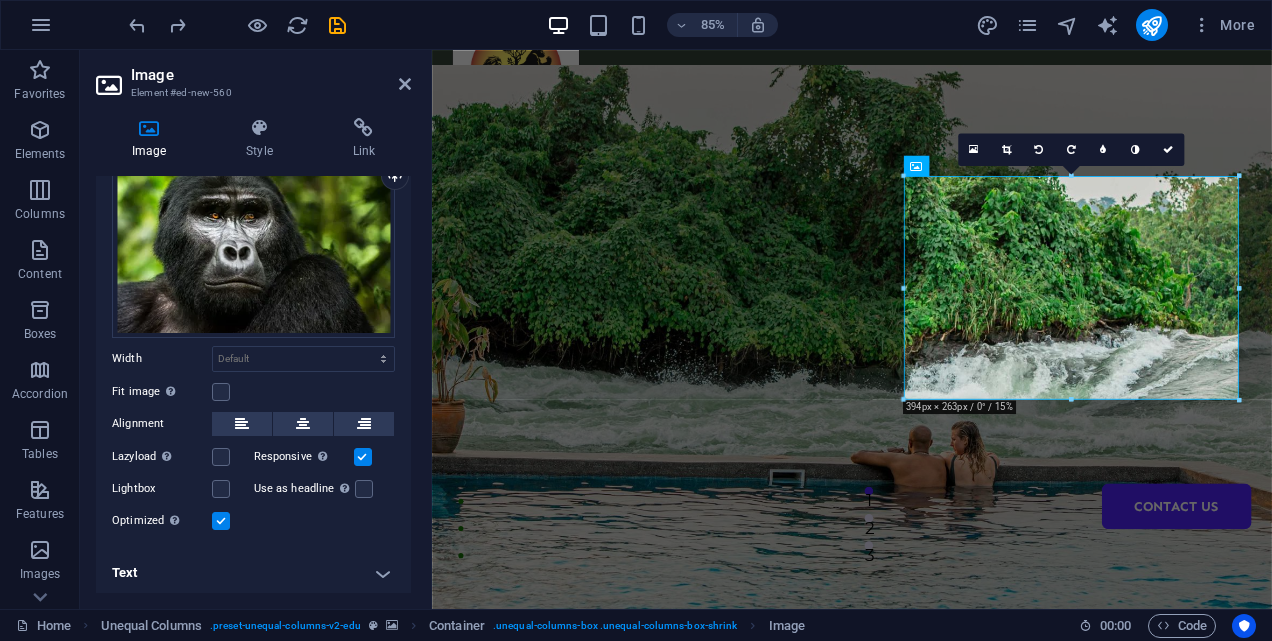 scroll, scrollTop: 0, scrollLeft: 0, axis: both 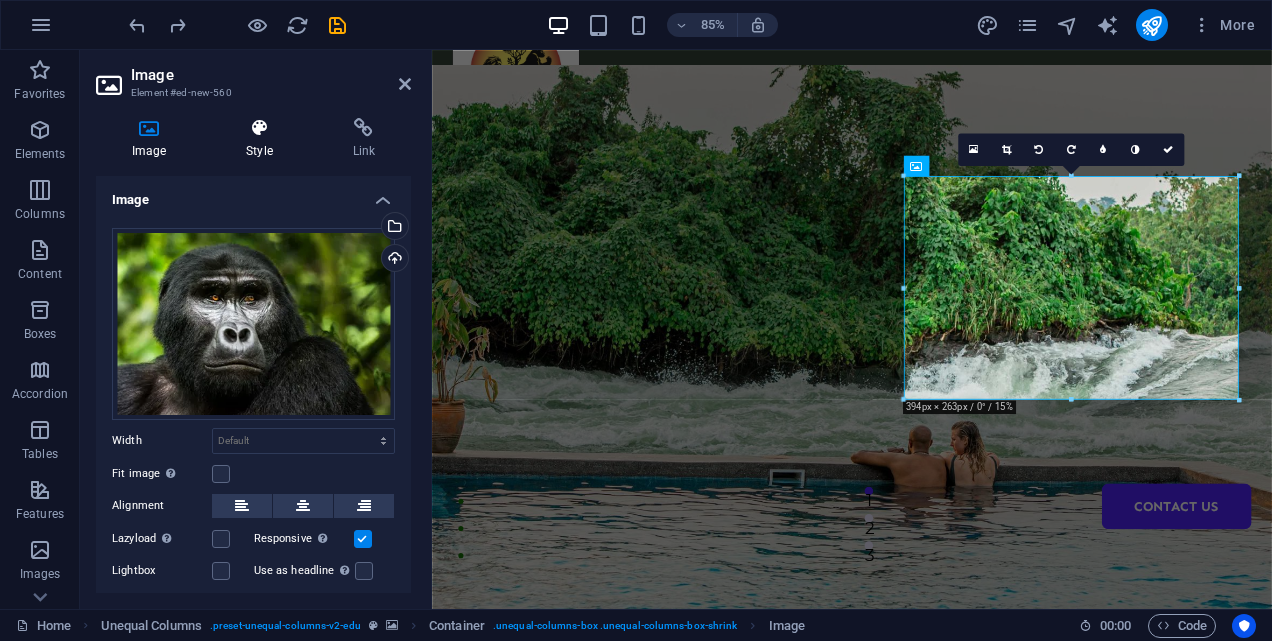 click on "Style" at bounding box center (263, 139) 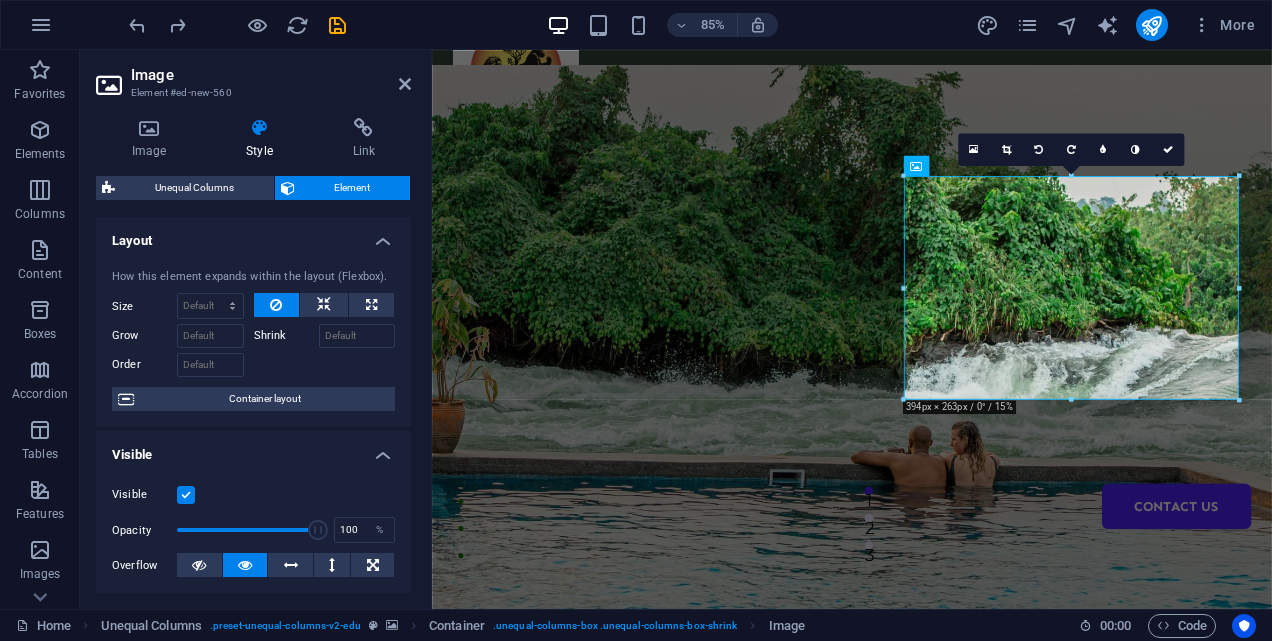 drag, startPoint x: 838, startPoint y: 286, endPoint x: 455, endPoint y: 573, distance: 478.60004 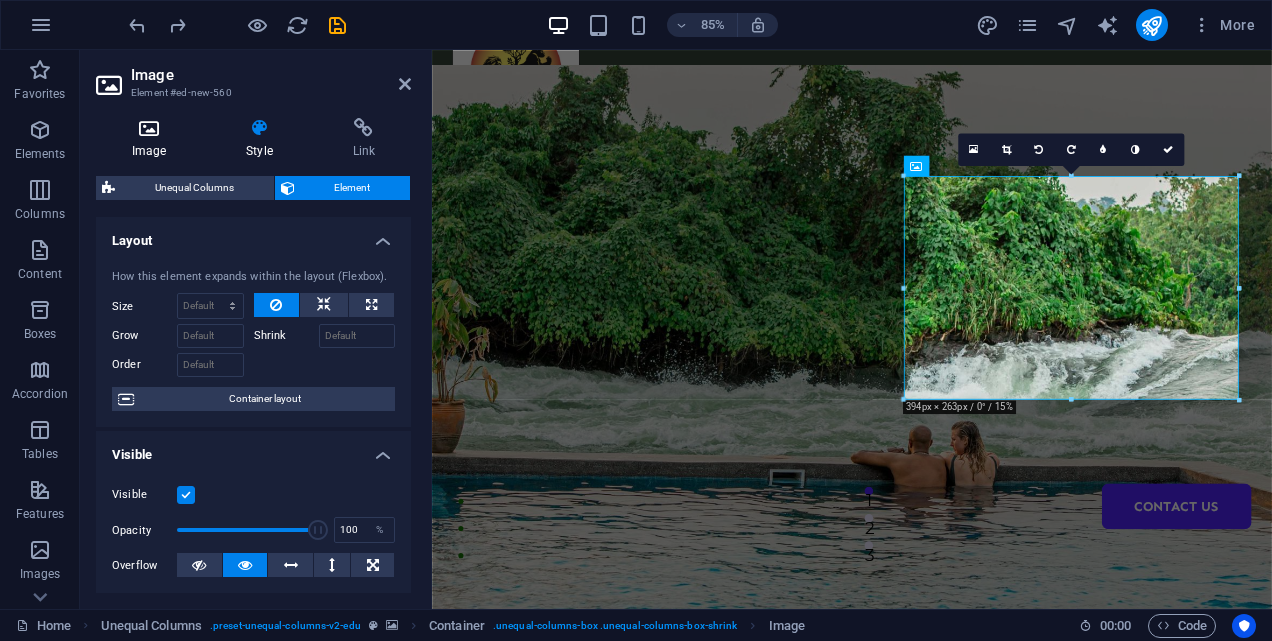 click on "Image" at bounding box center (153, 139) 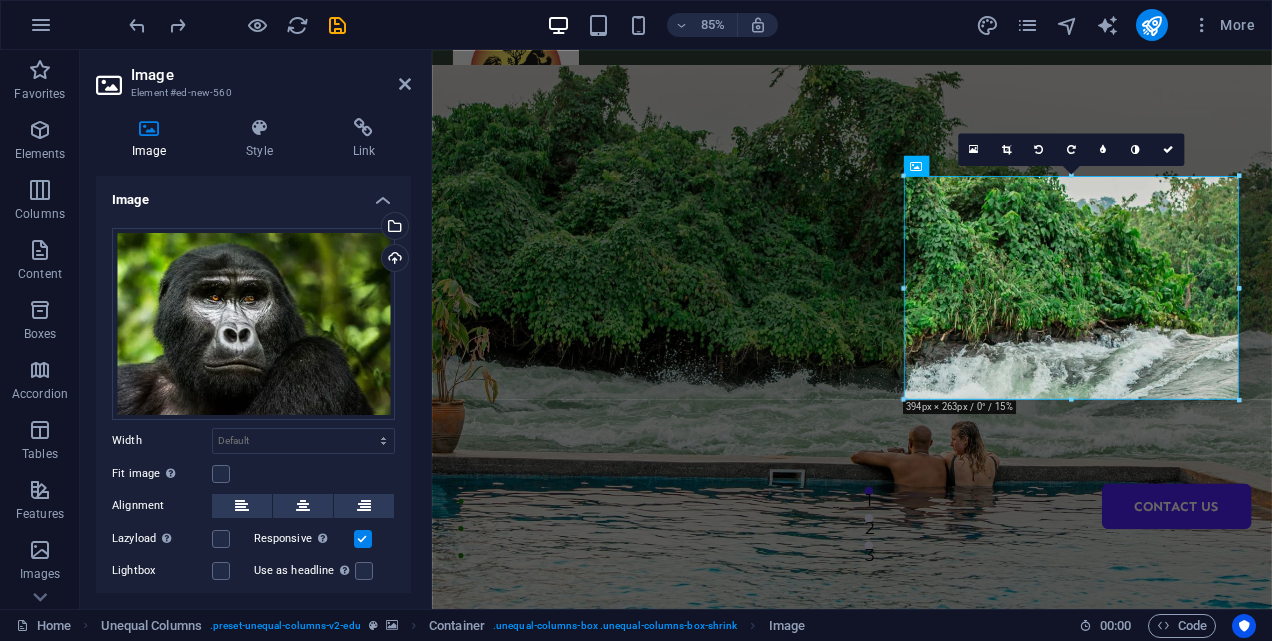 scroll, scrollTop: 82, scrollLeft: 0, axis: vertical 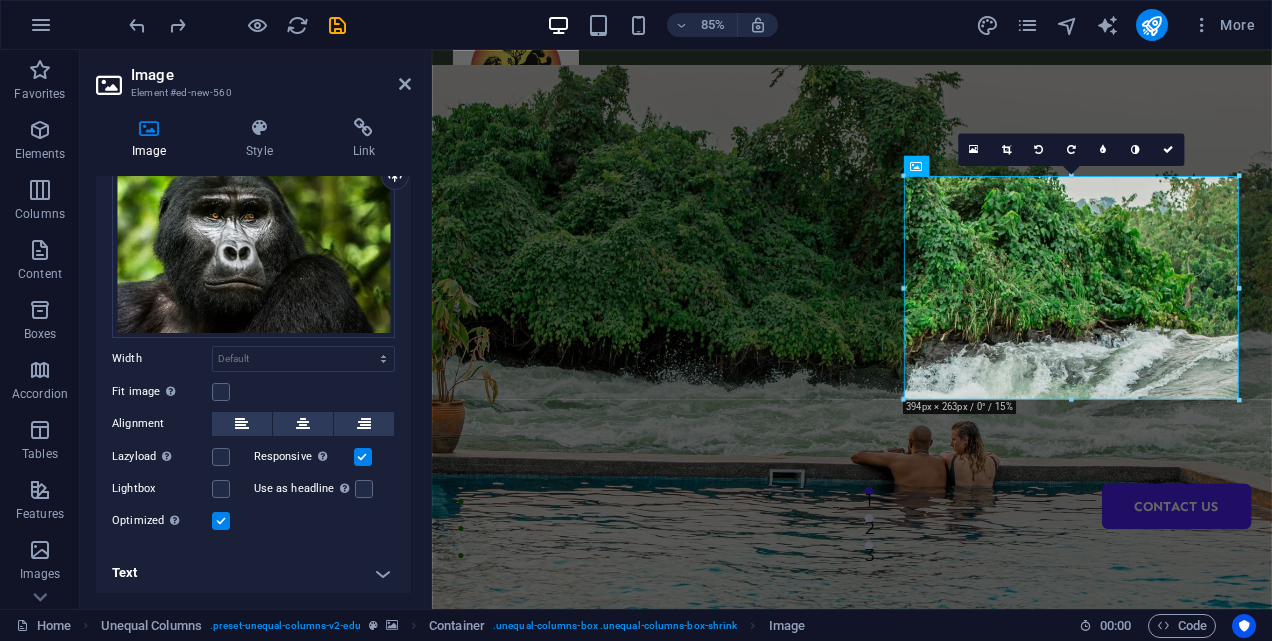 click on "Text" at bounding box center (253, 573) 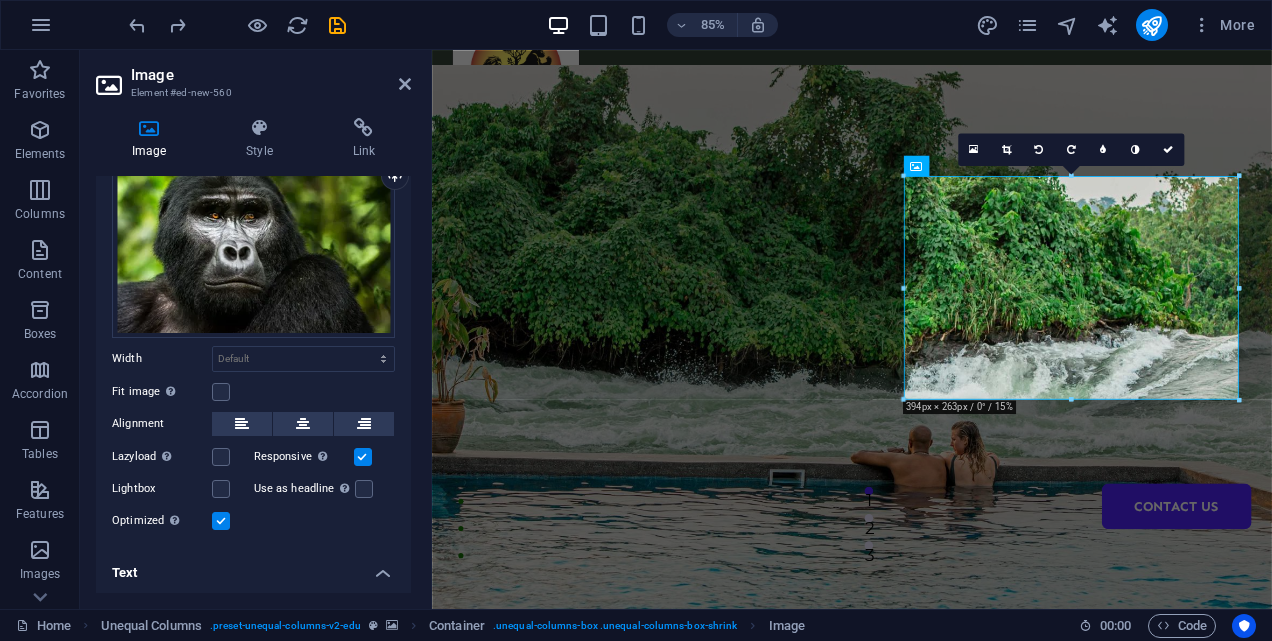 click on "Text" at bounding box center [253, 567] 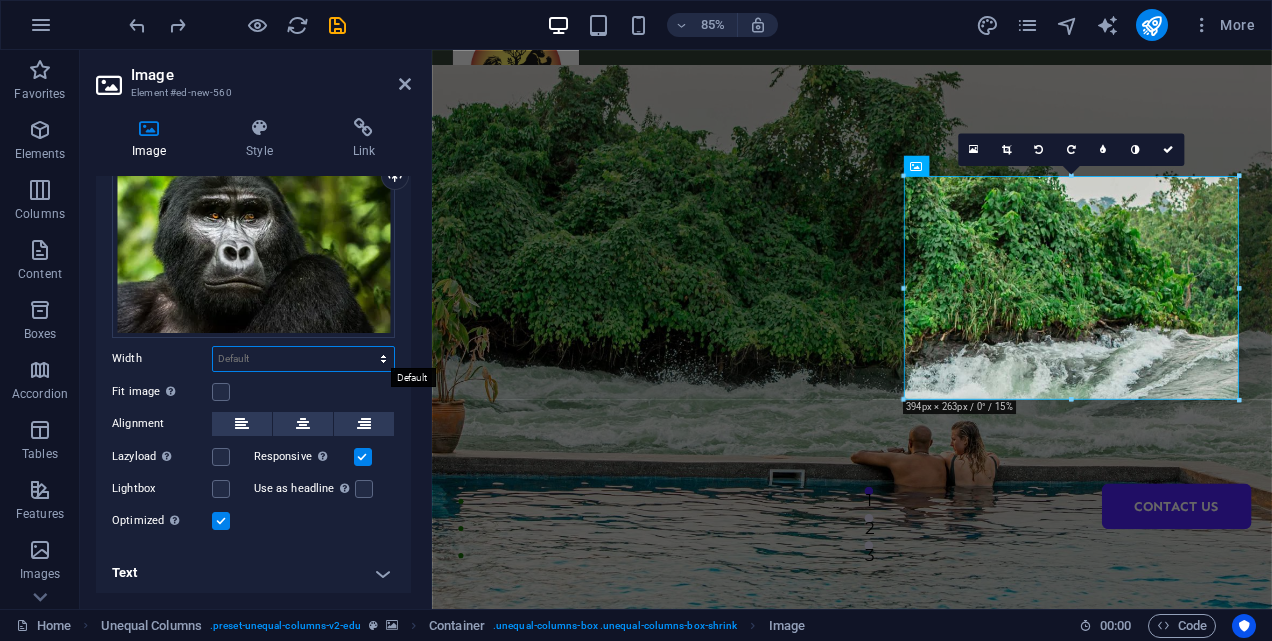 click on "Default auto px rem % em vh vw" at bounding box center [303, 359] 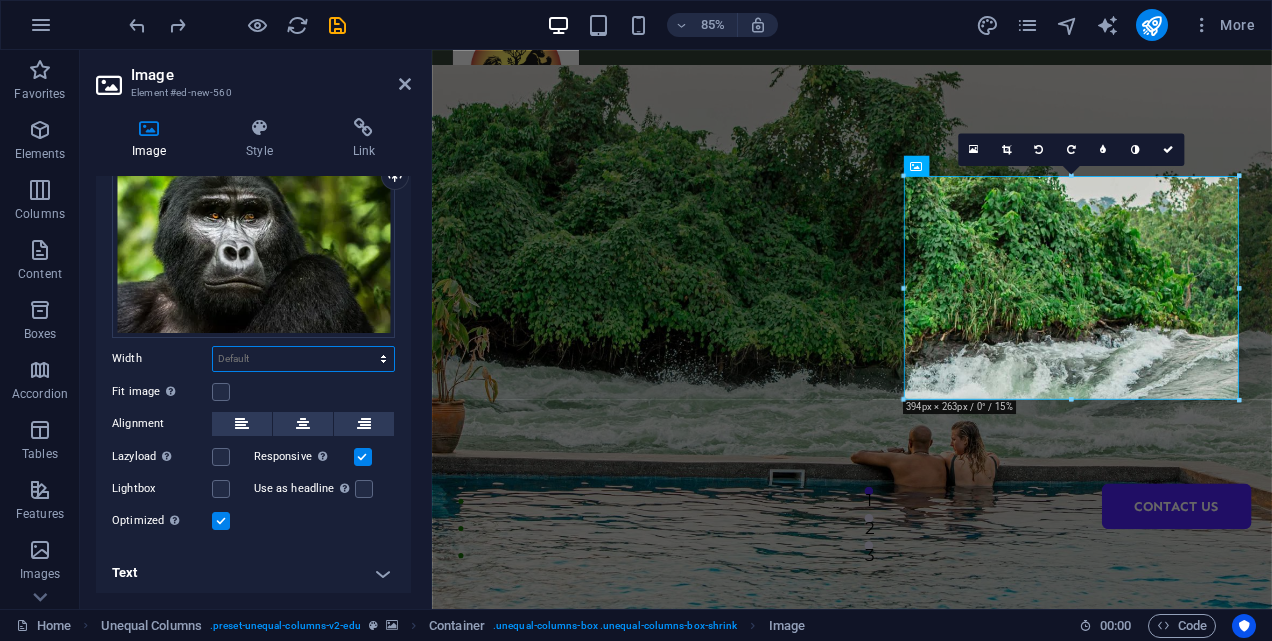 select on "px" 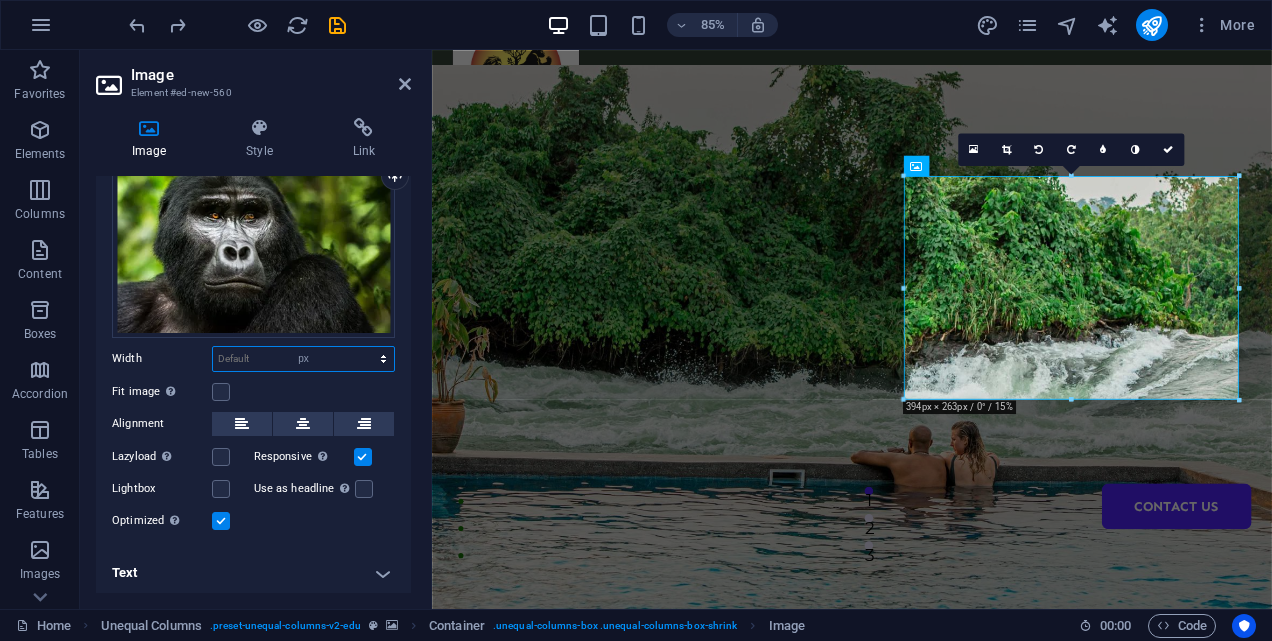 click on "Default auto px rem % em vh vw" at bounding box center [303, 359] 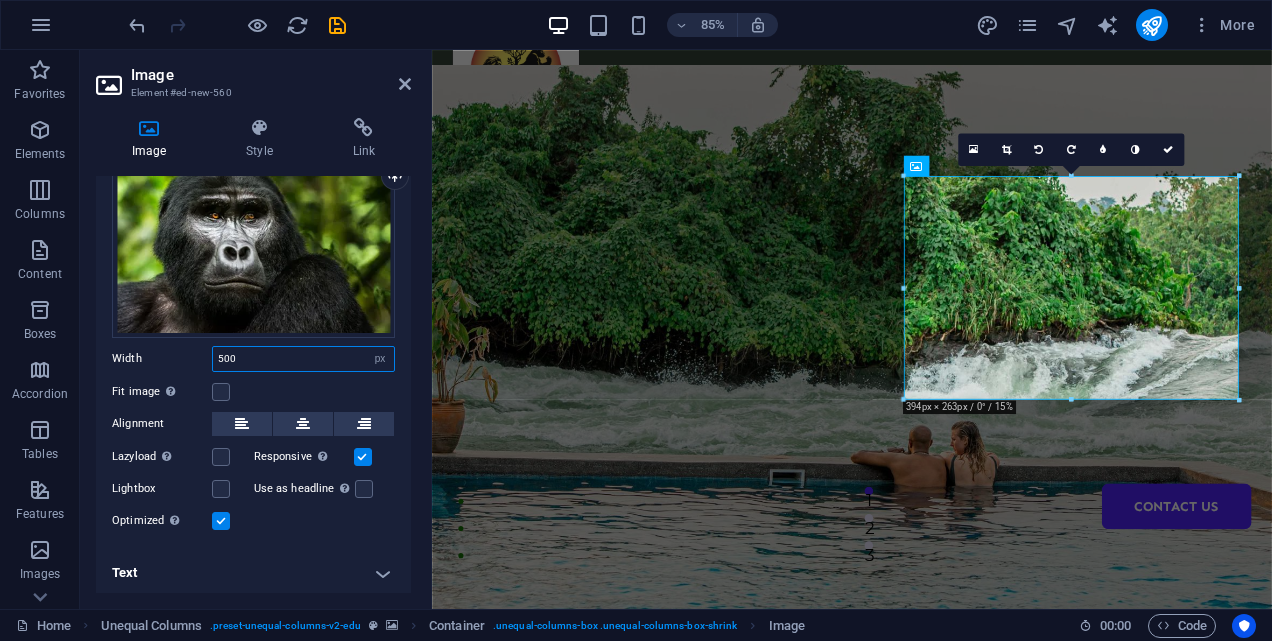 type on "500" 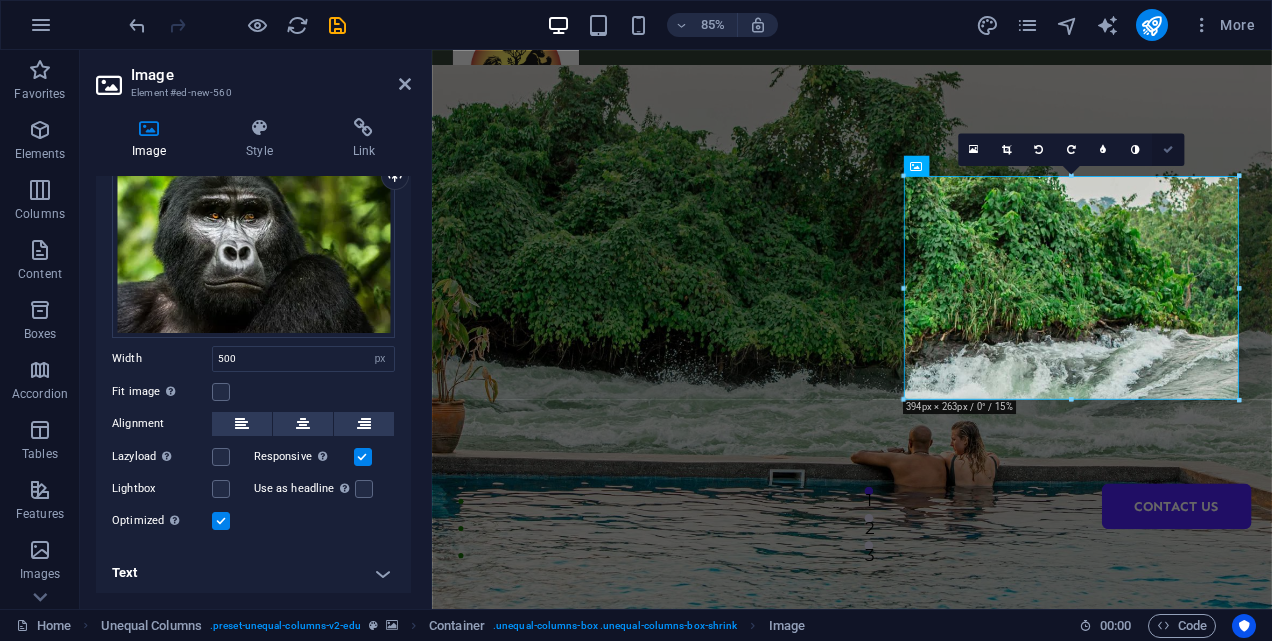 click at bounding box center (1168, 150) 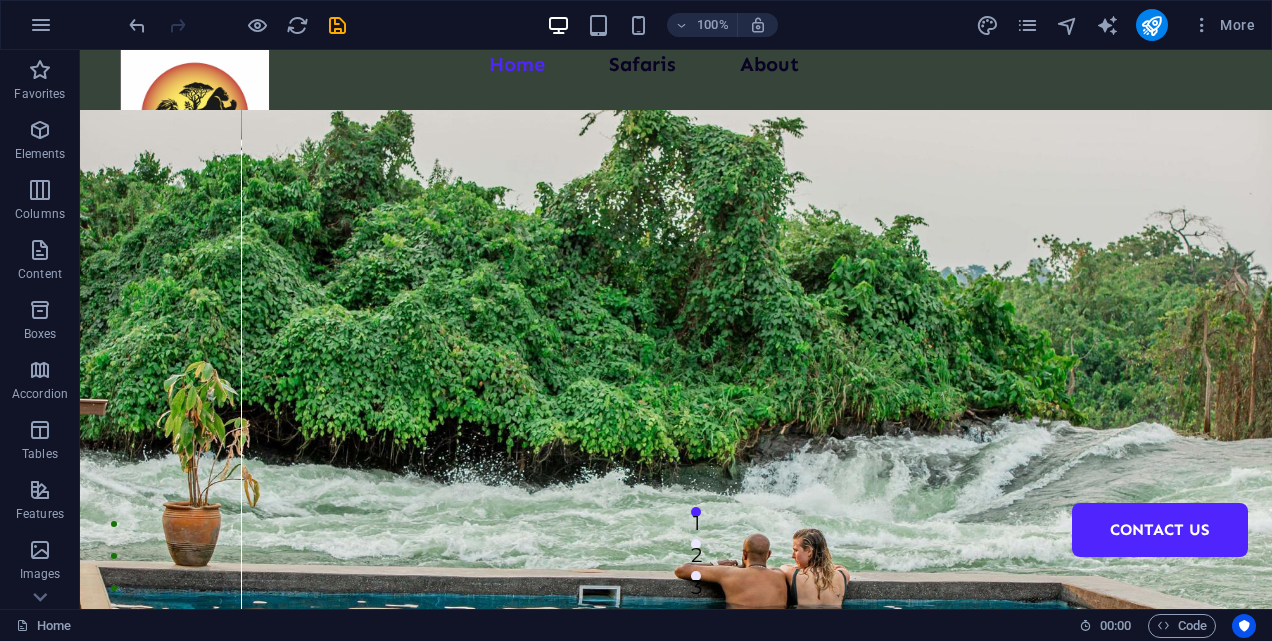 scroll, scrollTop: 0, scrollLeft: 0, axis: both 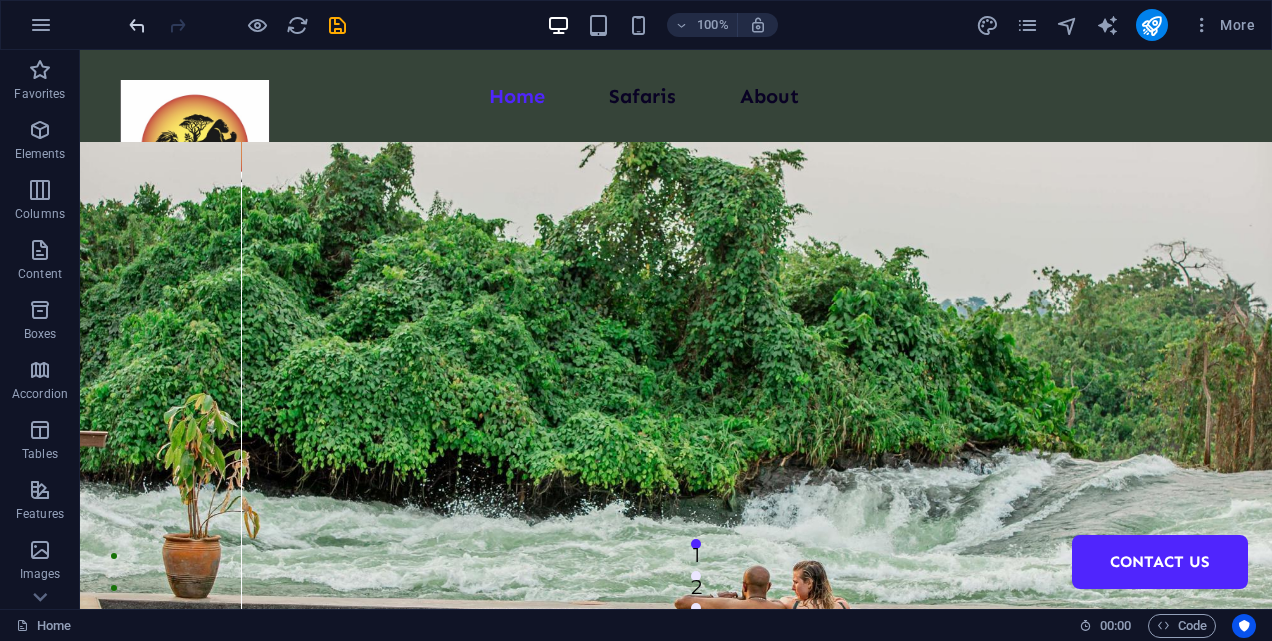 click at bounding box center (137, 25) 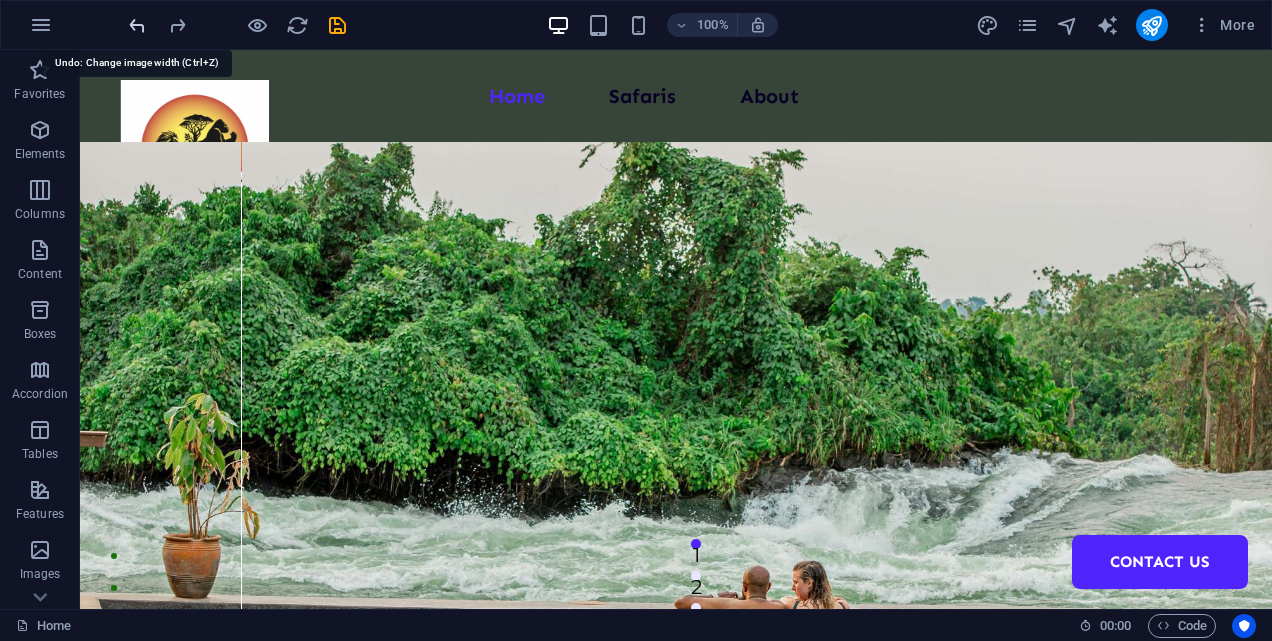 click at bounding box center [137, 25] 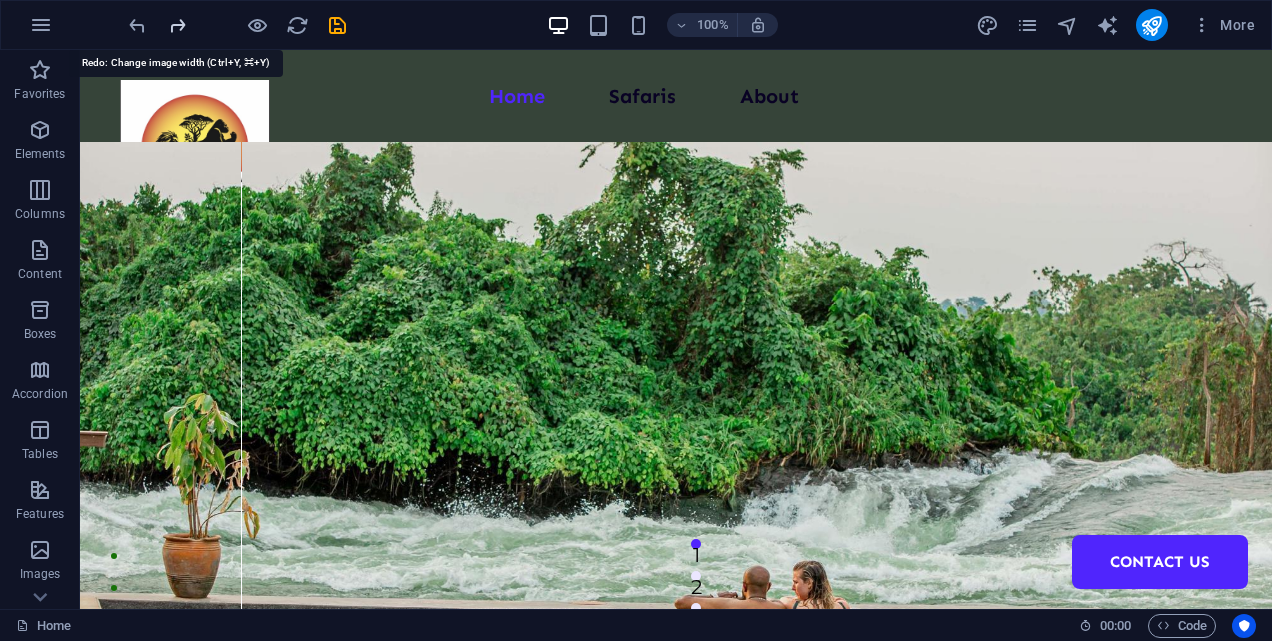 click at bounding box center (177, 25) 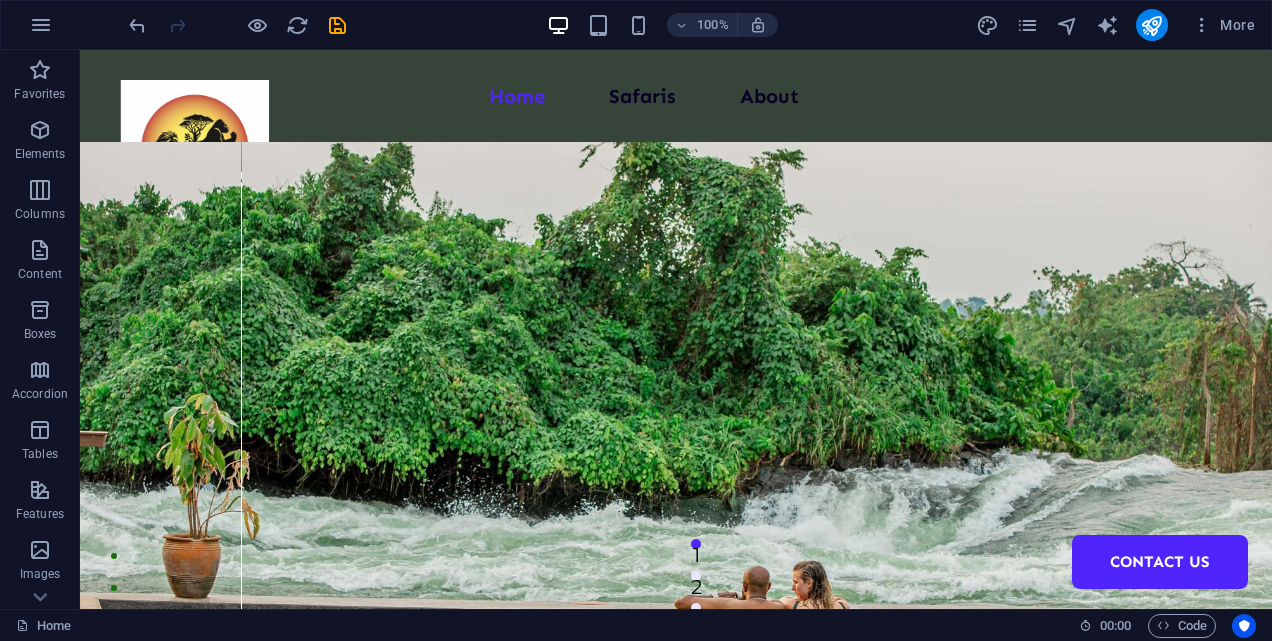 click at bounding box center (237, 25) 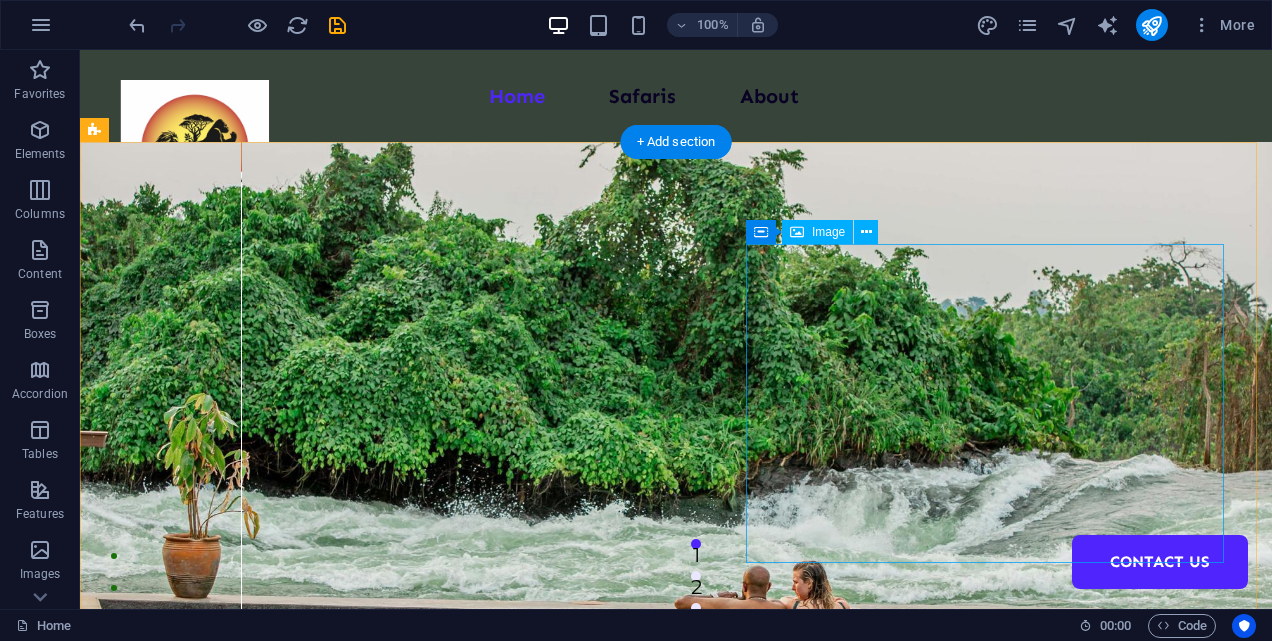 click at bounding box center [660, 1593] 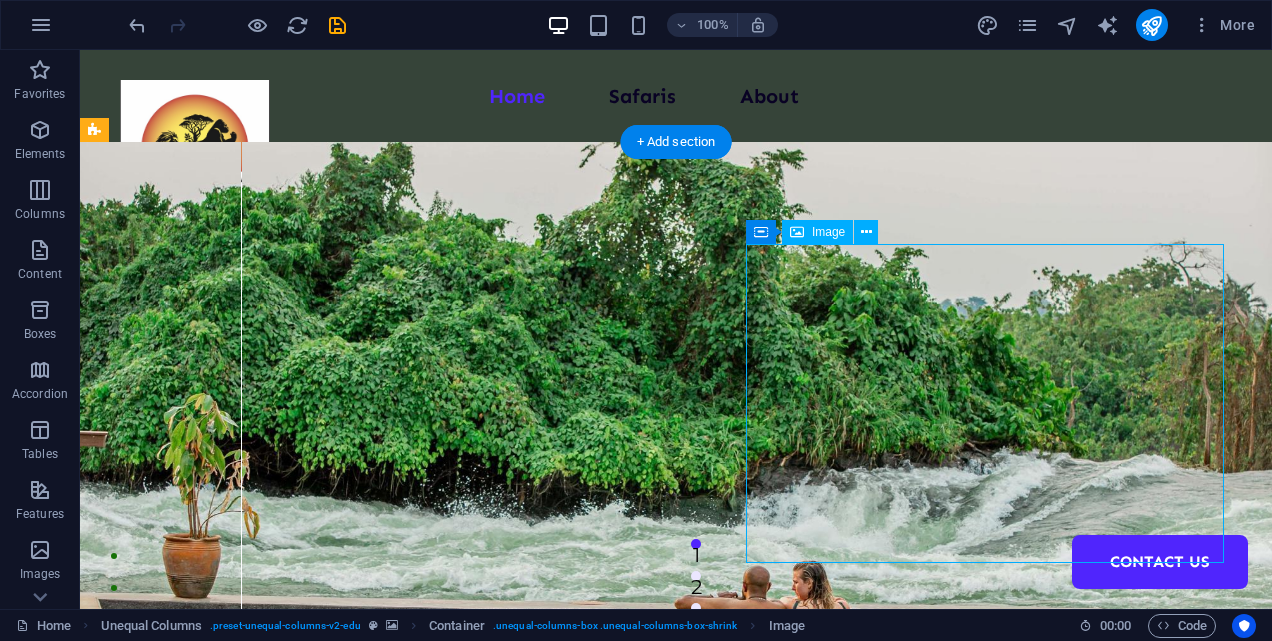 click at bounding box center [660, 1593] 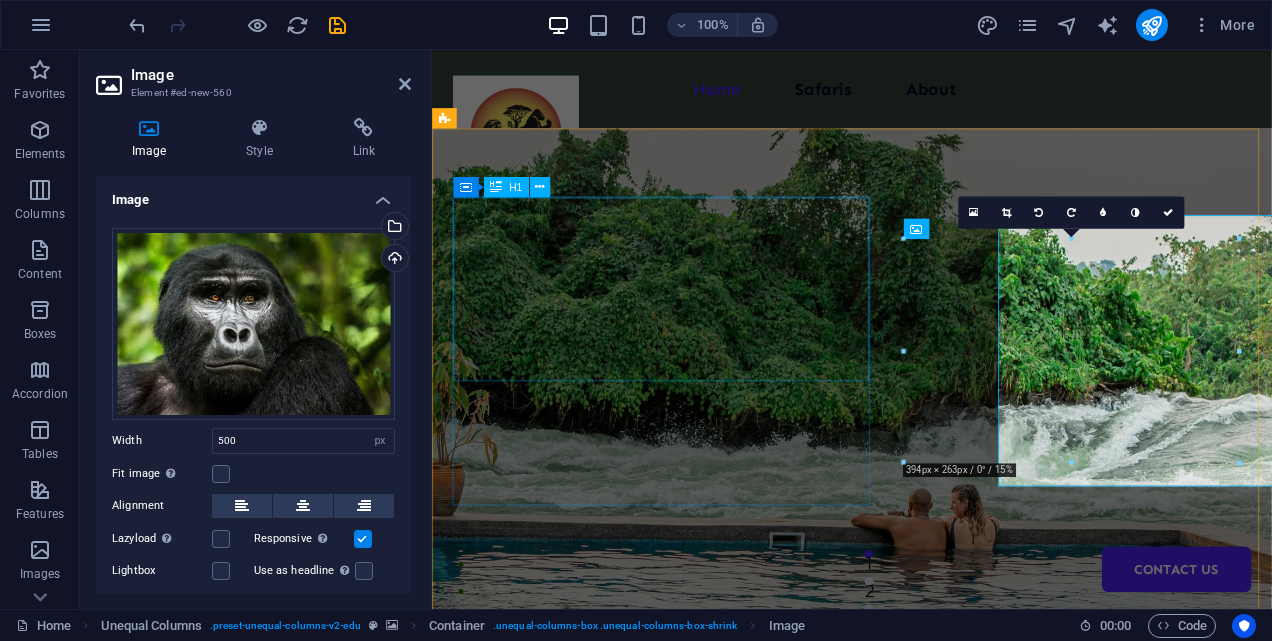 drag, startPoint x: 1208, startPoint y: 364, endPoint x: 930, endPoint y: 419, distance: 283.38843 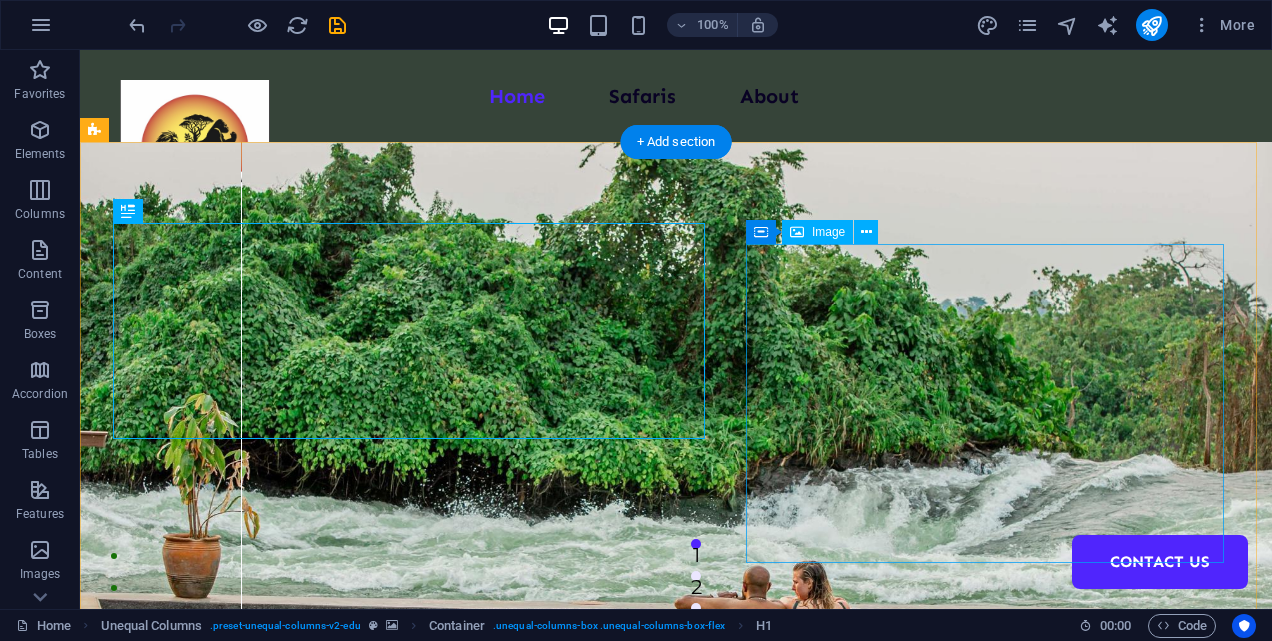 click at bounding box center (660, 1593) 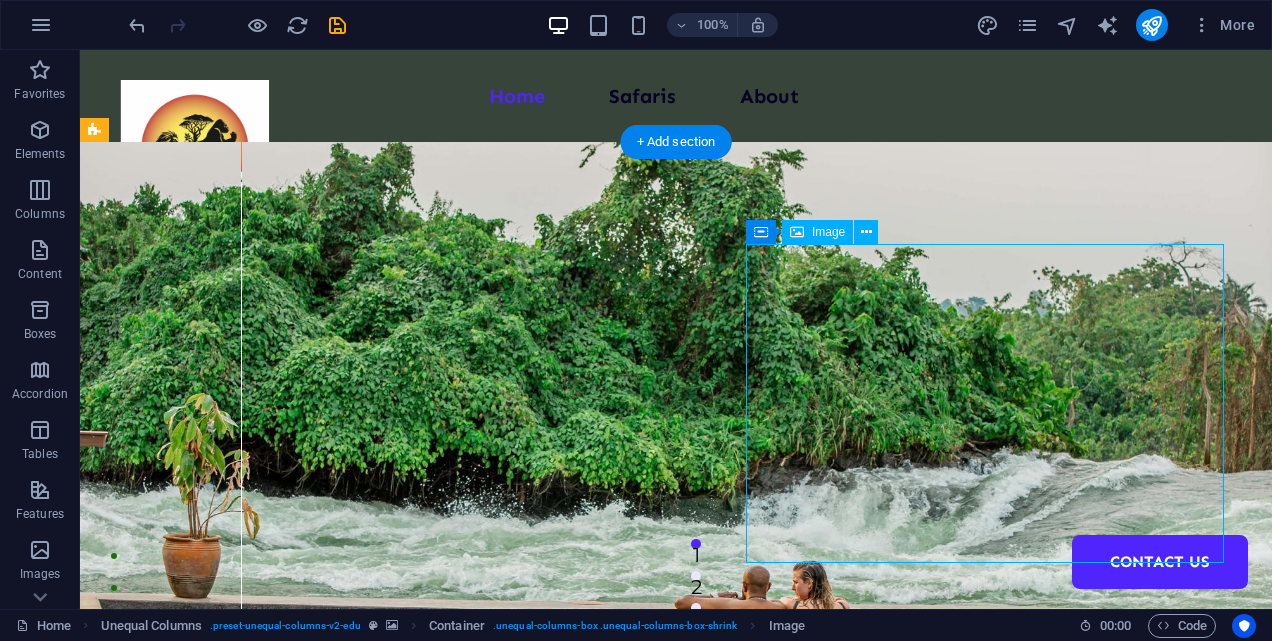 click at bounding box center [660, 1593] 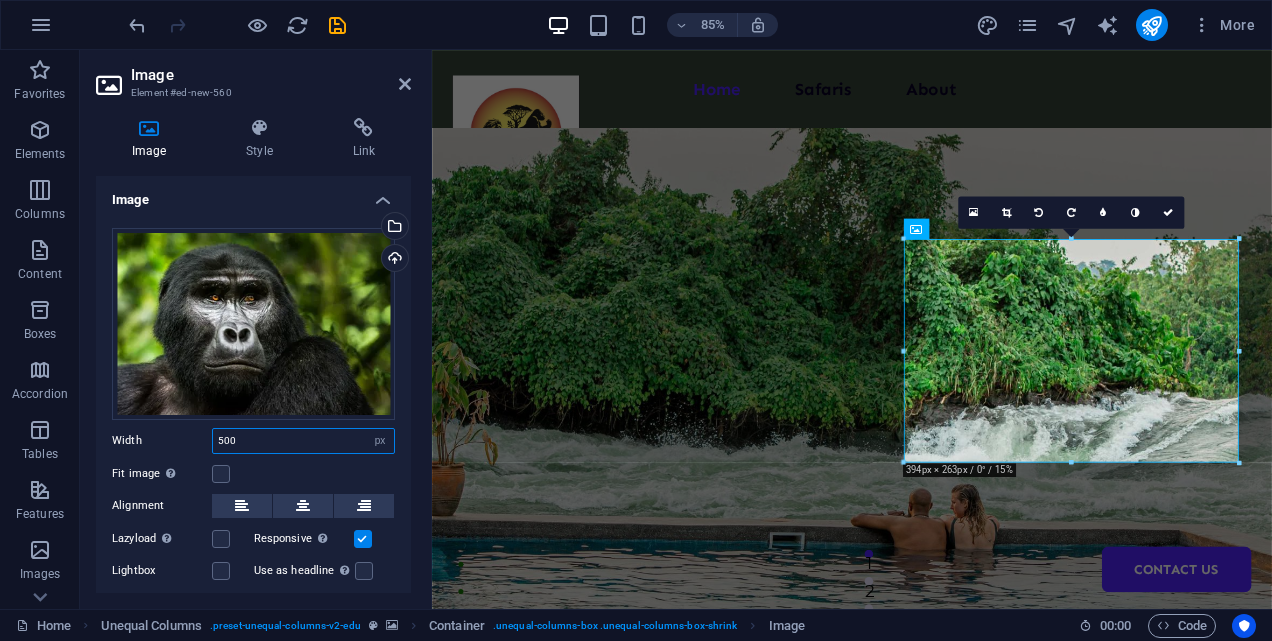 click on "500" at bounding box center (303, 441) 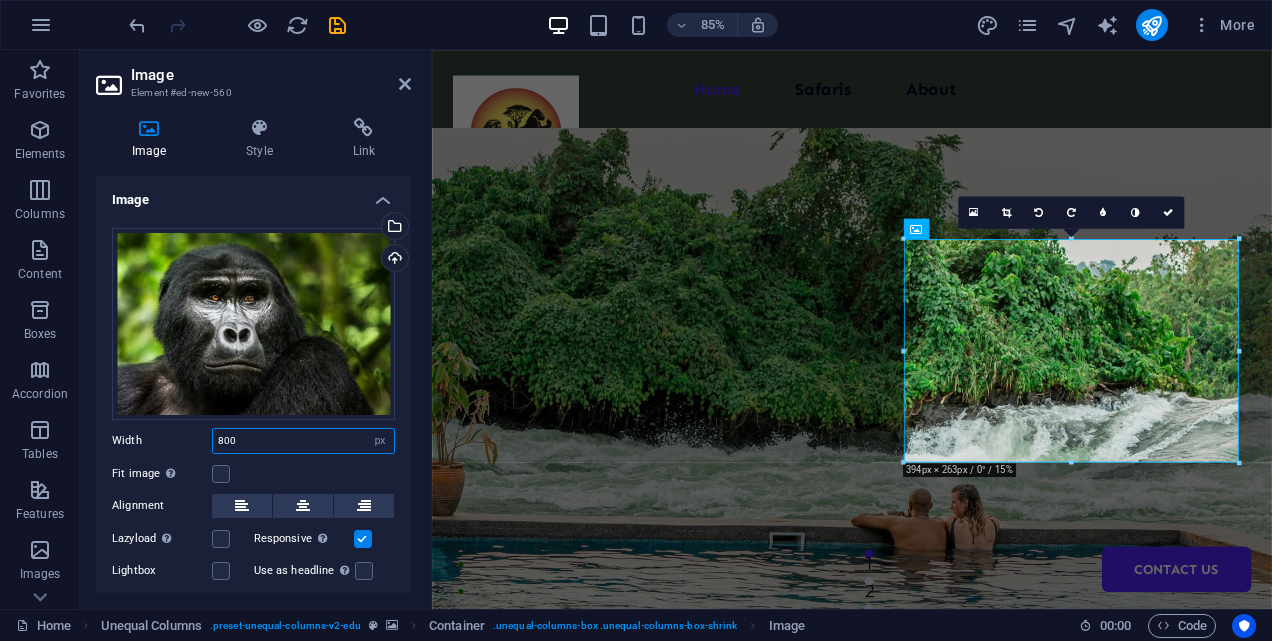 type on "800" 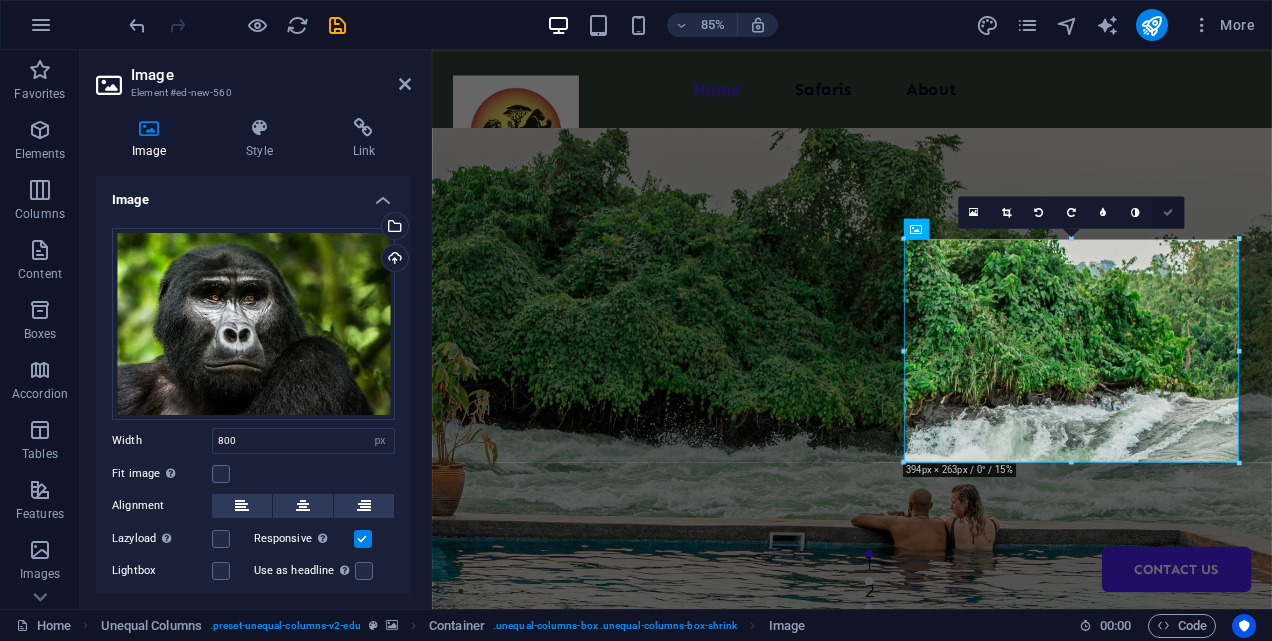 click at bounding box center [1168, 212] 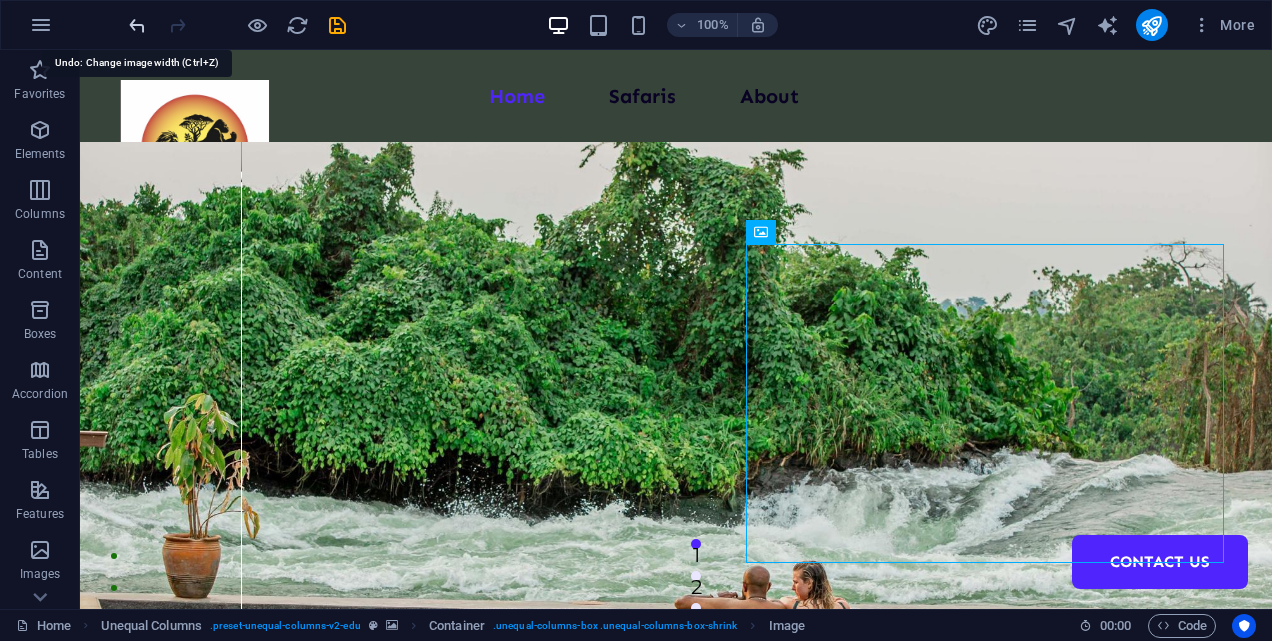click at bounding box center (137, 25) 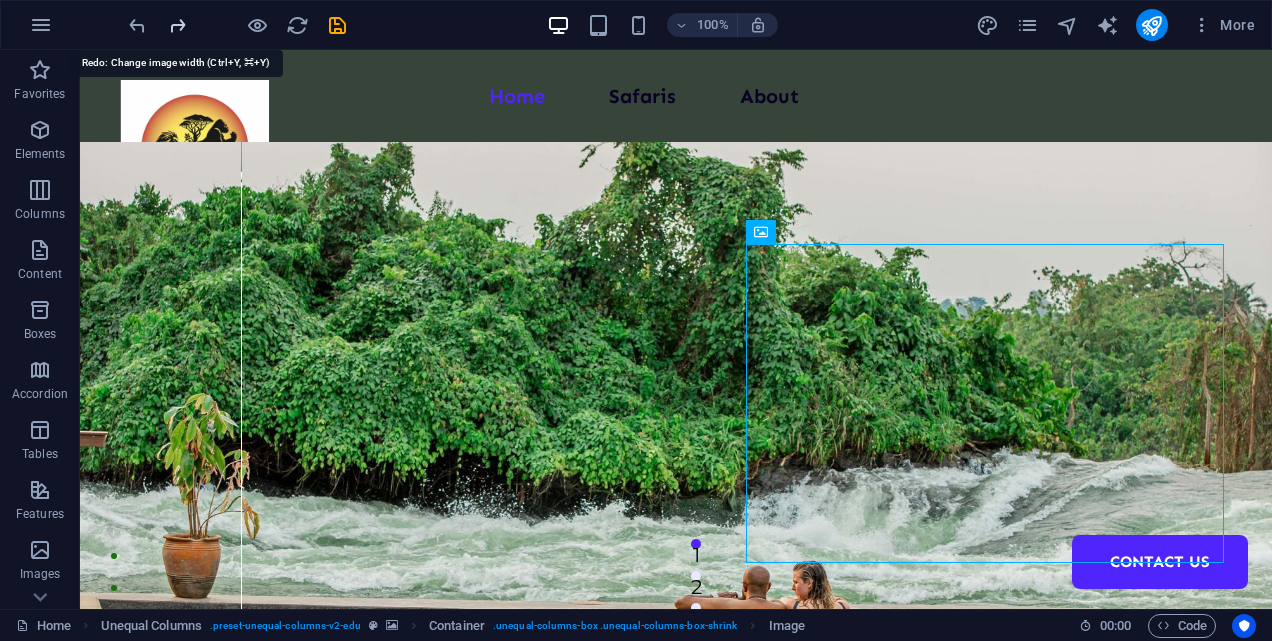 click at bounding box center (177, 25) 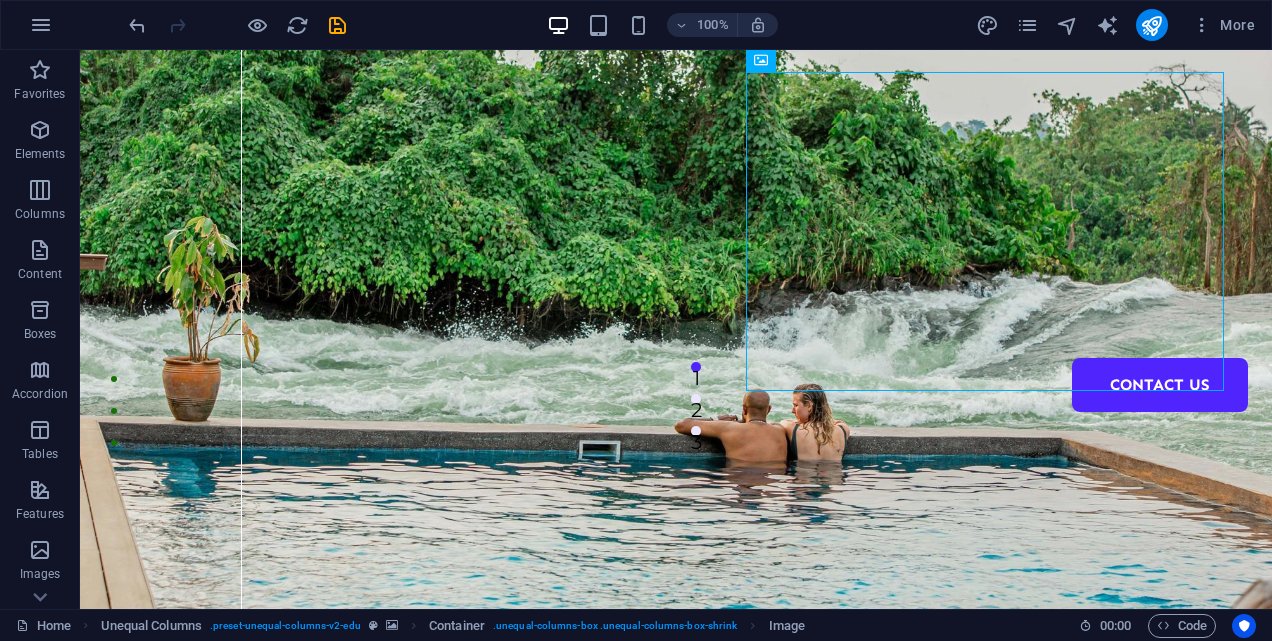 scroll, scrollTop: 182, scrollLeft: 0, axis: vertical 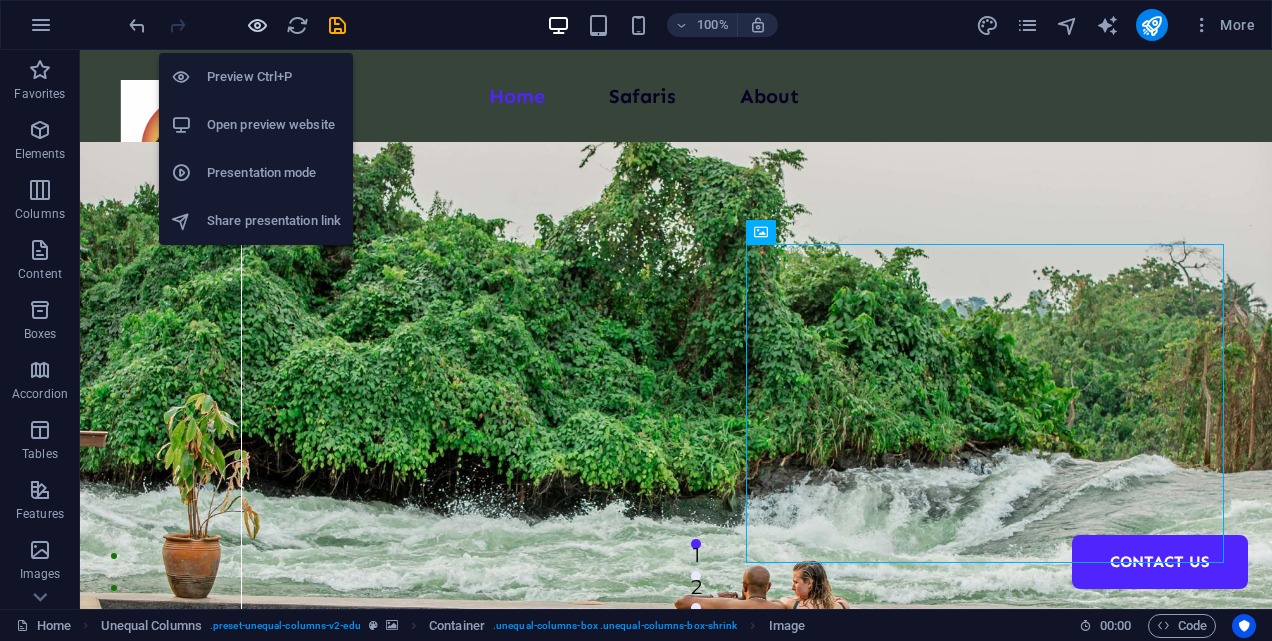 click at bounding box center (257, 25) 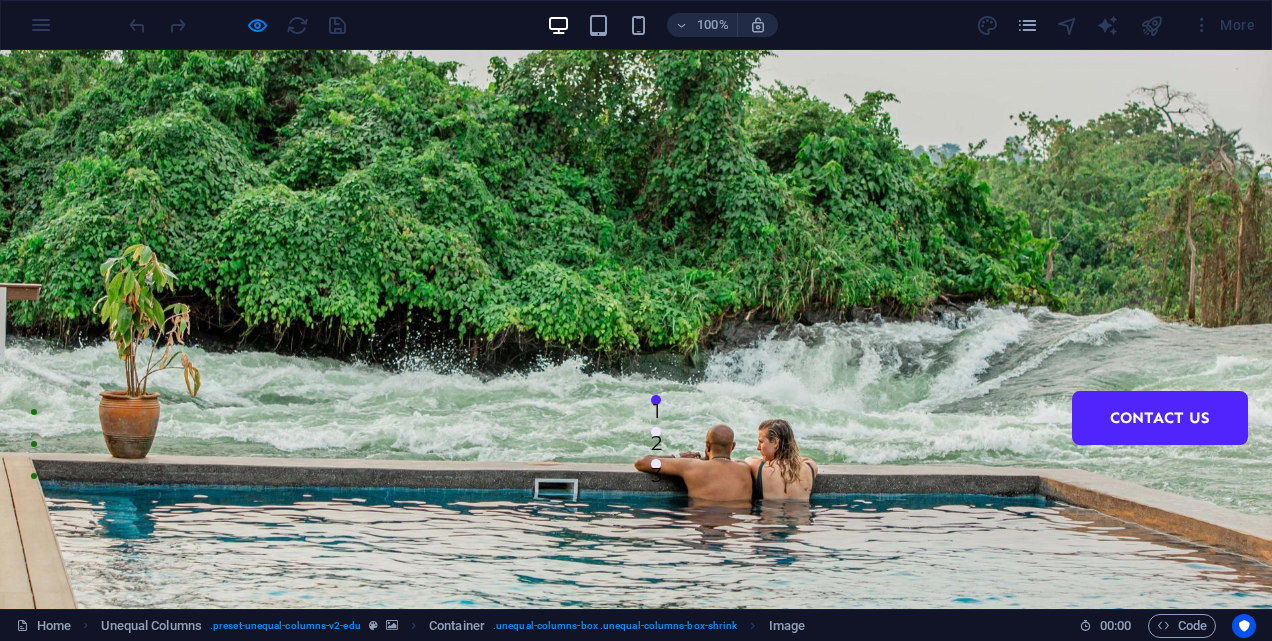 scroll, scrollTop: 100, scrollLeft: 0, axis: vertical 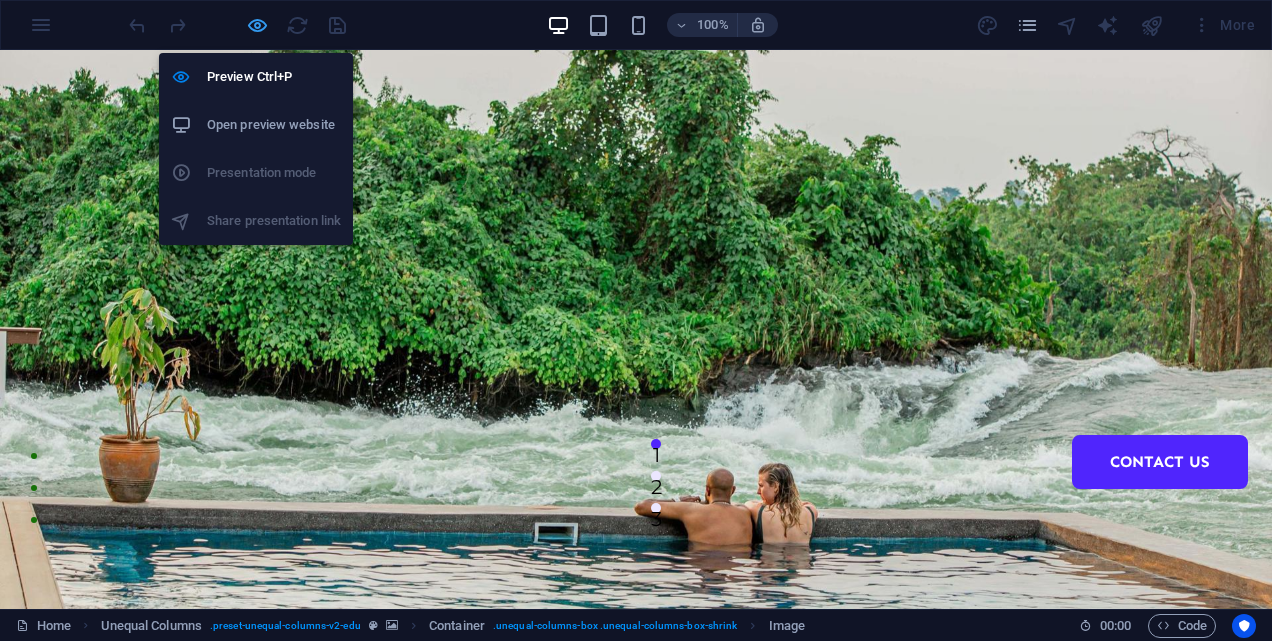 click at bounding box center [257, 25] 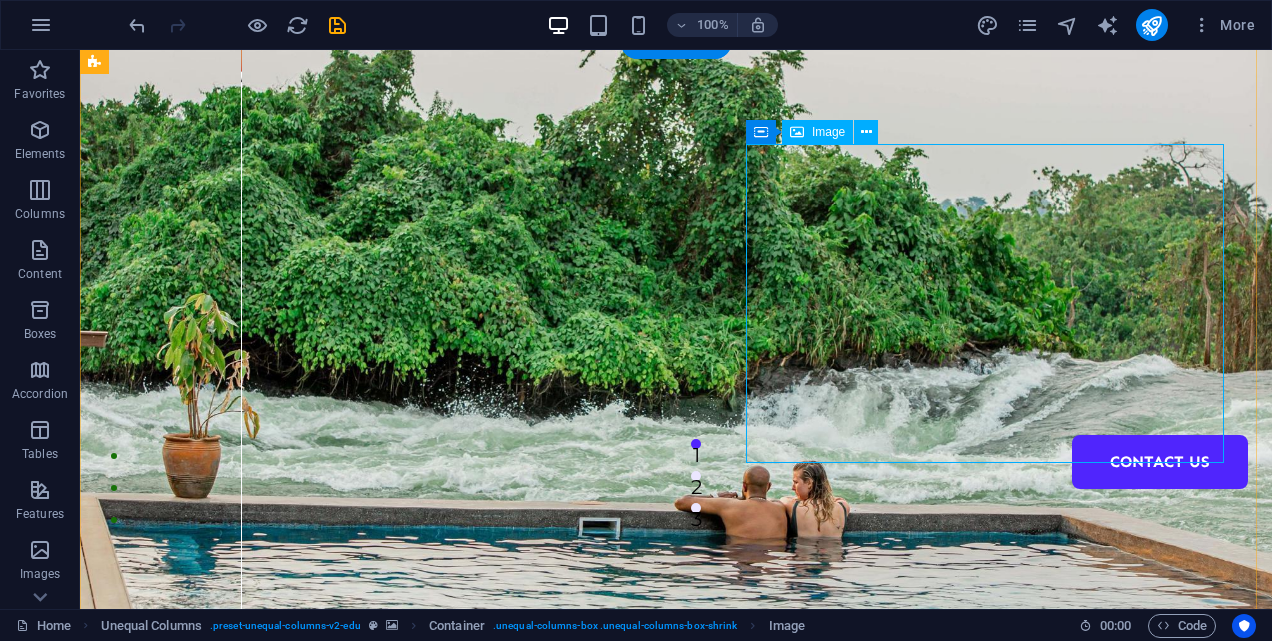 click at bounding box center (660, 1594) 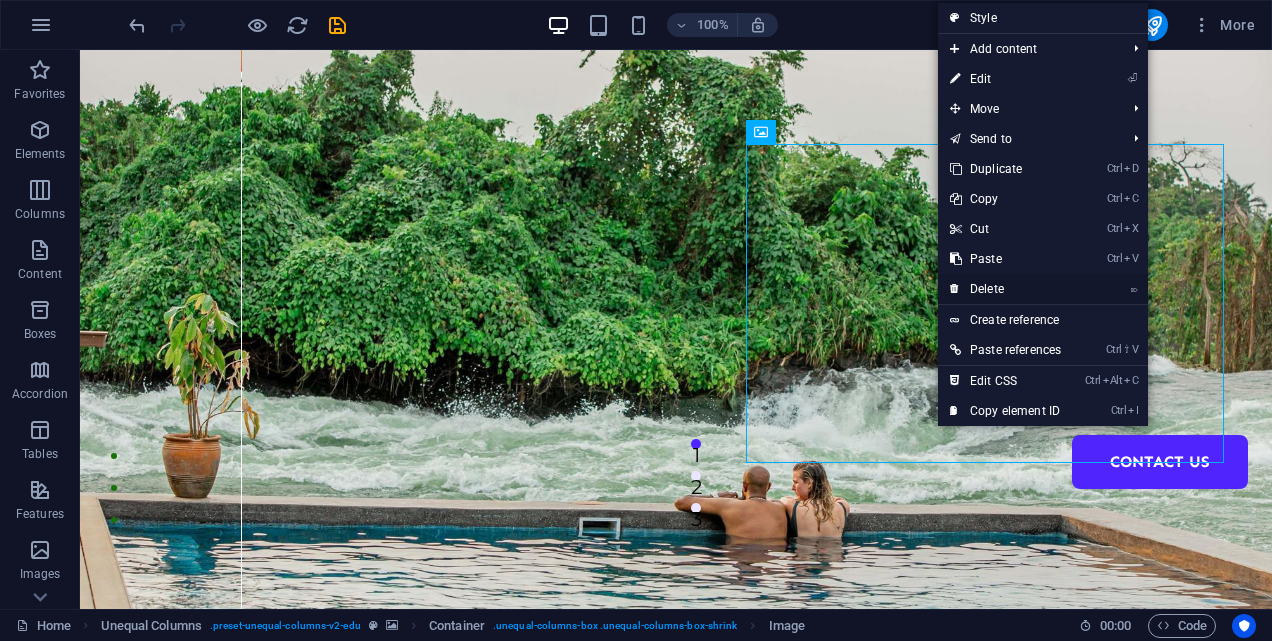 click on "⌦  Delete" at bounding box center (1005, 289) 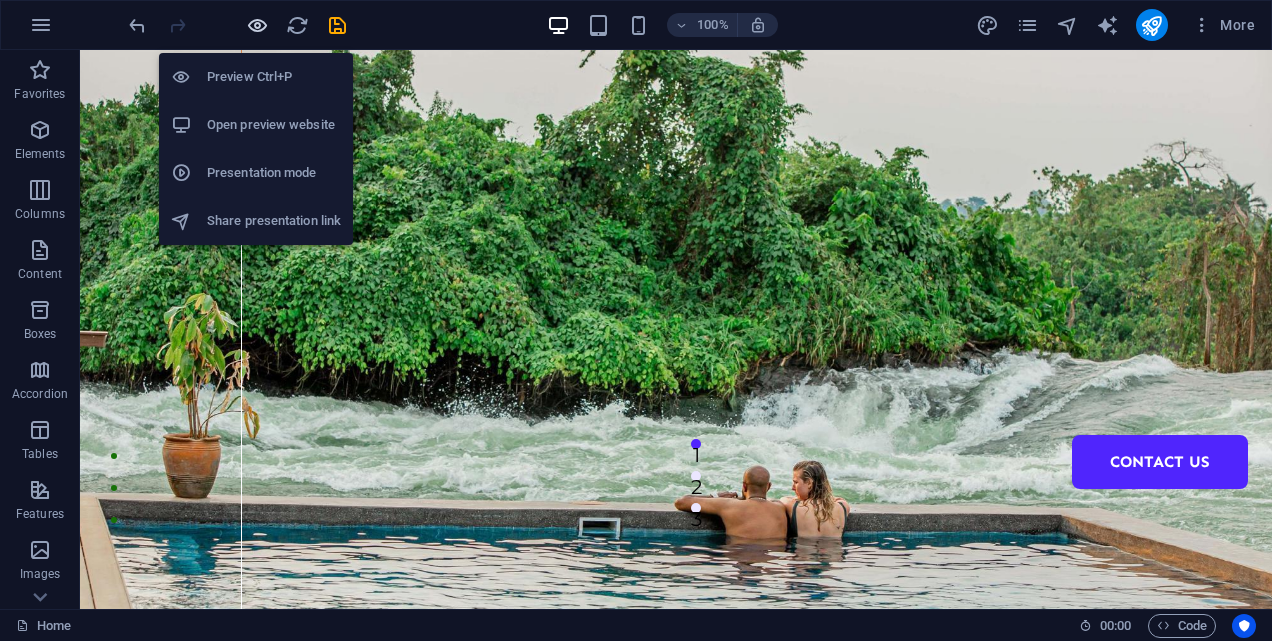 click at bounding box center [257, 25] 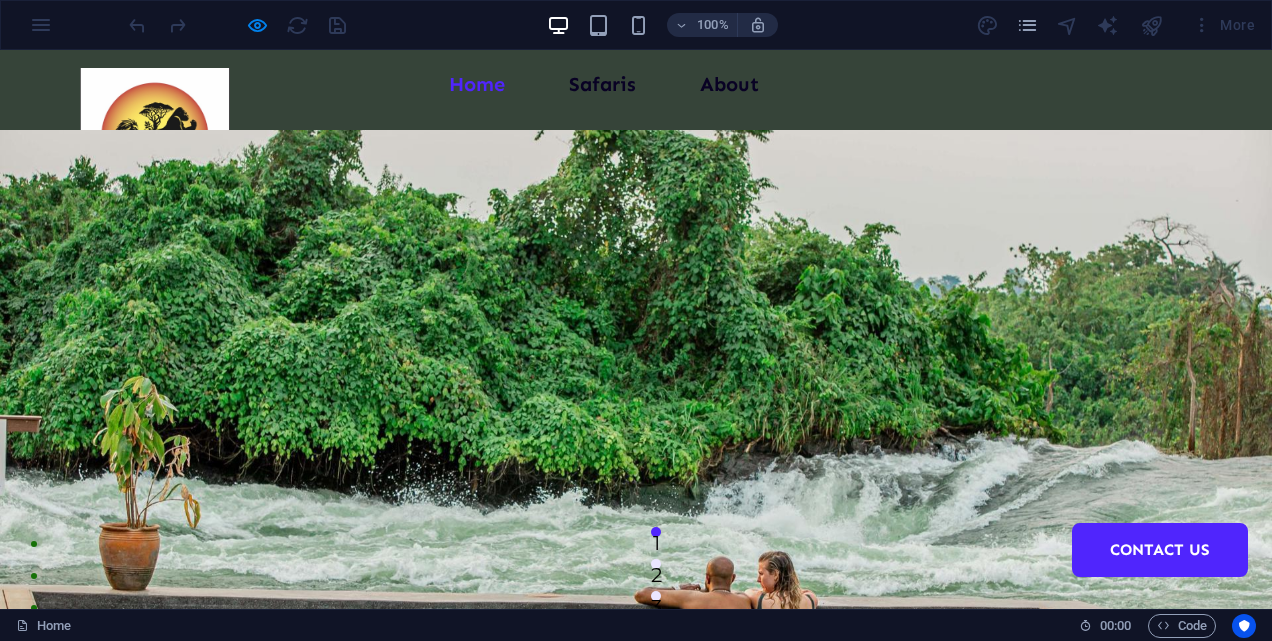 scroll, scrollTop: 0, scrollLeft: 0, axis: both 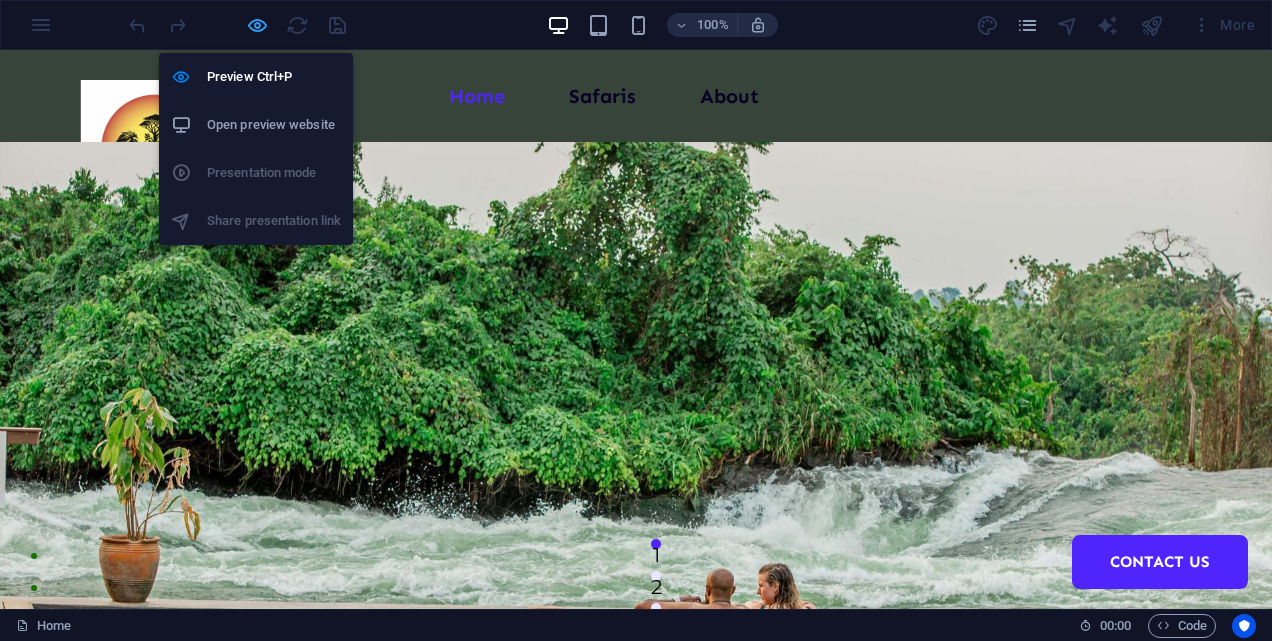 click at bounding box center (257, 25) 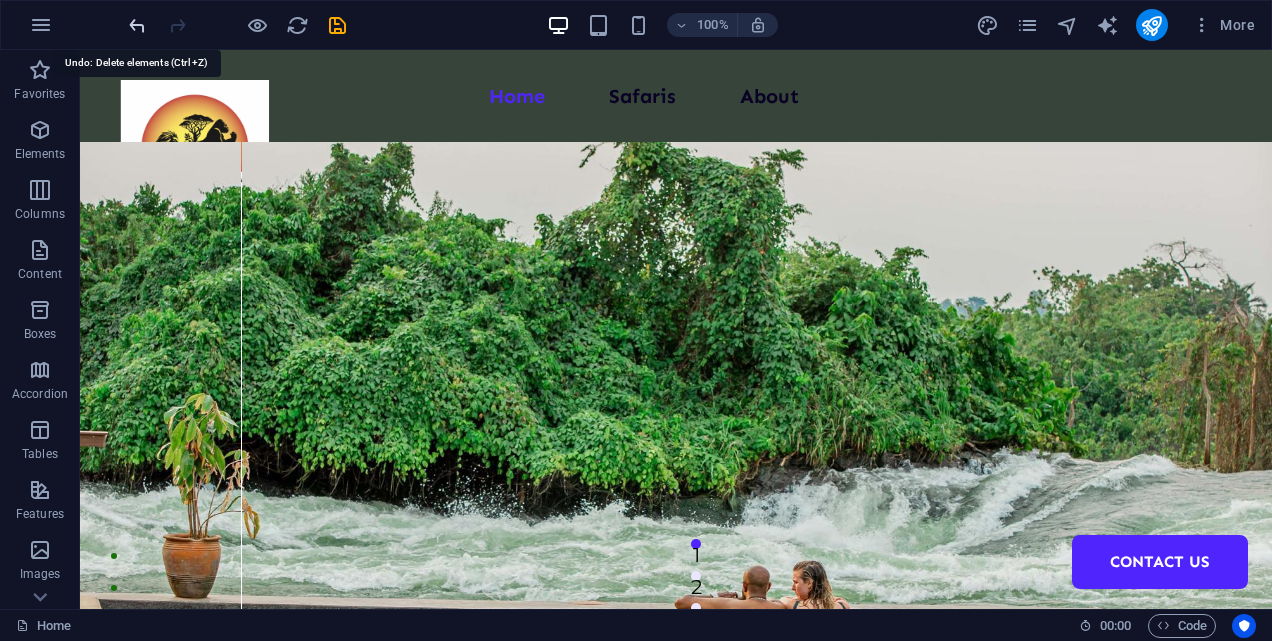 click at bounding box center (137, 25) 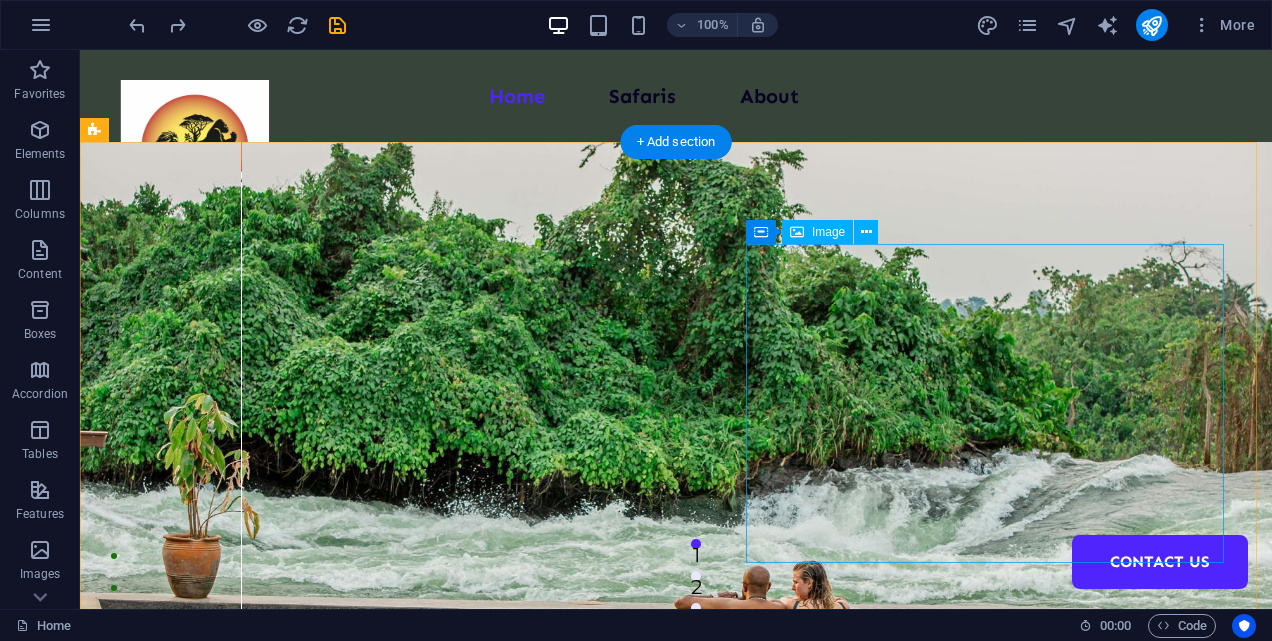 click at bounding box center [660, 1694] 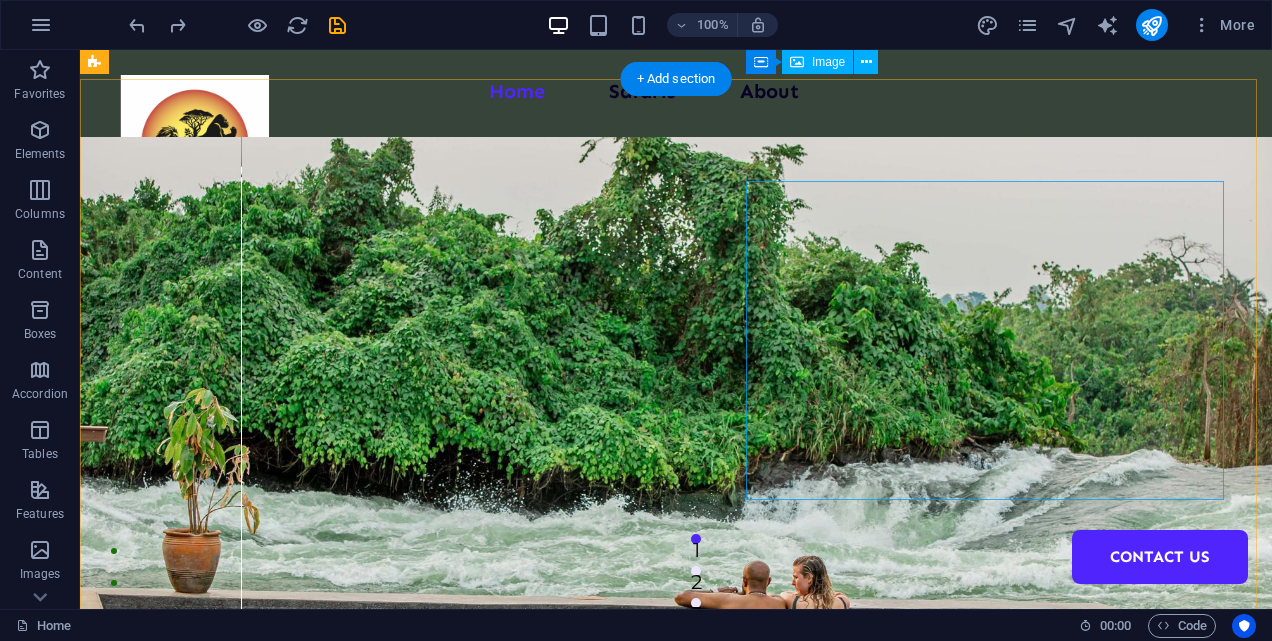 scroll, scrollTop: 0, scrollLeft: 0, axis: both 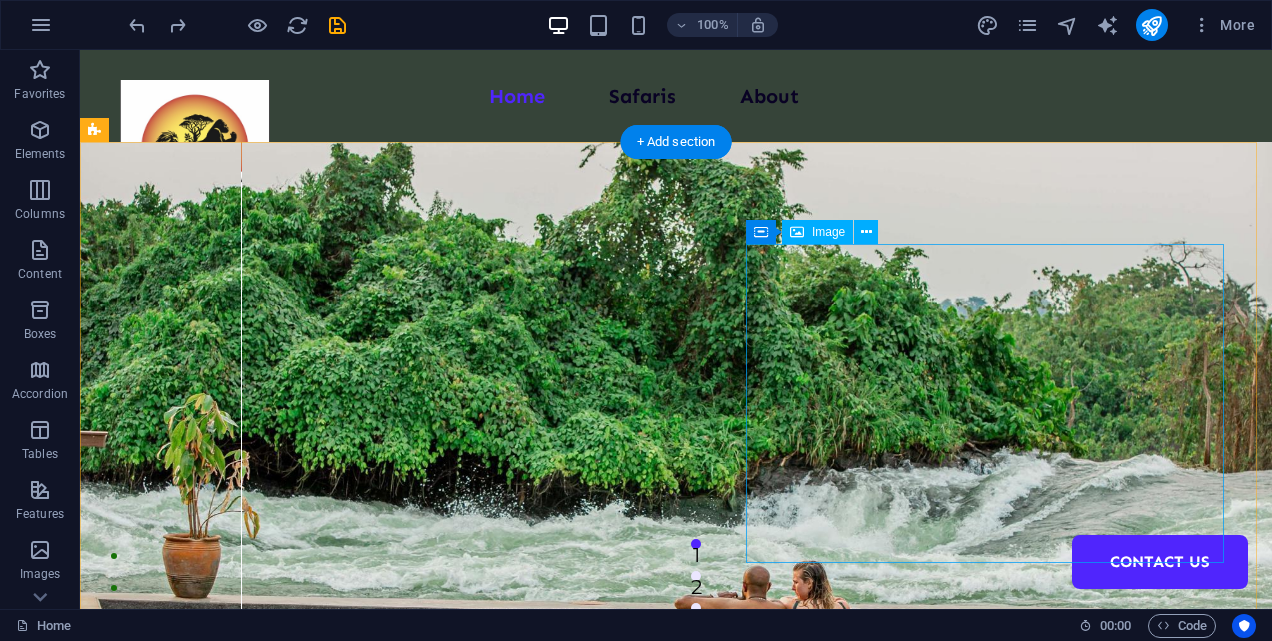 click at bounding box center [660, 1694] 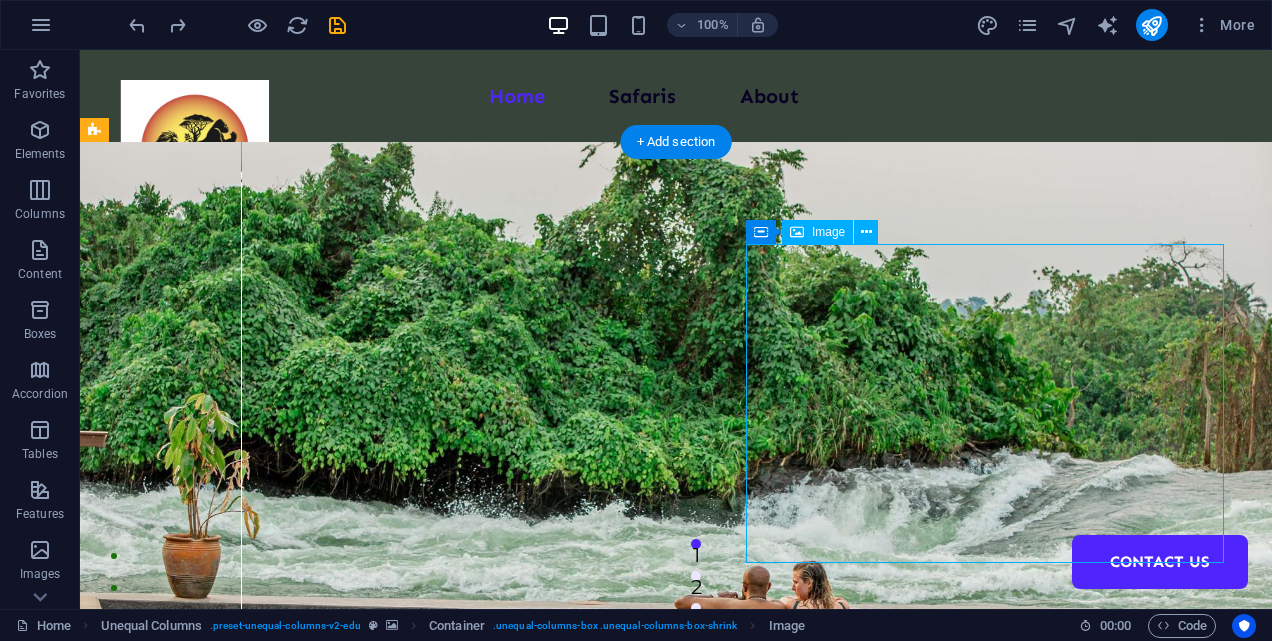 click at bounding box center (660, 1694) 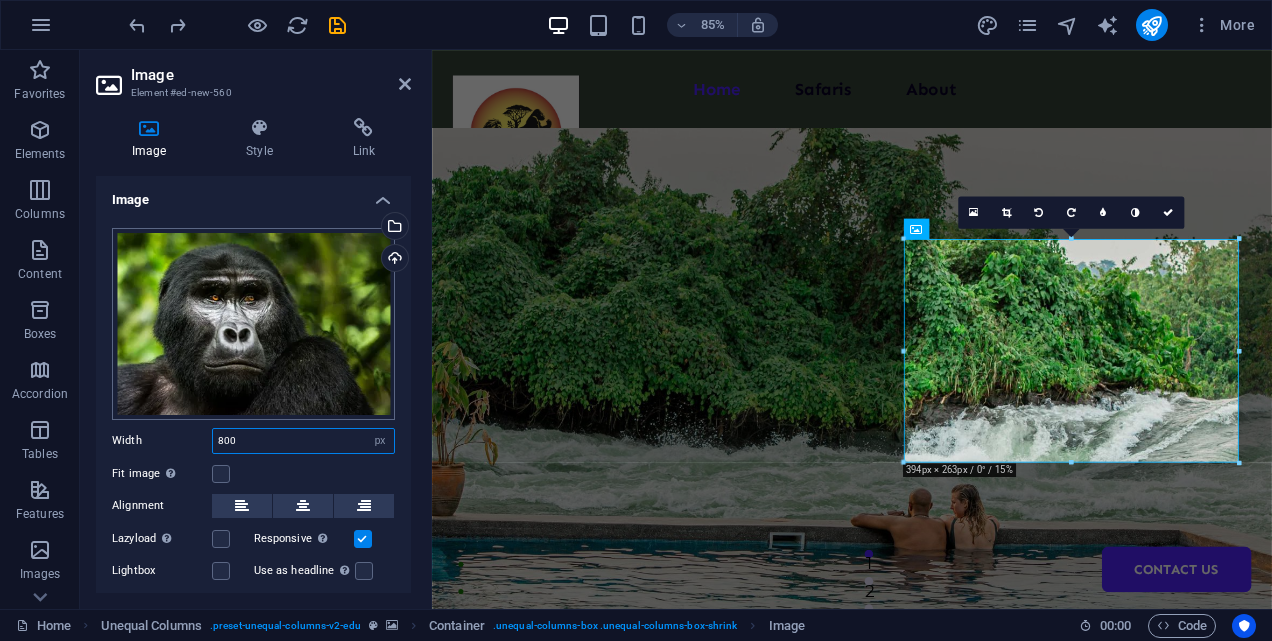drag, startPoint x: 330, startPoint y: 438, endPoint x: 171, endPoint y: 390, distance: 166.08733 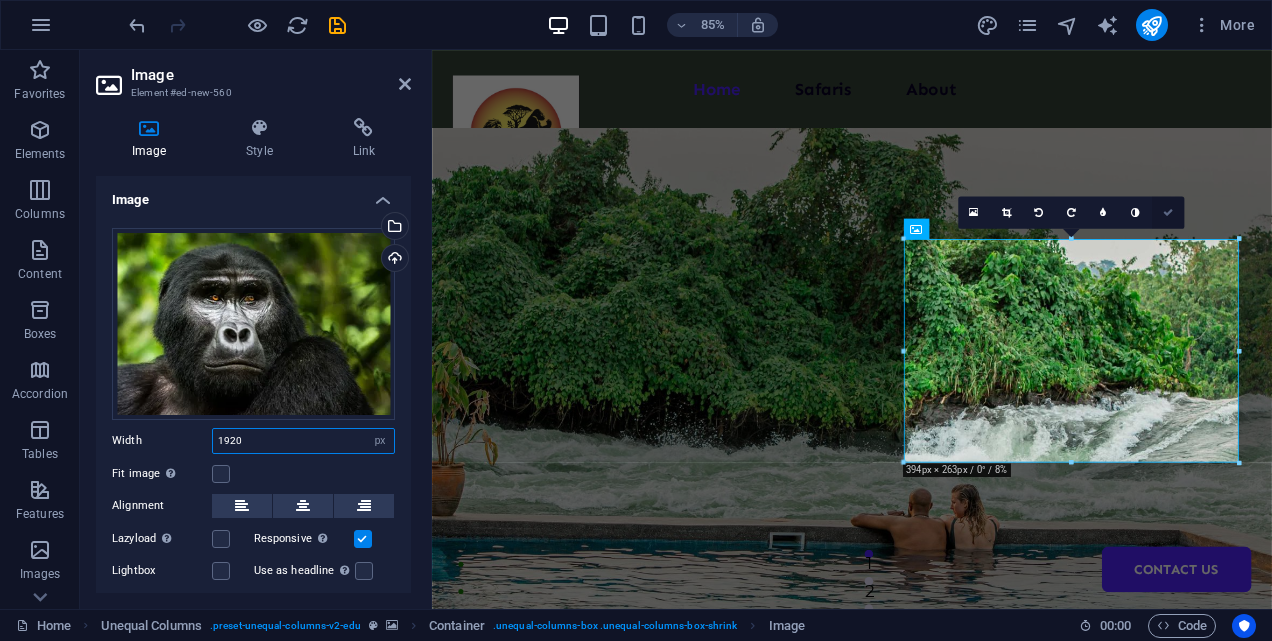 type on "1920" 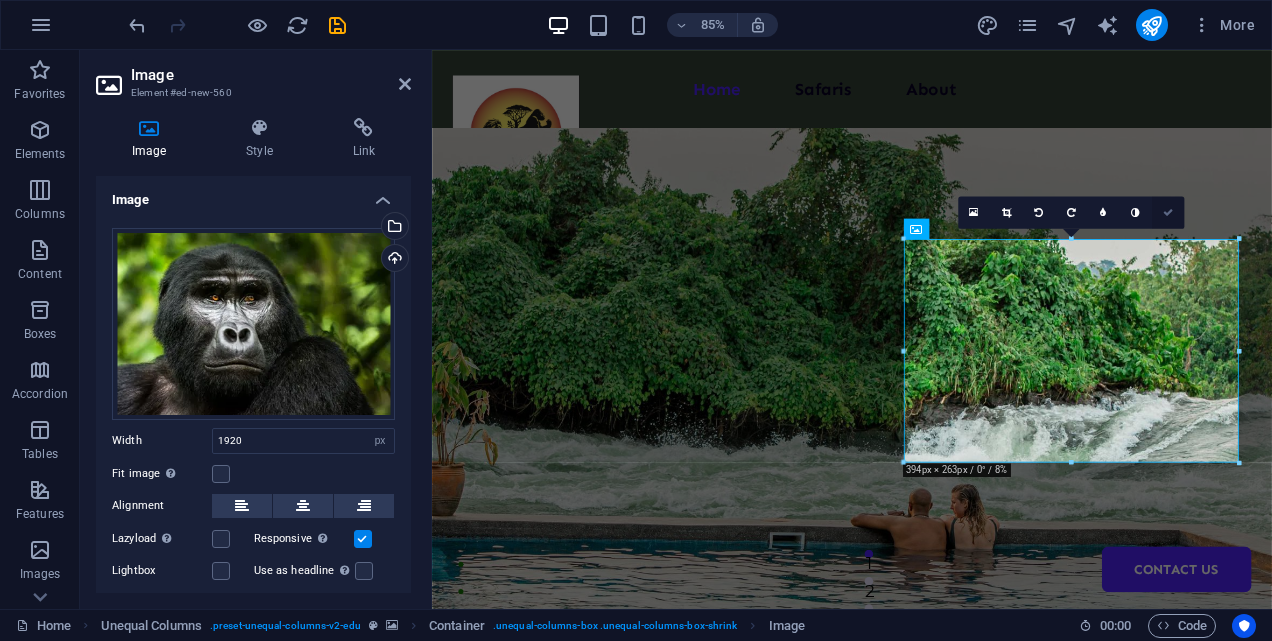click at bounding box center [1168, 212] 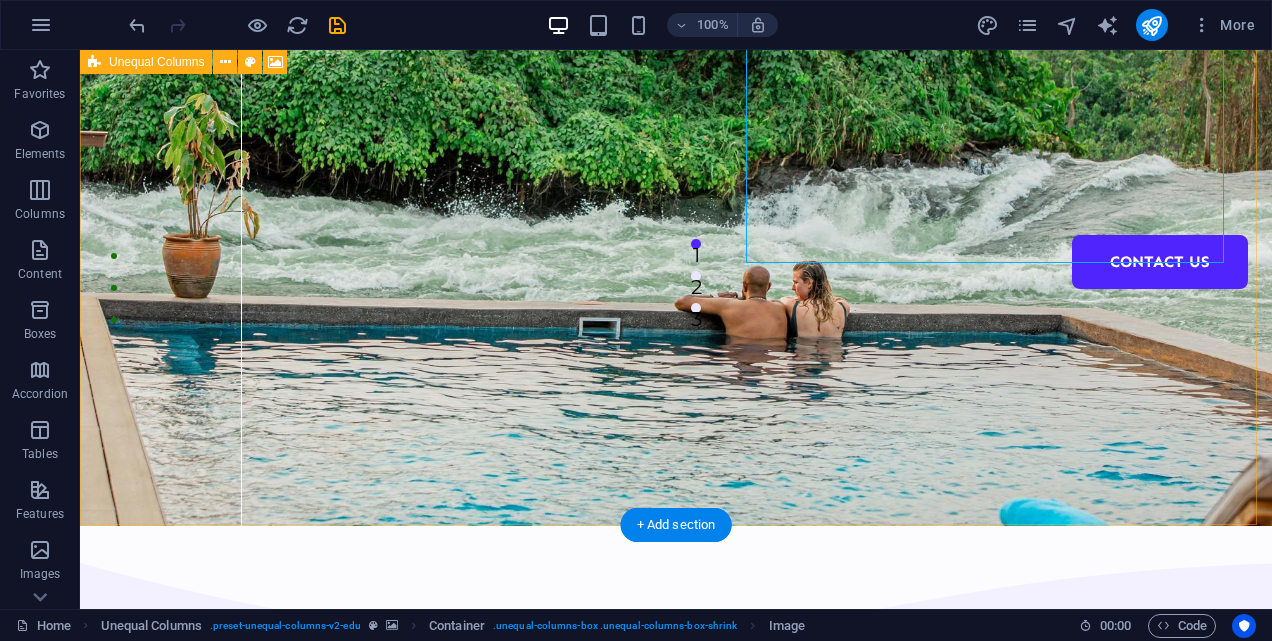 scroll, scrollTop: 100, scrollLeft: 0, axis: vertical 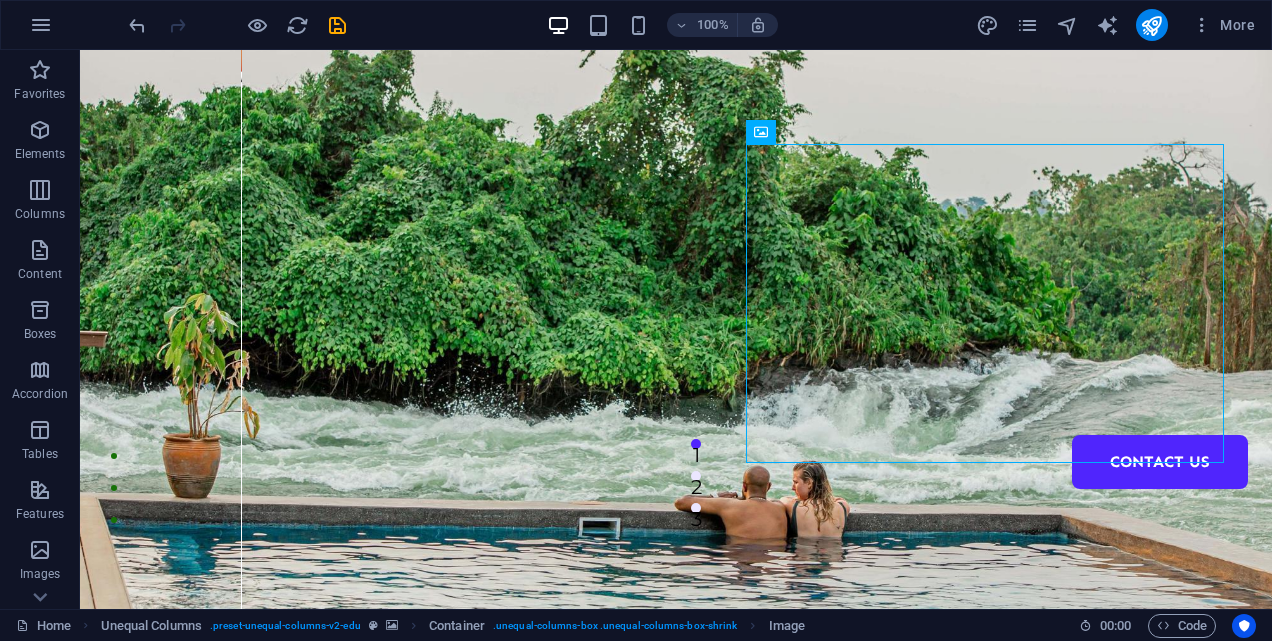 click on "100% More" at bounding box center [636, 25] 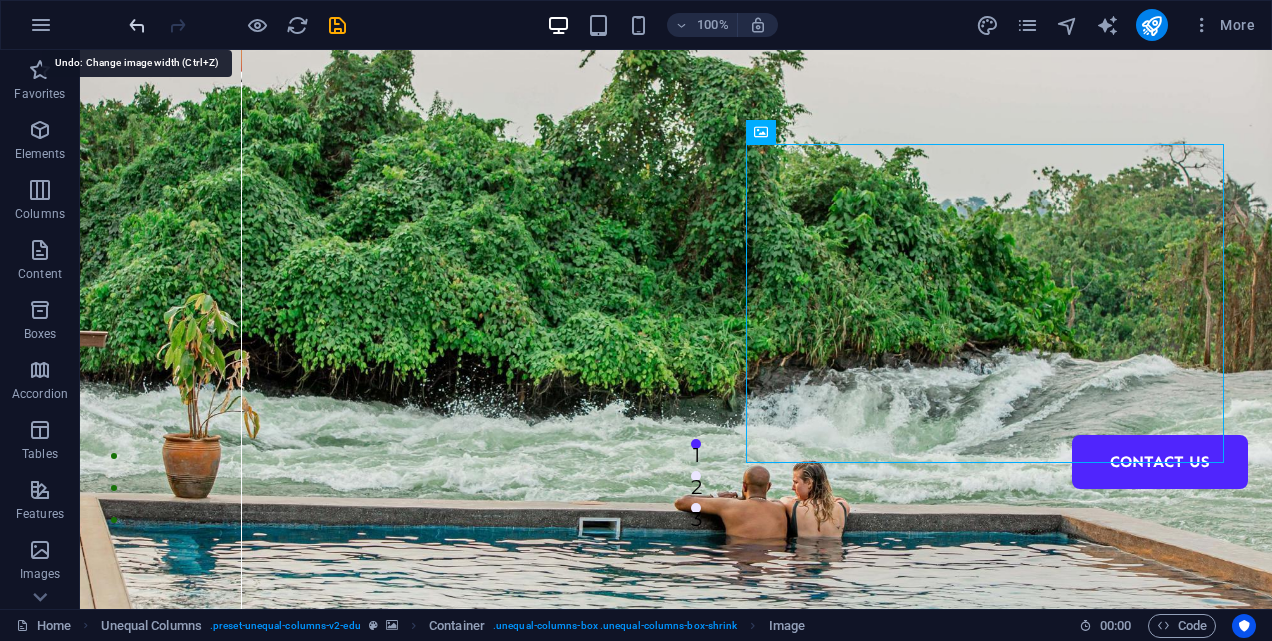 click at bounding box center (137, 25) 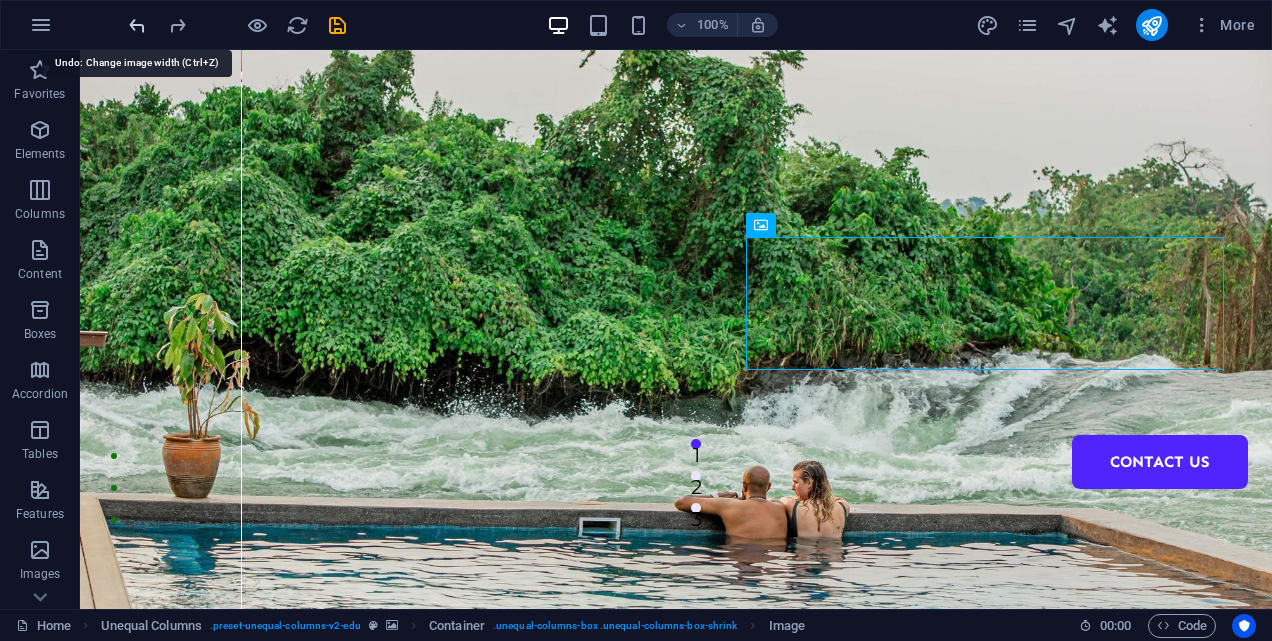 click at bounding box center [137, 25] 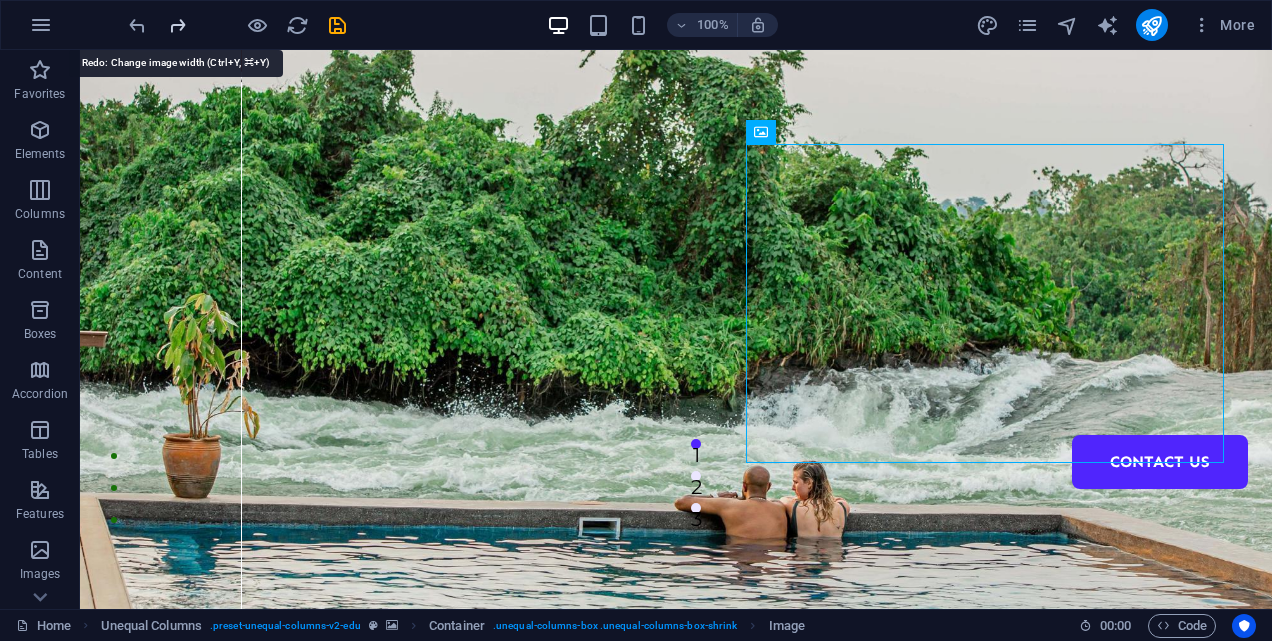 click at bounding box center [177, 25] 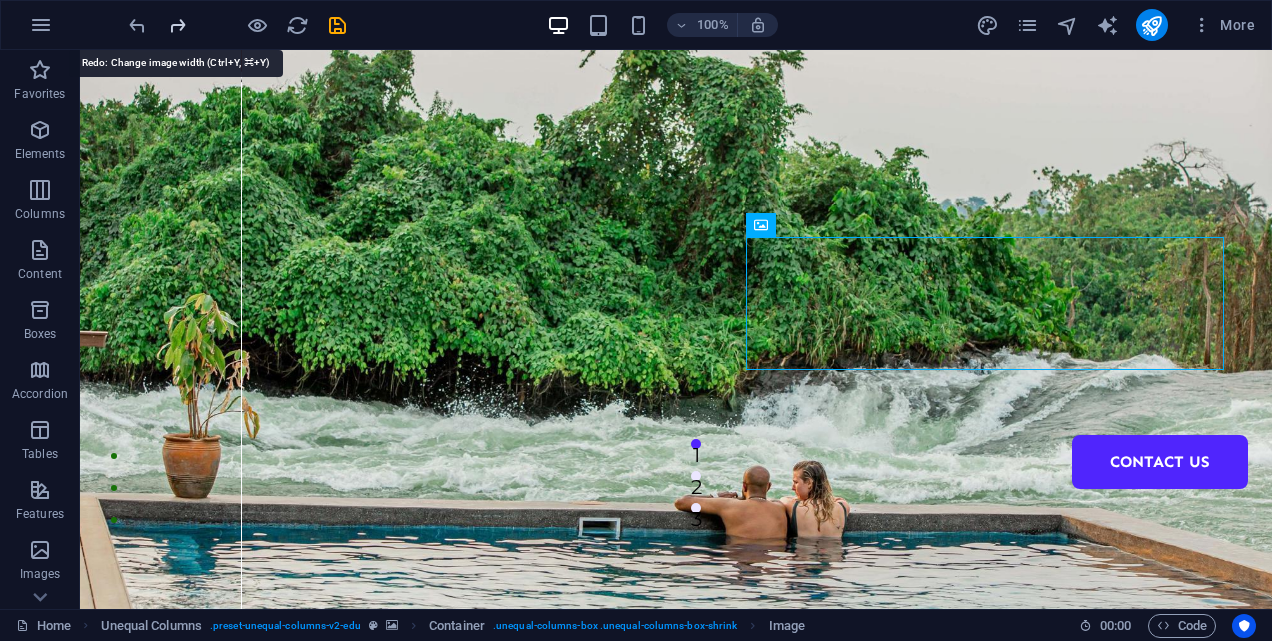 click at bounding box center [177, 25] 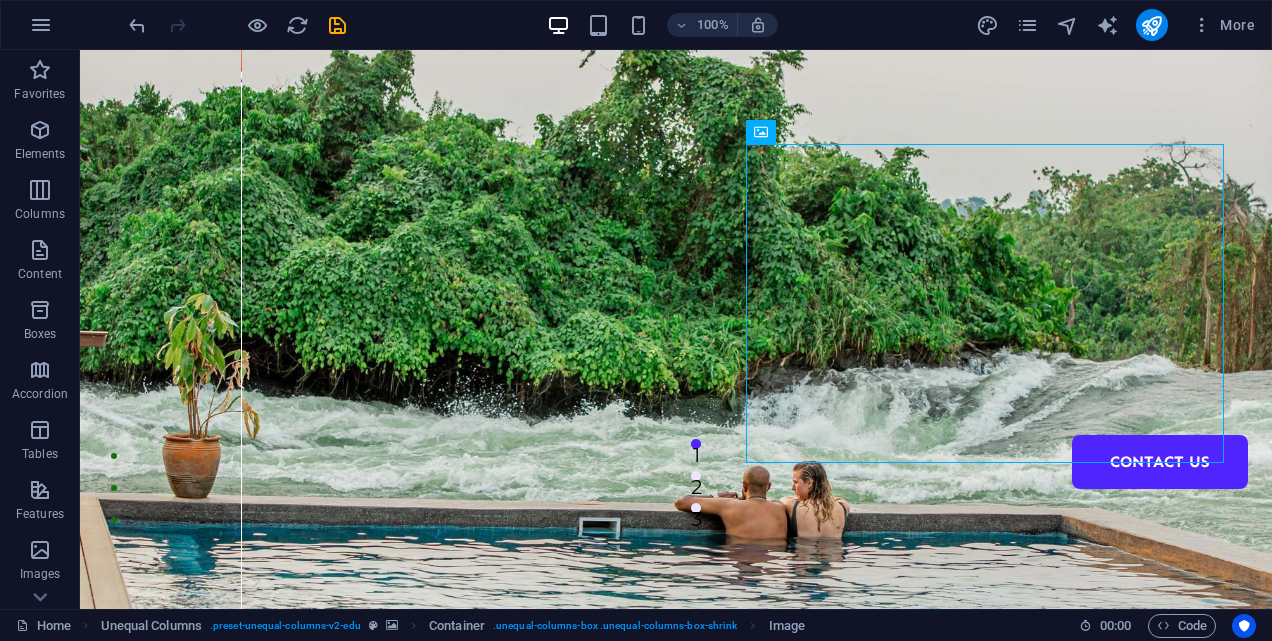 click at bounding box center [237, 25] 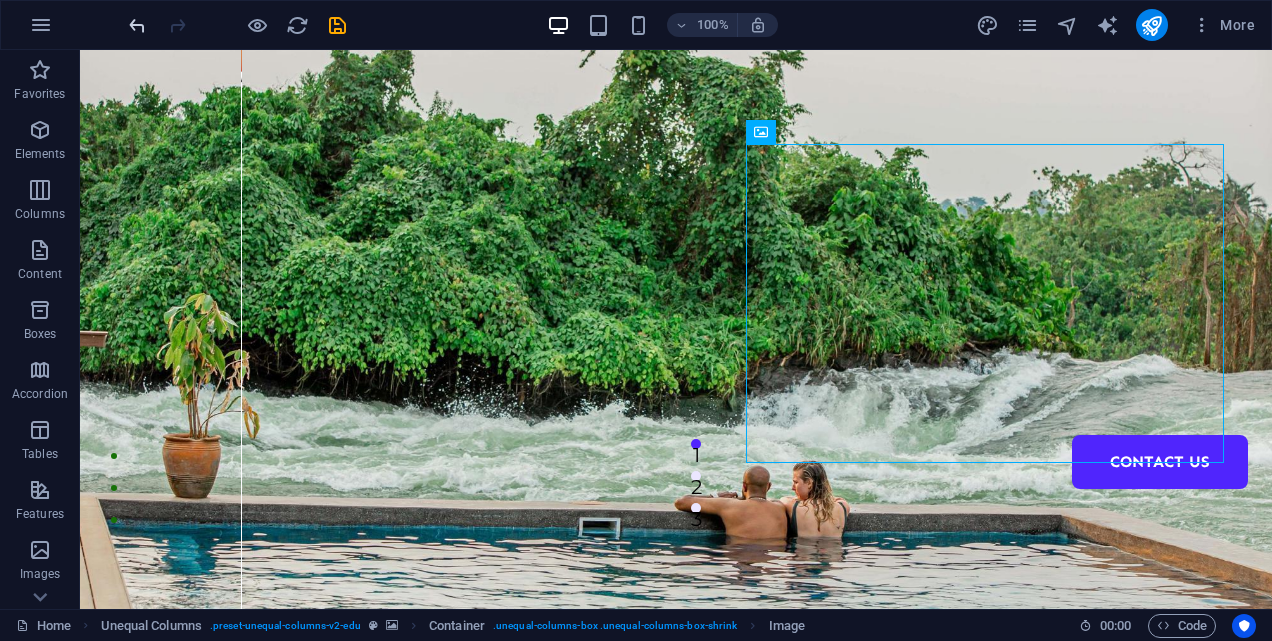 drag, startPoint x: 173, startPoint y: 20, endPoint x: 140, endPoint y: 23, distance: 33.13608 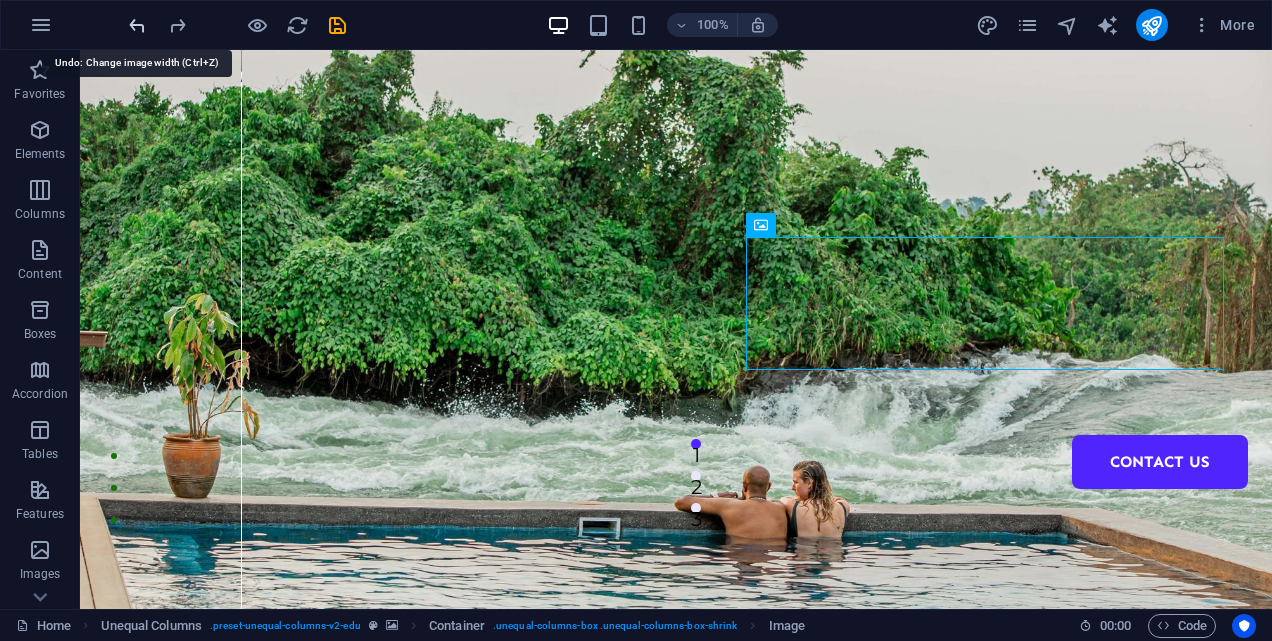 click at bounding box center [137, 25] 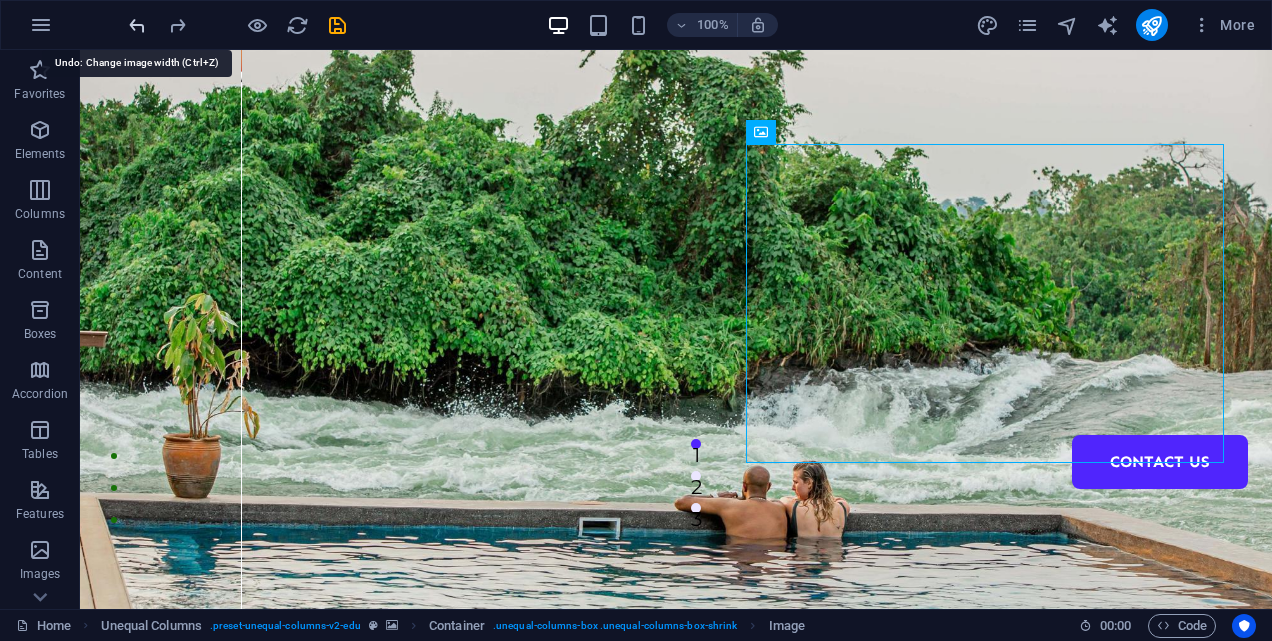 click at bounding box center (137, 25) 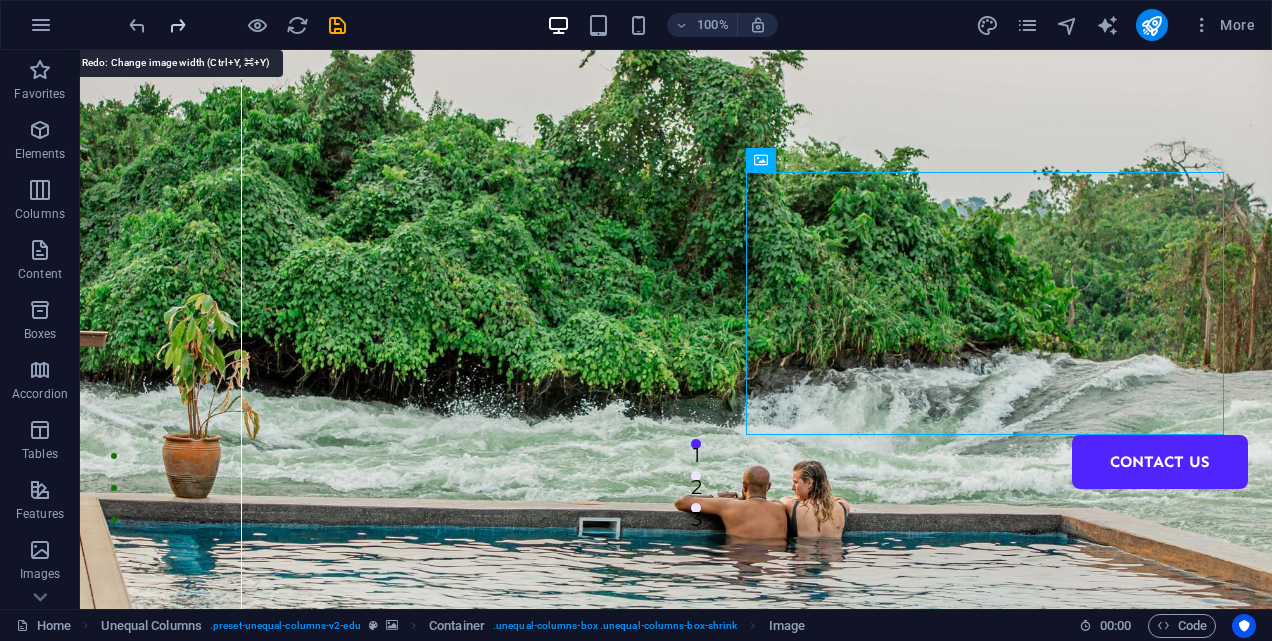 click at bounding box center [177, 25] 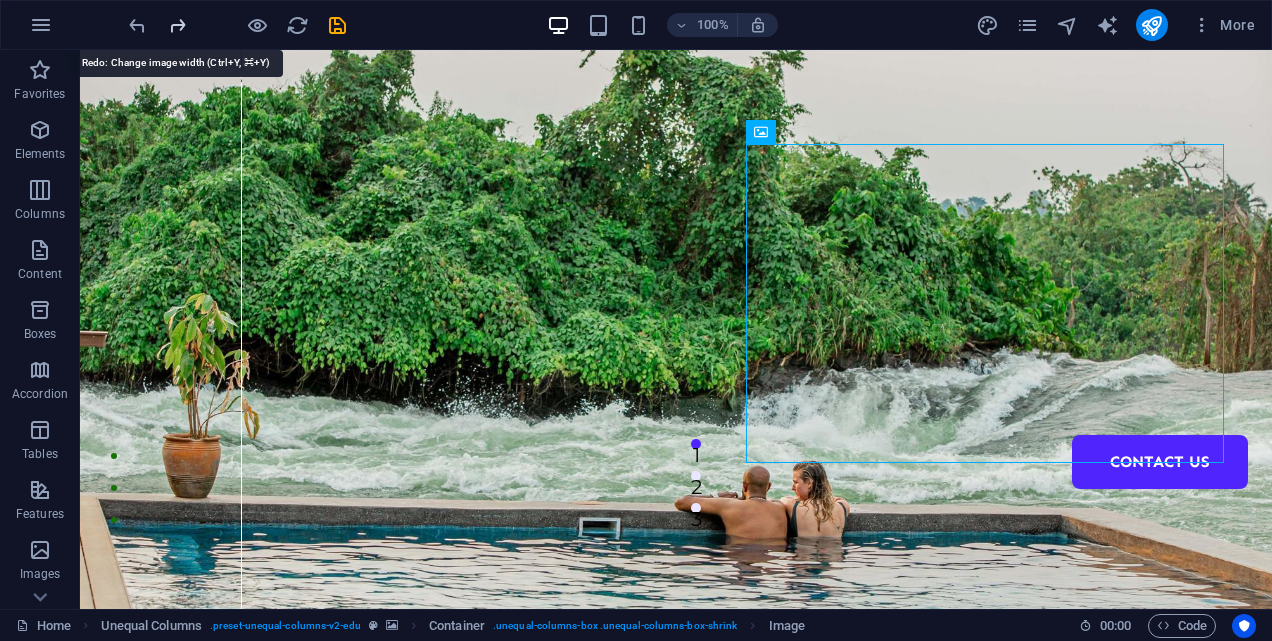 click at bounding box center [177, 25] 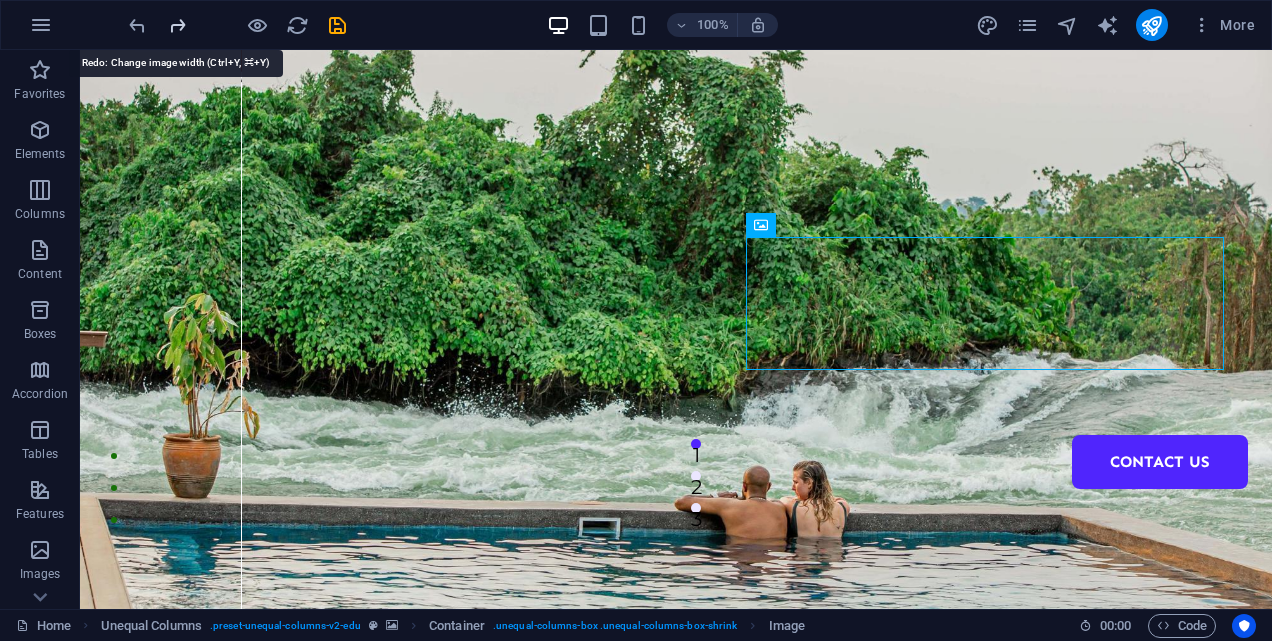 click at bounding box center (177, 25) 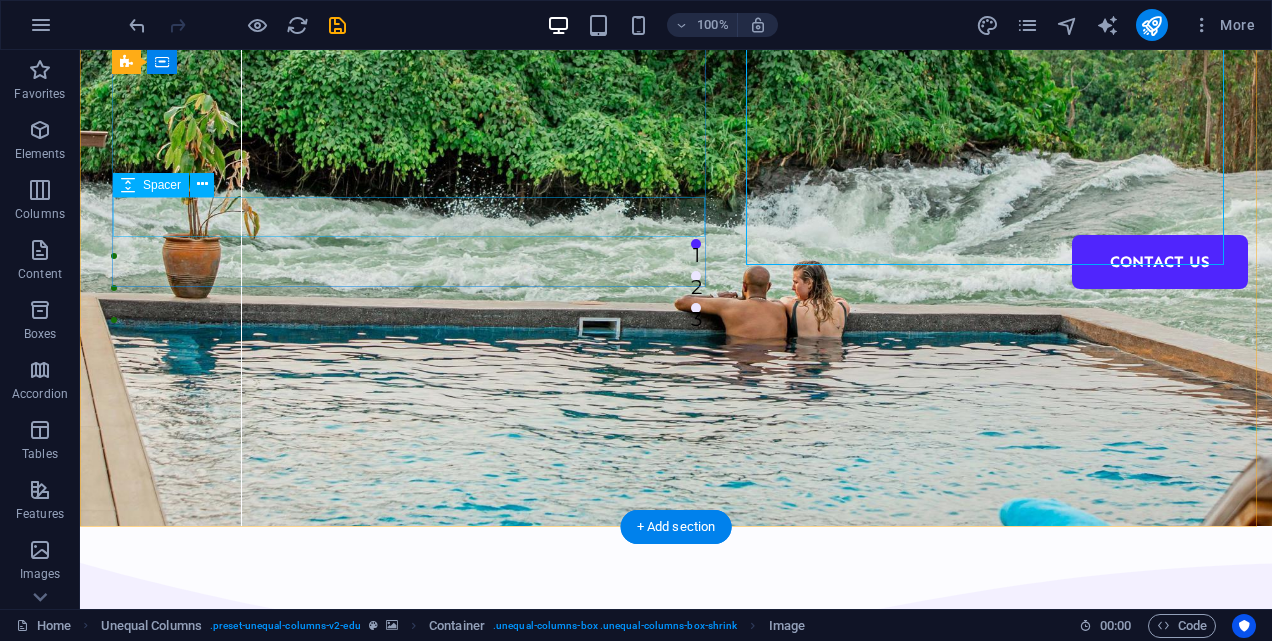 scroll, scrollTop: 0, scrollLeft: 0, axis: both 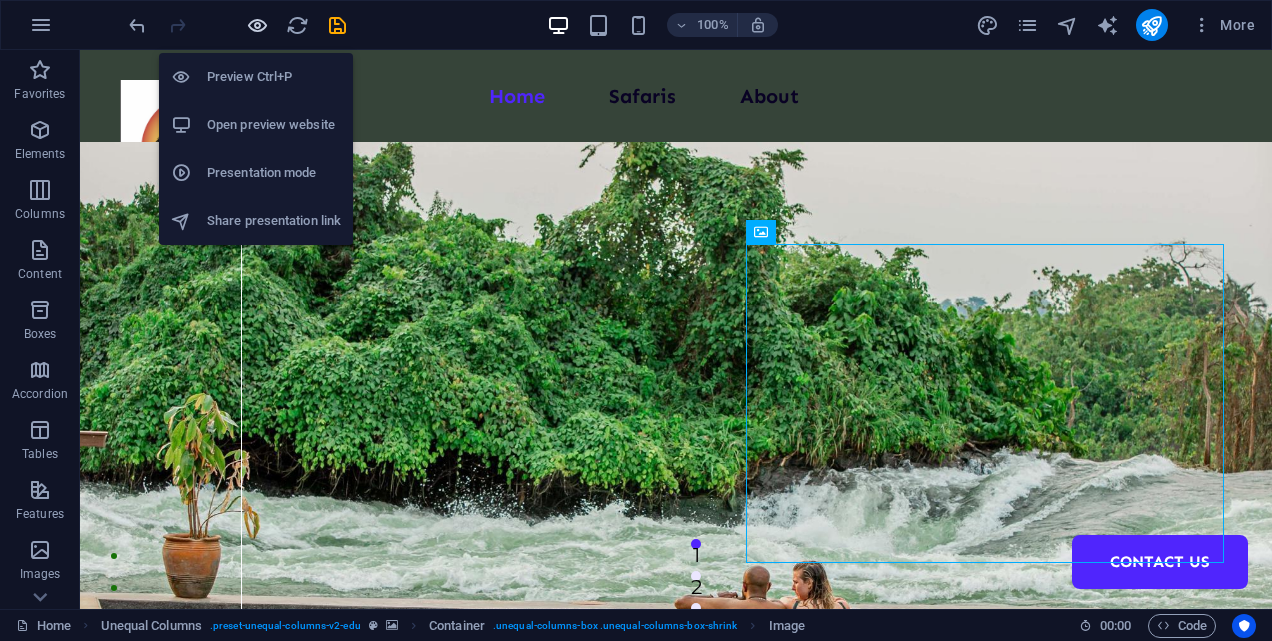 click at bounding box center [257, 25] 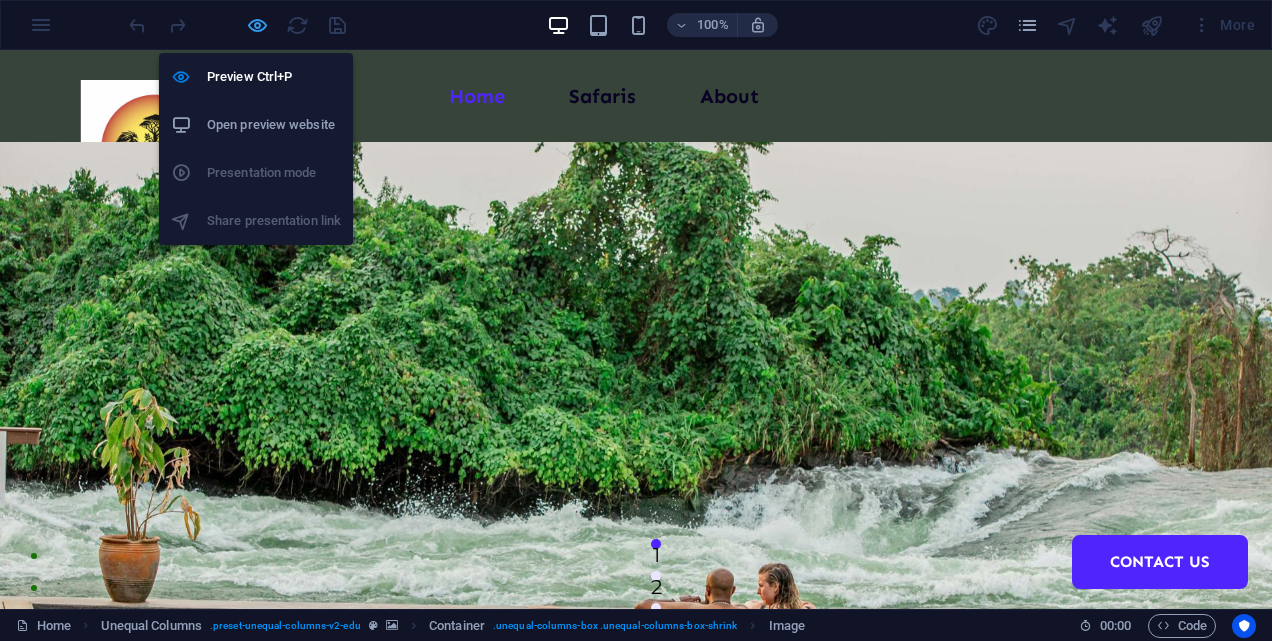 click at bounding box center [257, 25] 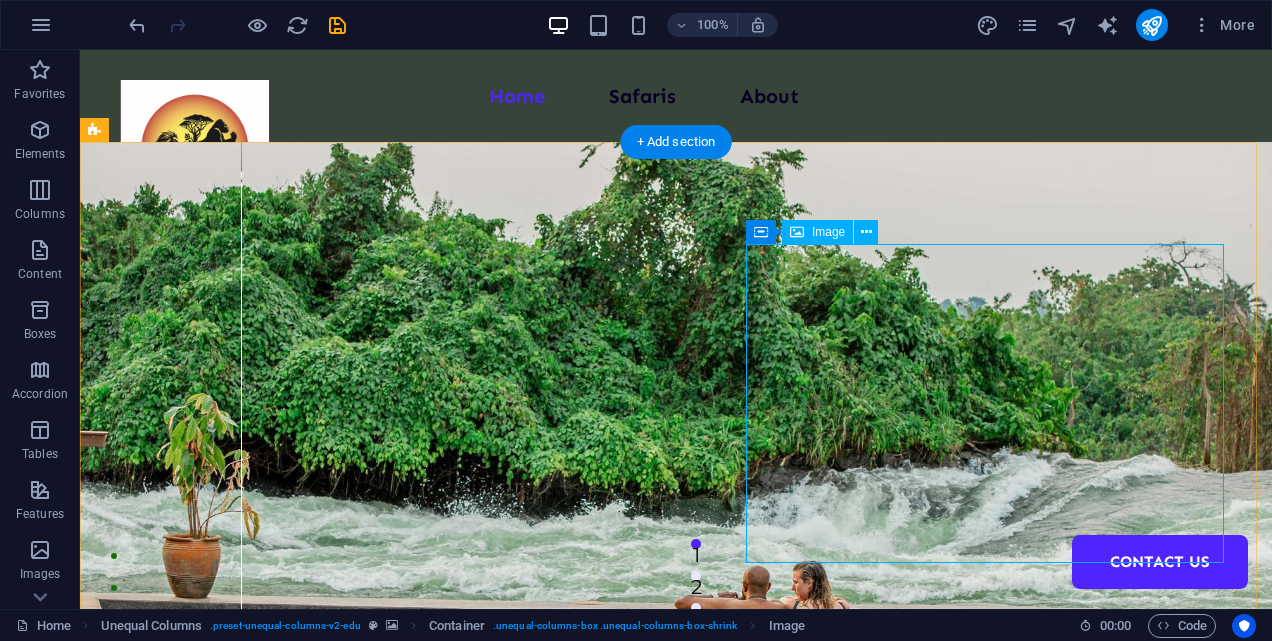 click at bounding box center (660, 2067) 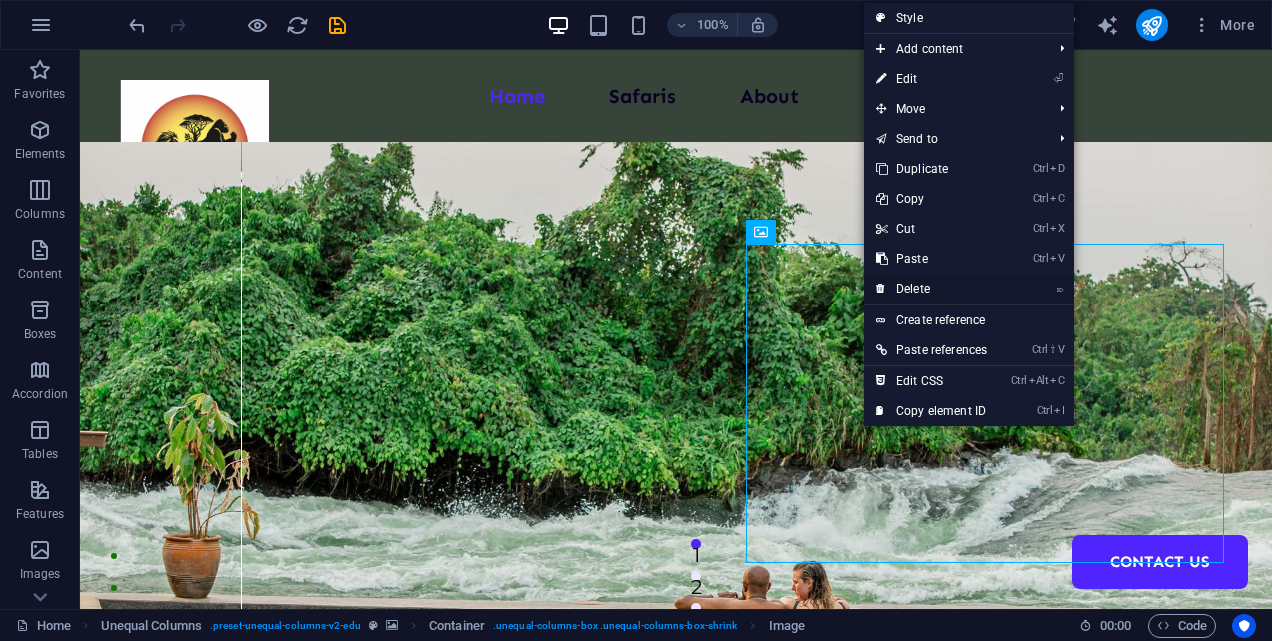 click on "⌦  Delete" at bounding box center (931, 289) 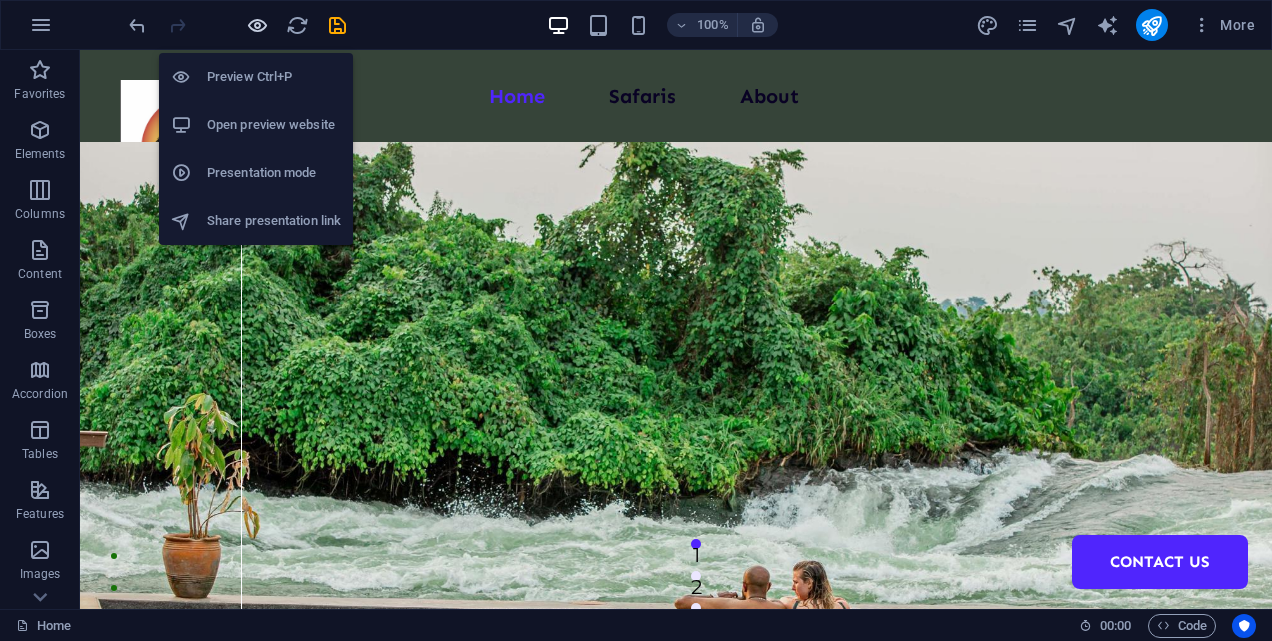 click at bounding box center (257, 25) 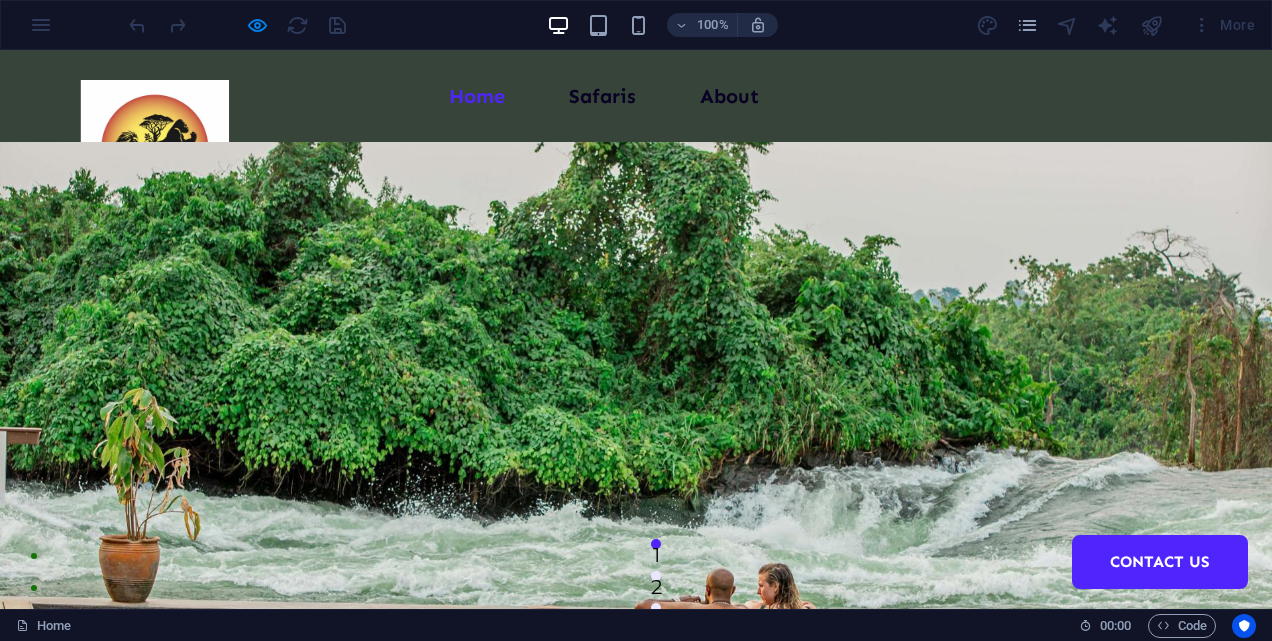 type 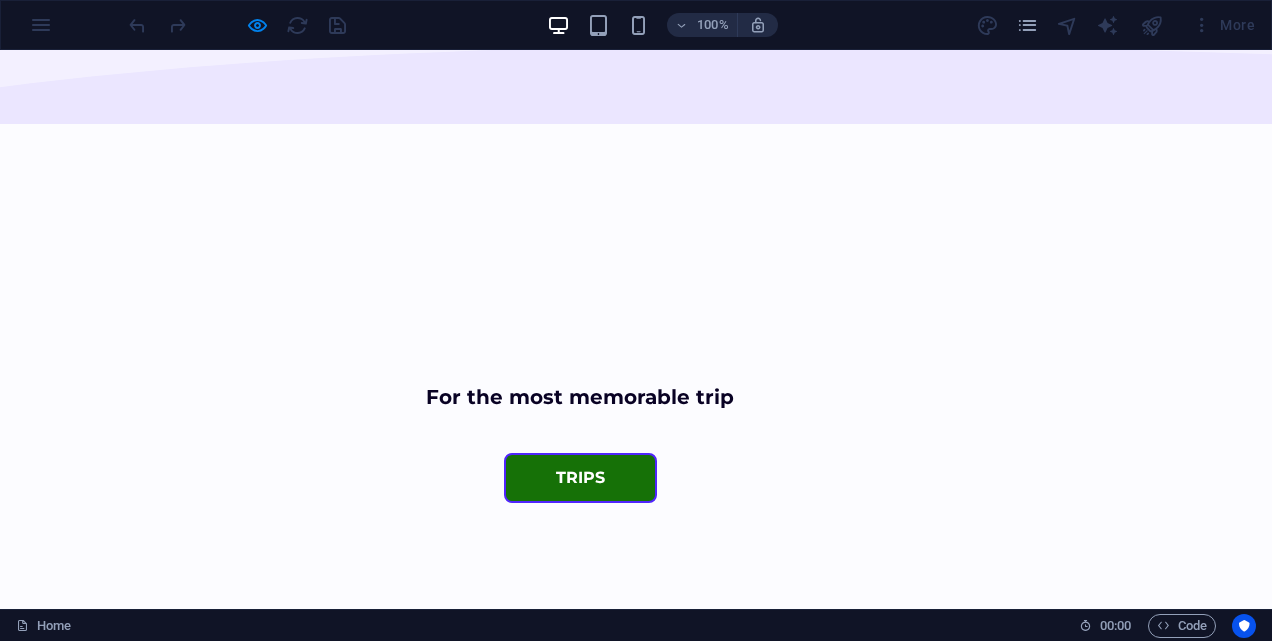 scroll, scrollTop: 1000, scrollLeft: 0, axis: vertical 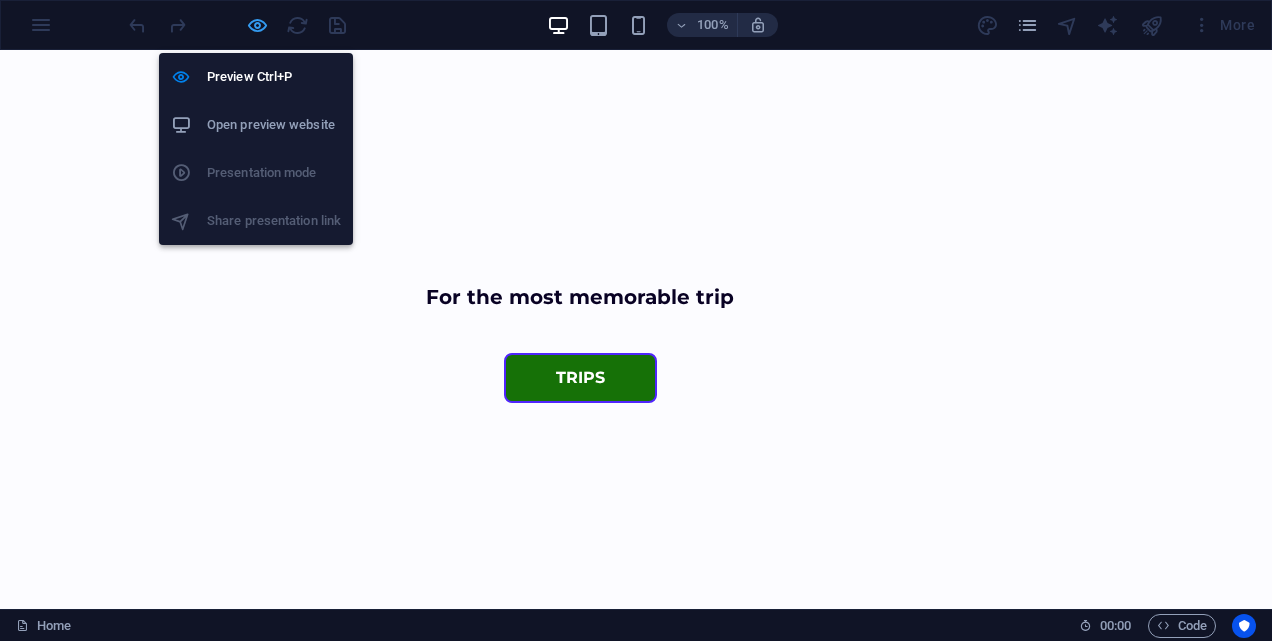 click at bounding box center [257, 25] 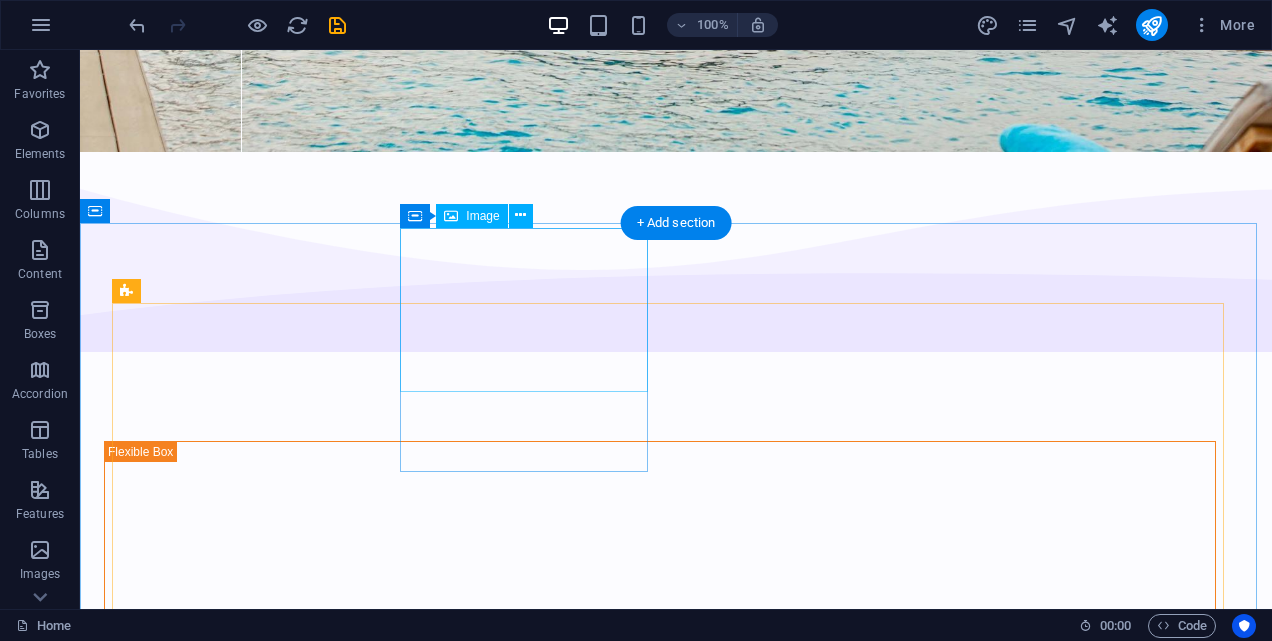 scroll, scrollTop: 801, scrollLeft: 0, axis: vertical 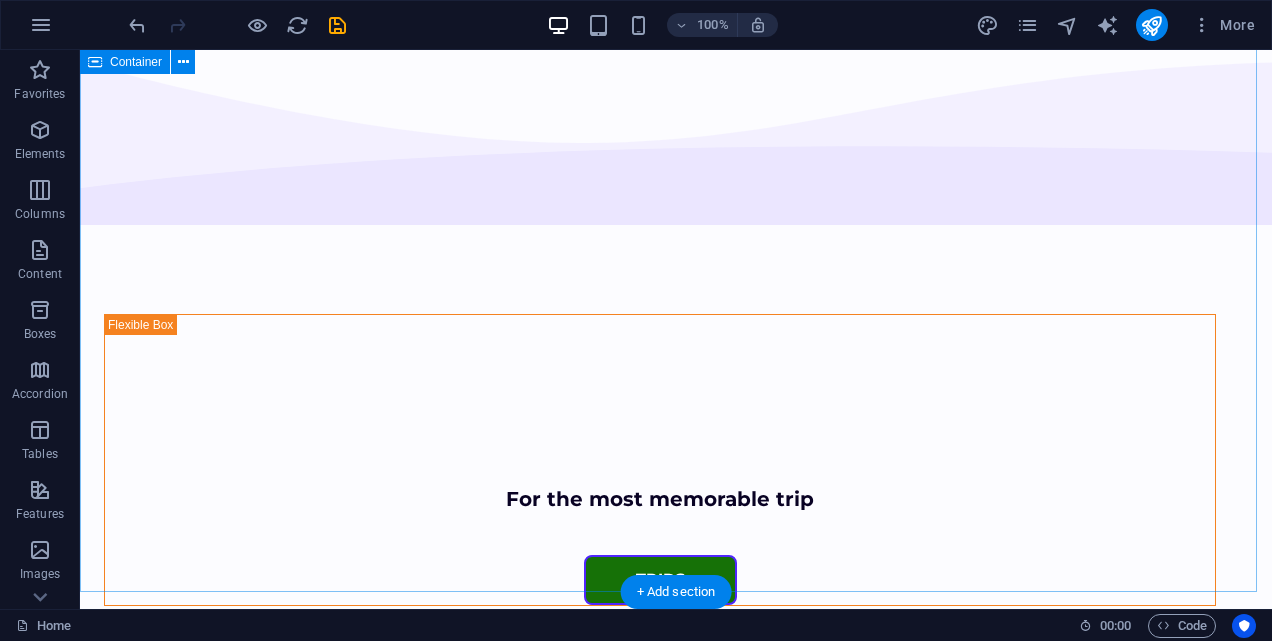 click on "[NUMBER] TRIPS [NUMBER] INTERNAL TOURS [NUMBER] Reviews [NUMBER] GUIDES" at bounding box center (676, 1761) 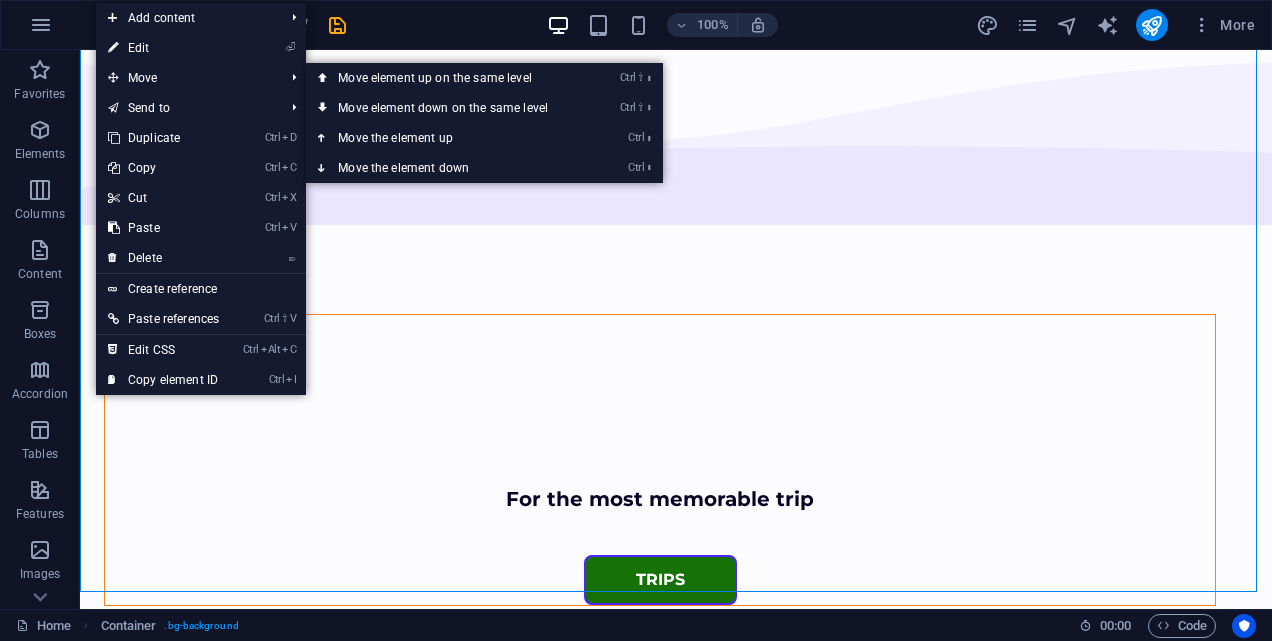 click on "⏎  Edit" at bounding box center [163, 48] 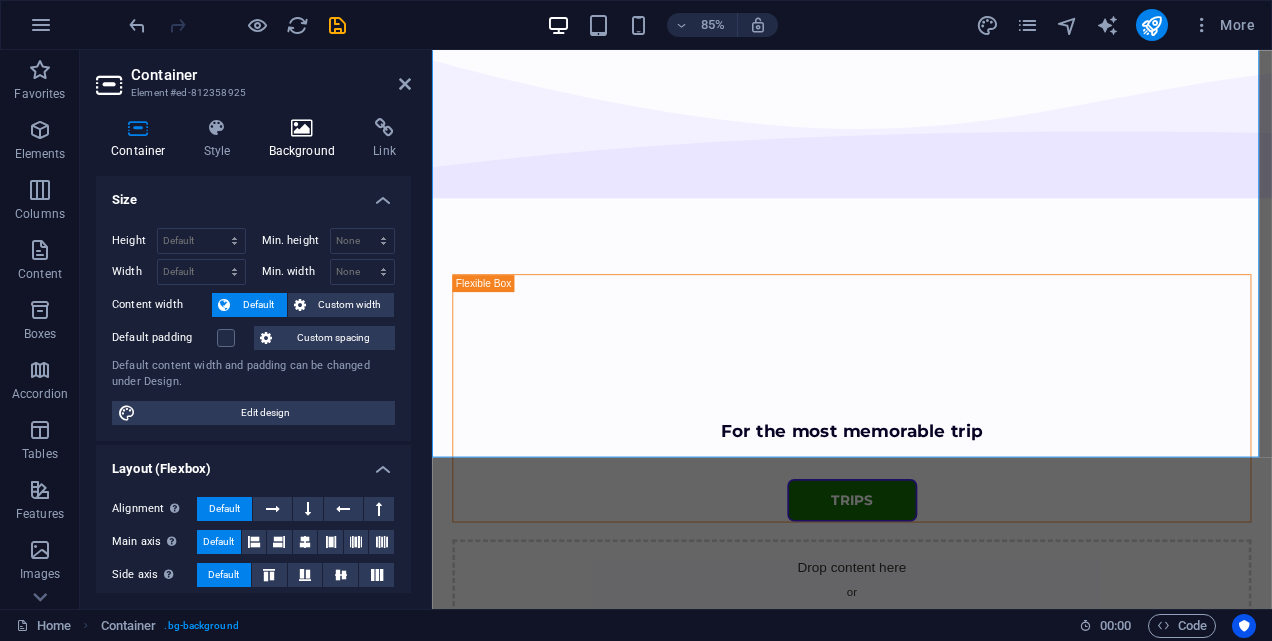 click at bounding box center (302, 128) 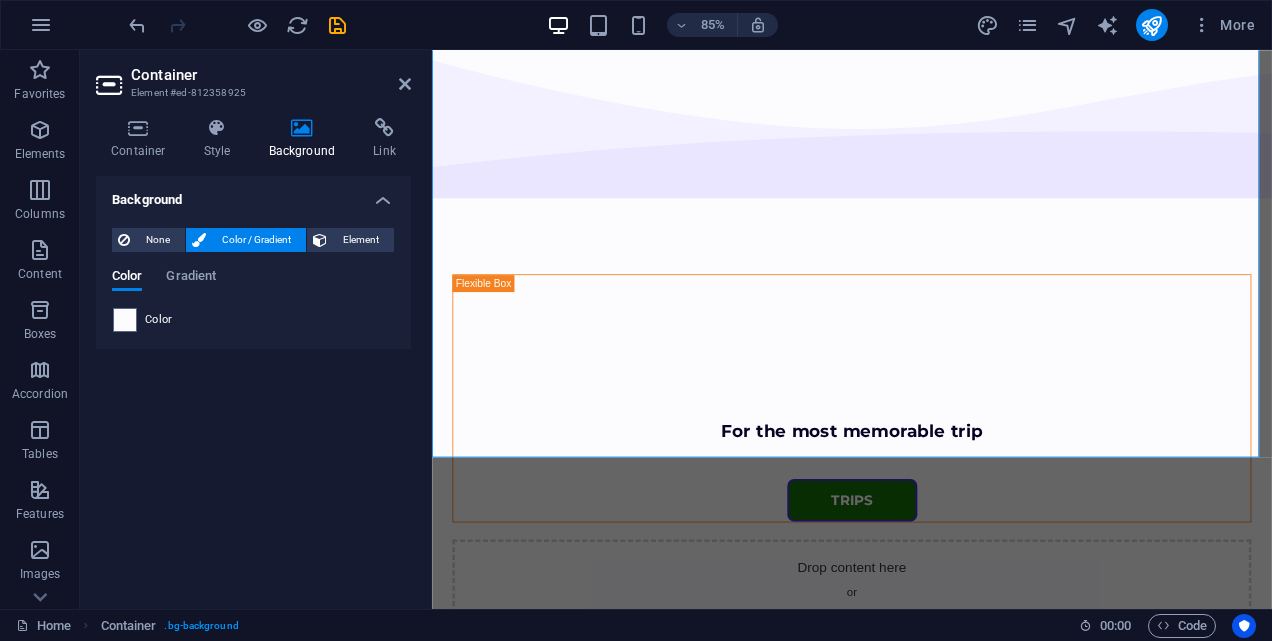 click on "Element" at bounding box center [360, 240] 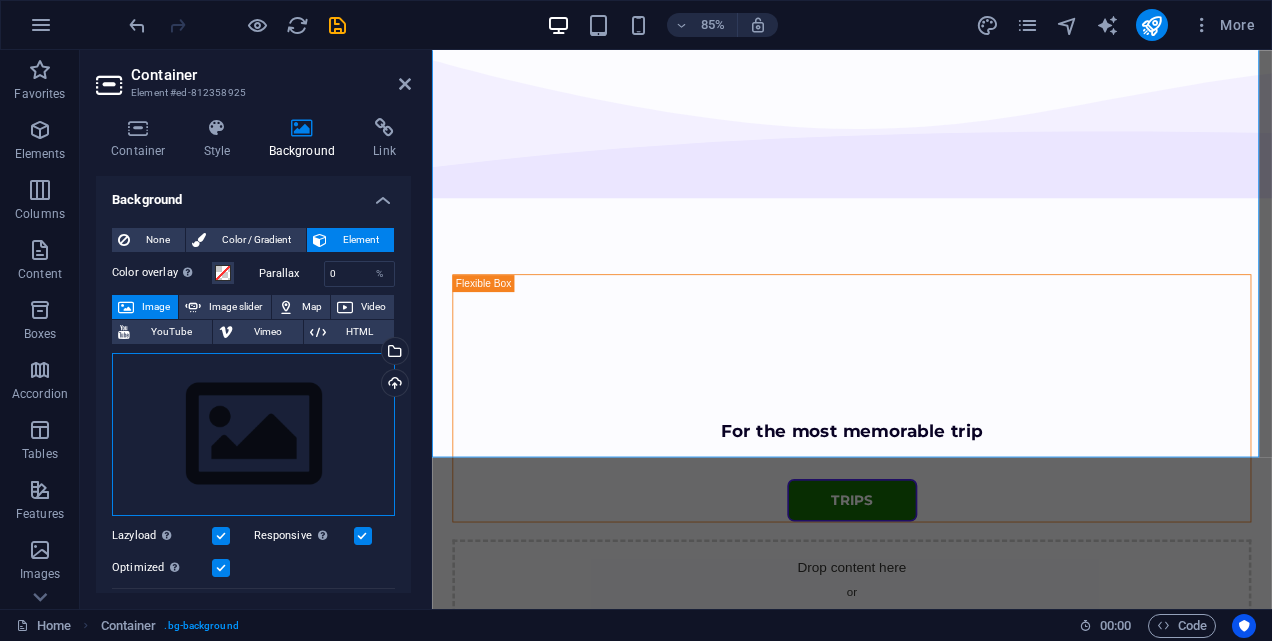 click on "Drag files here, click to choose files or select files from Files or our free stock photos & videos" at bounding box center [253, 435] 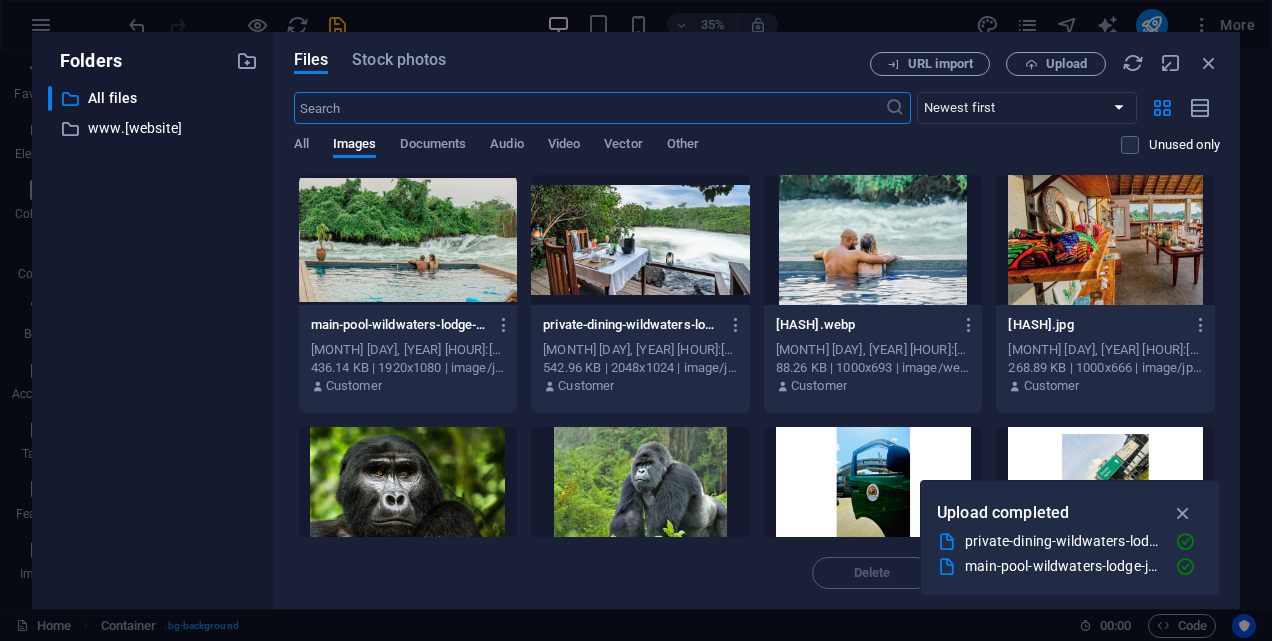 click at bounding box center [873, 240] 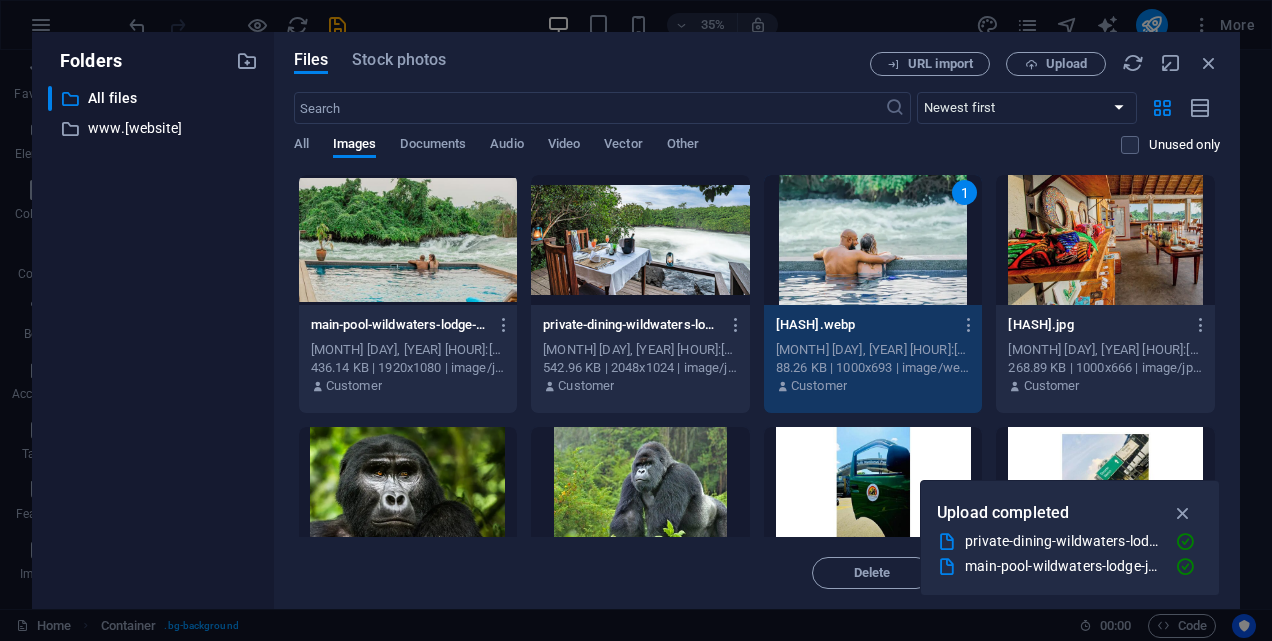 click on "1" at bounding box center (873, 240) 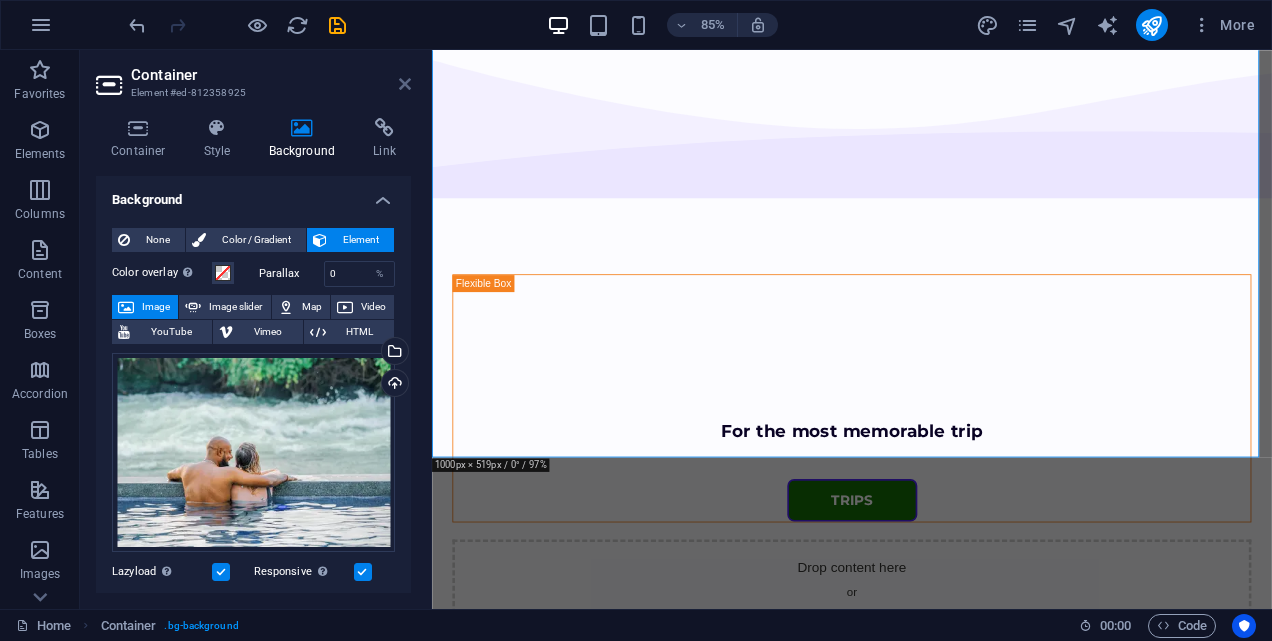 click at bounding box center [405, 84] 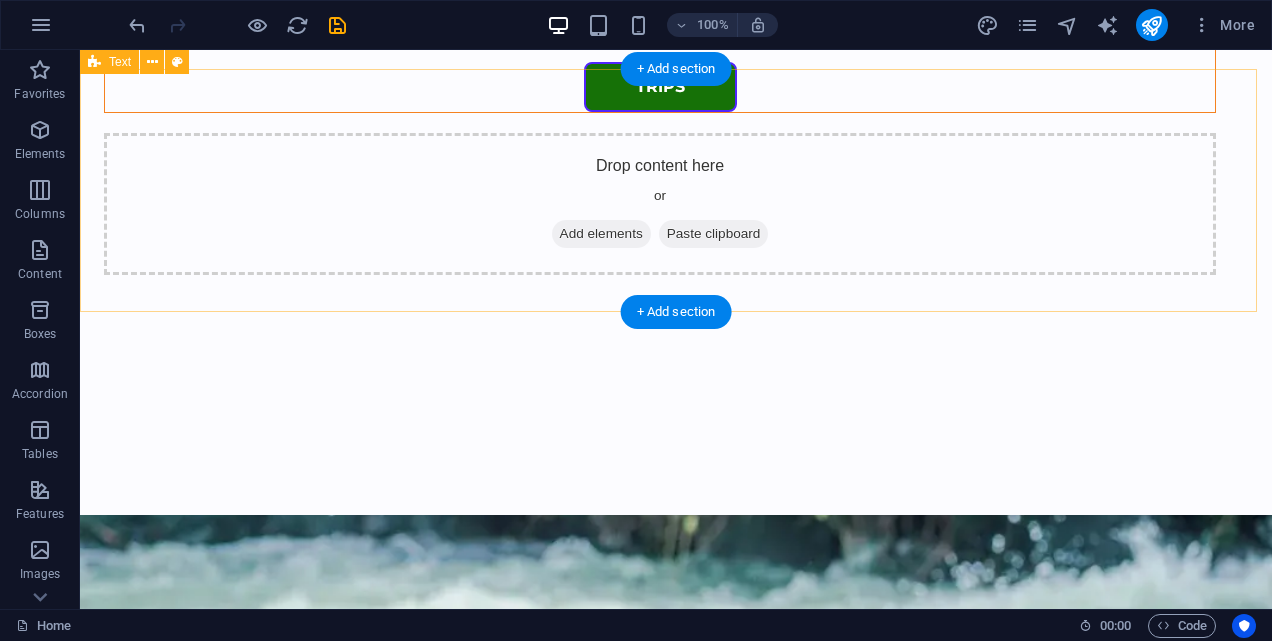 scroll, scrollTop: 1200, scrollLeft: 0, axis: vertical 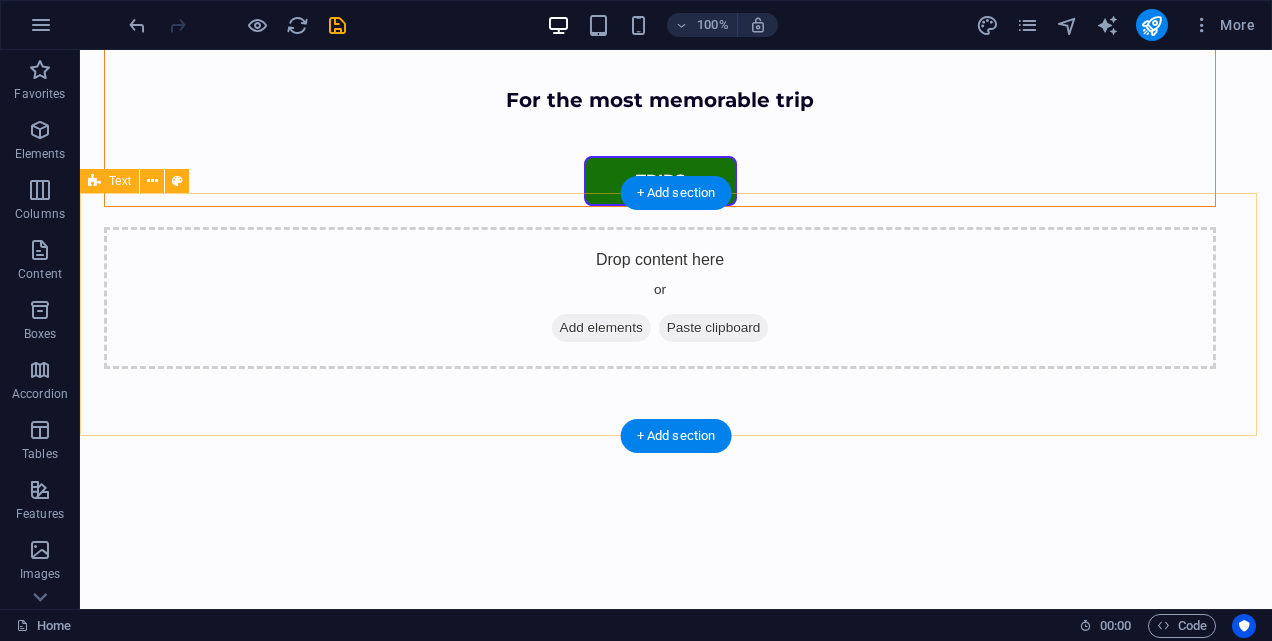 click on "GALLERY" at bounding box center [676, 2804] 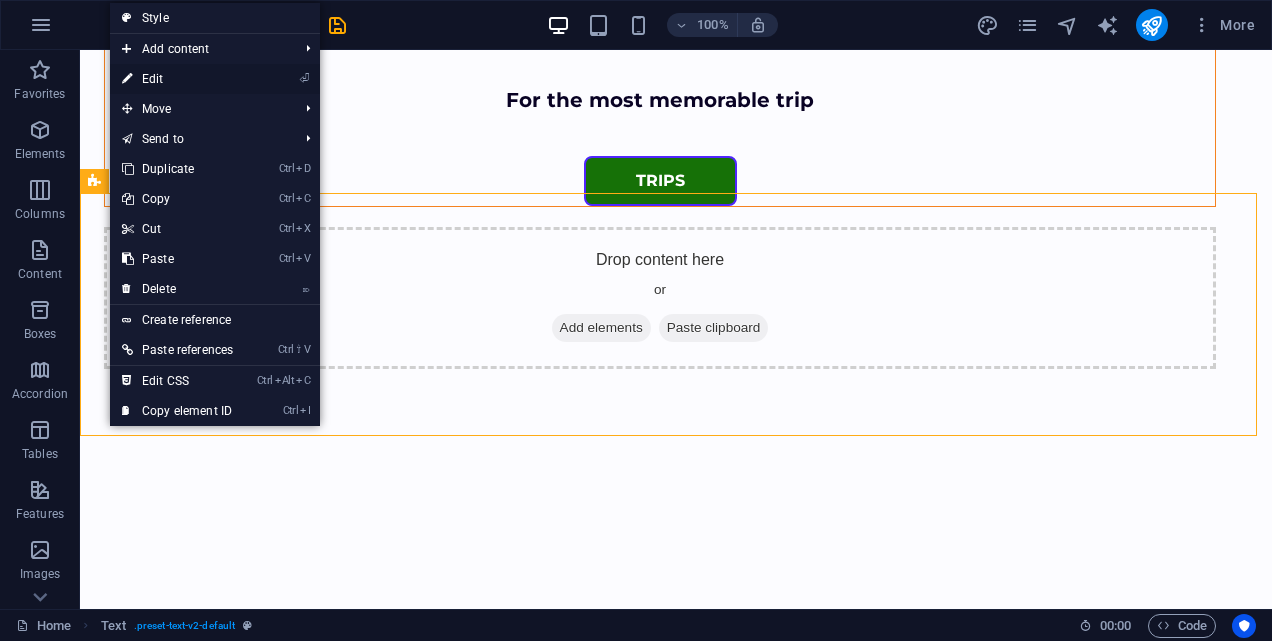 click on "⏎  Edit" at bounding box center (177, 79) 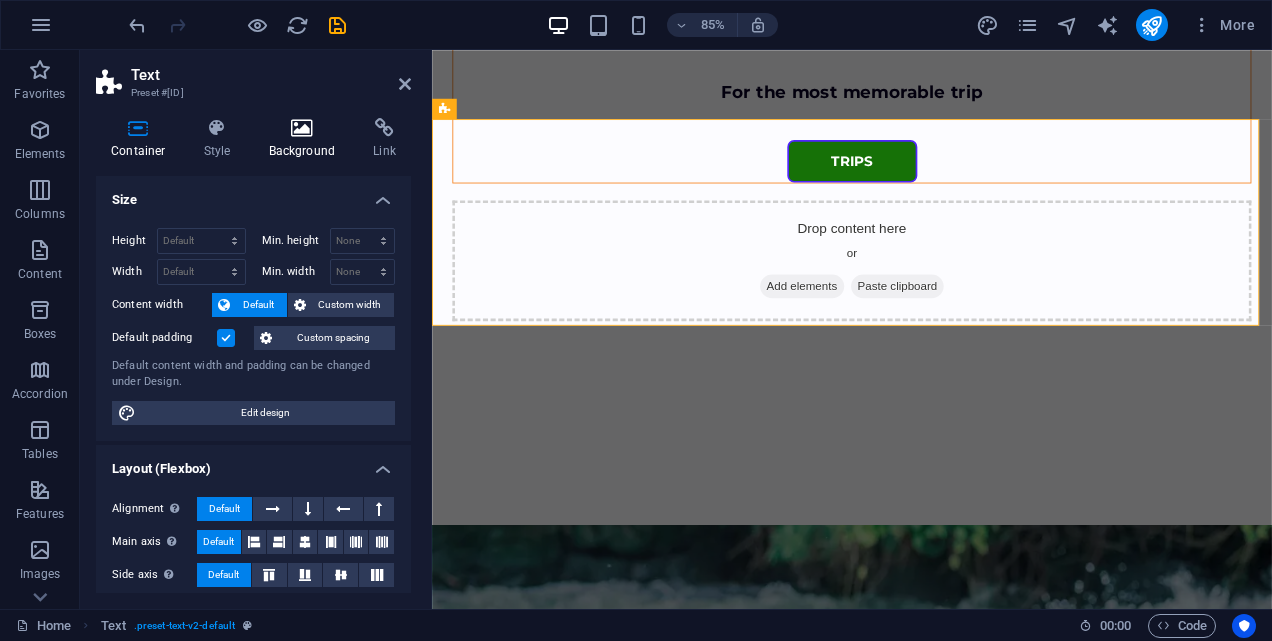 click at bounding box center [302, 128] 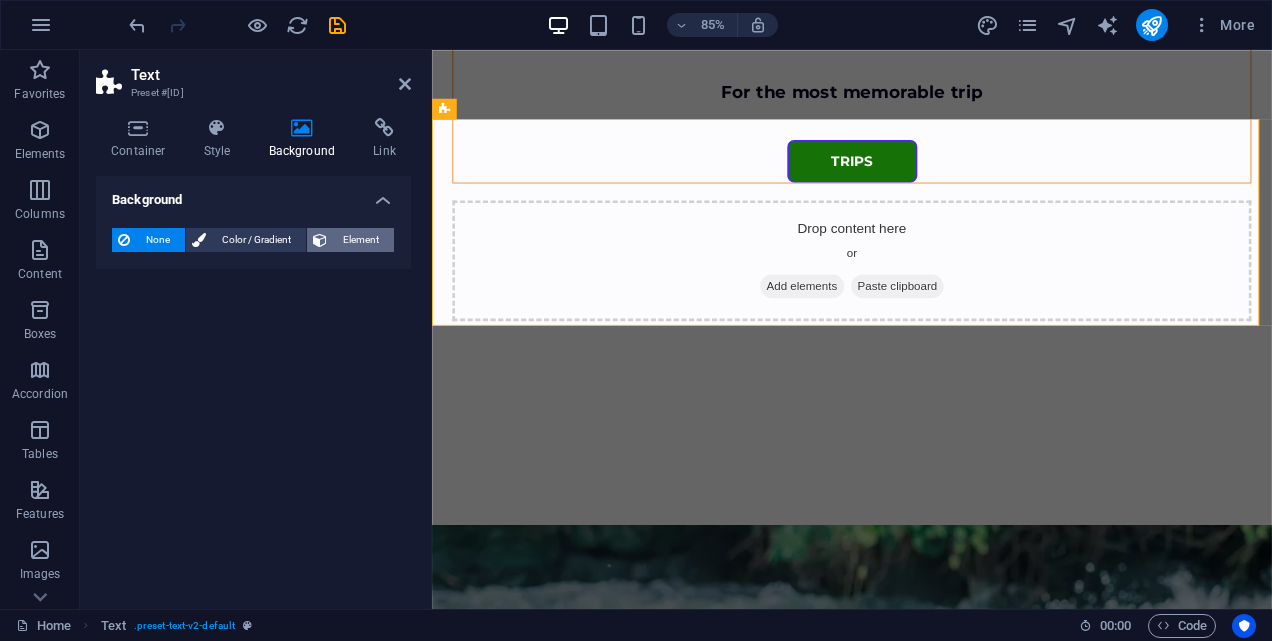 click on "Element" at bounding box center (360, 240) 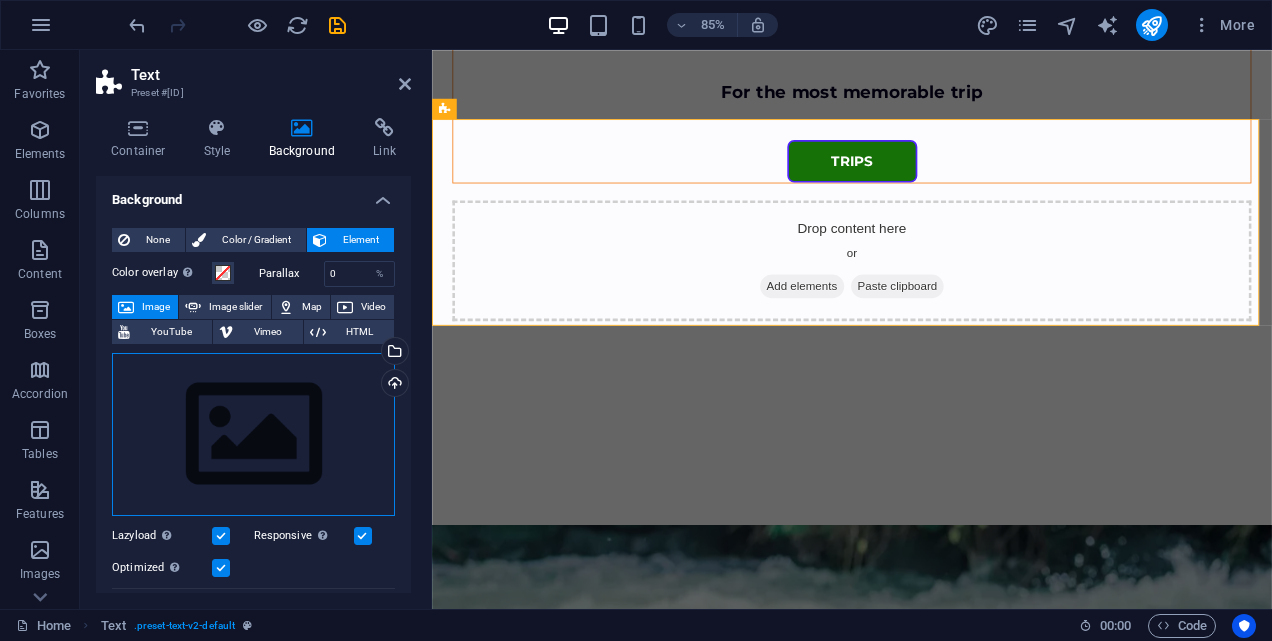 click on "Drag files here, click to choose files or select files from Files or our free stock photos & videos" at bounding box center [253, 435] 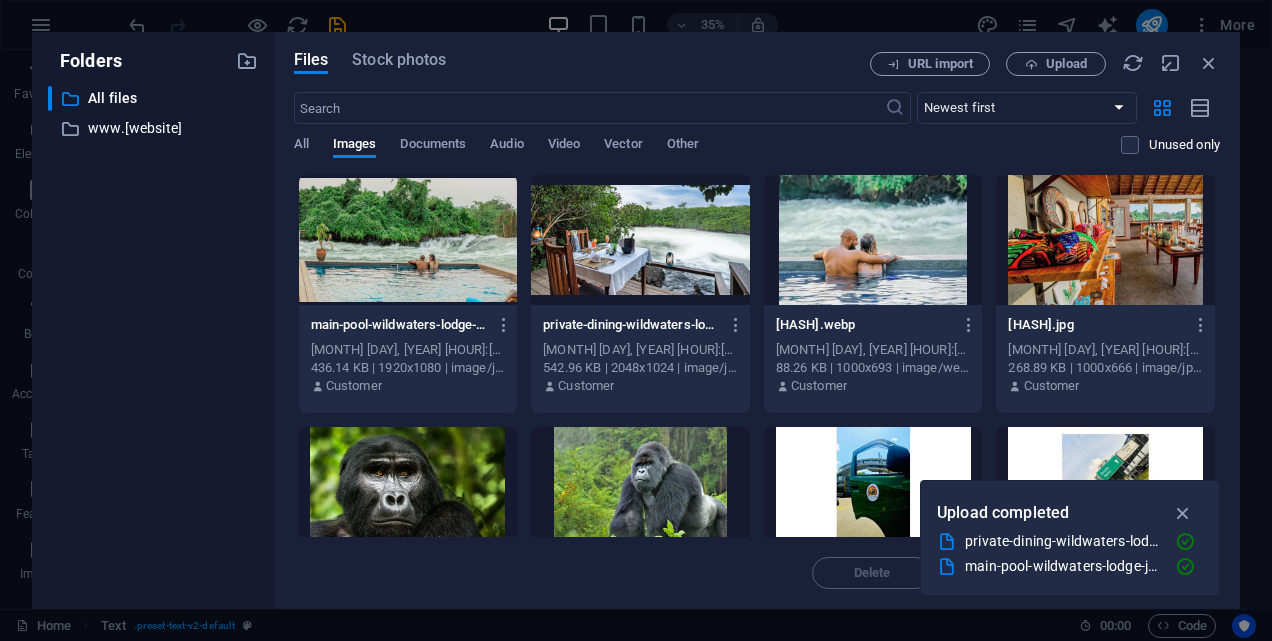 click at bounding box center (640, 240) 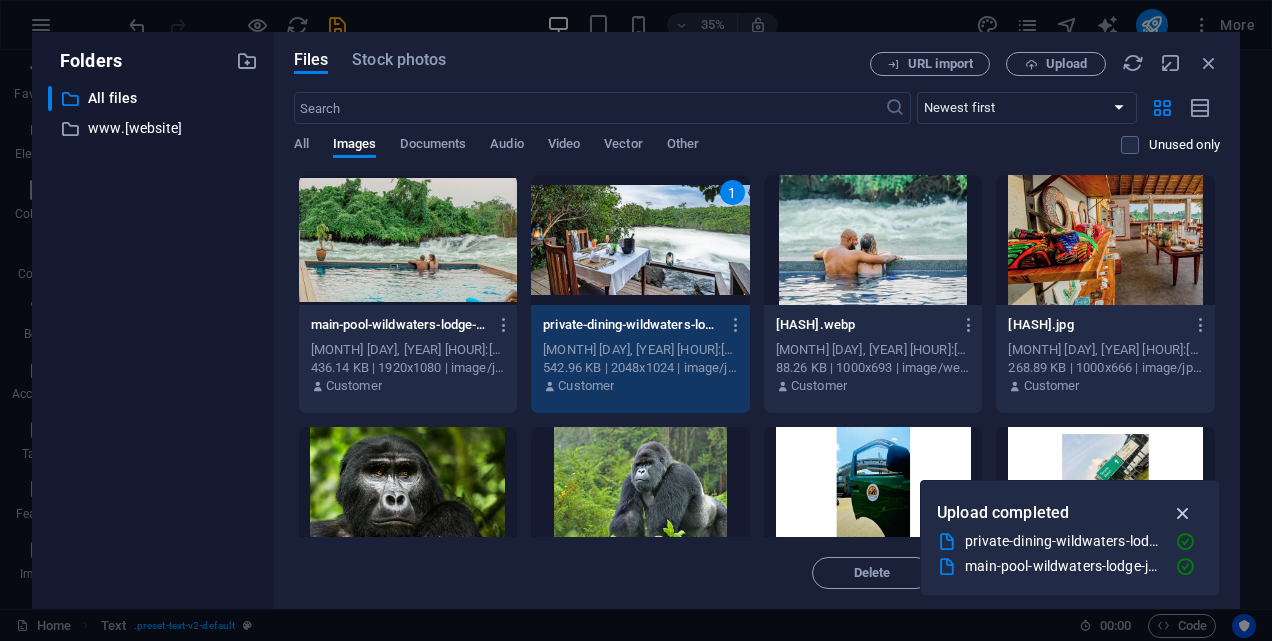 click at bounding box center (1183, 513) 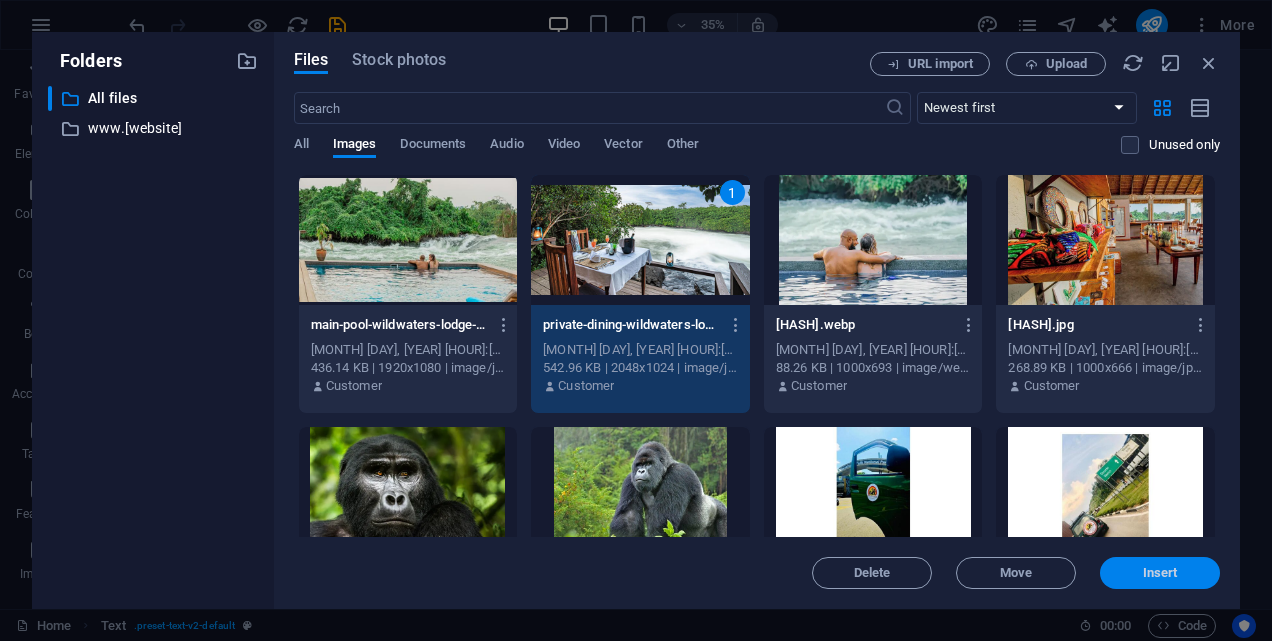 click on "Insert" at bounding box center [1160, 573] 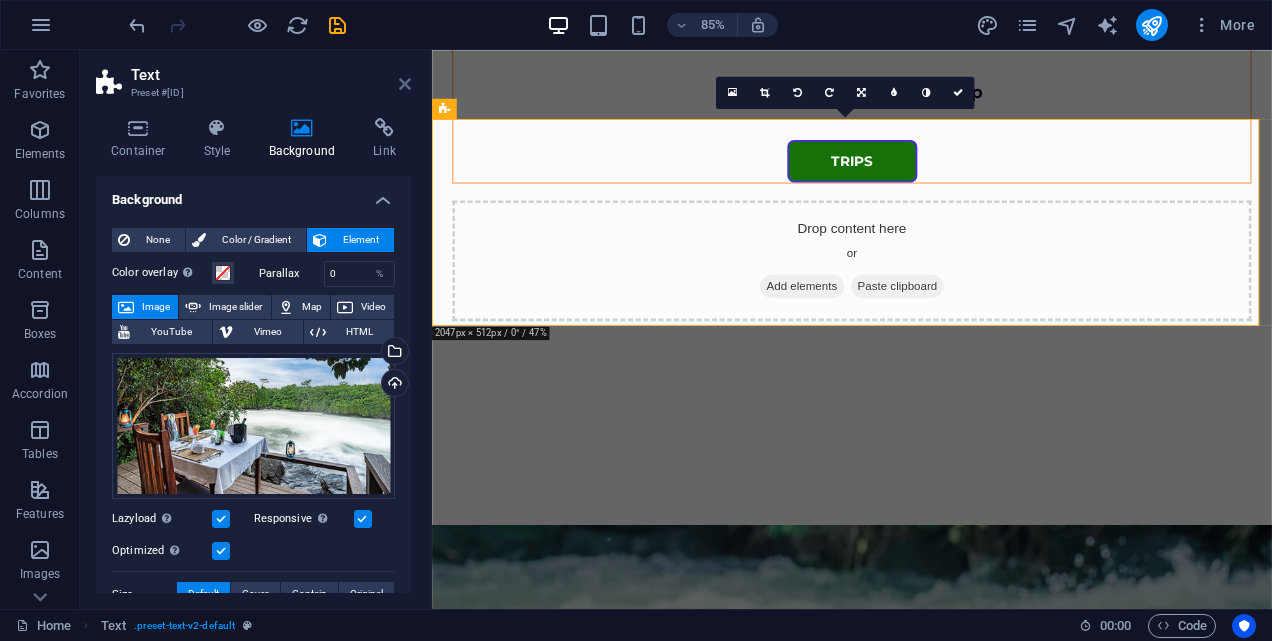 click at bounding box center [405, 84] 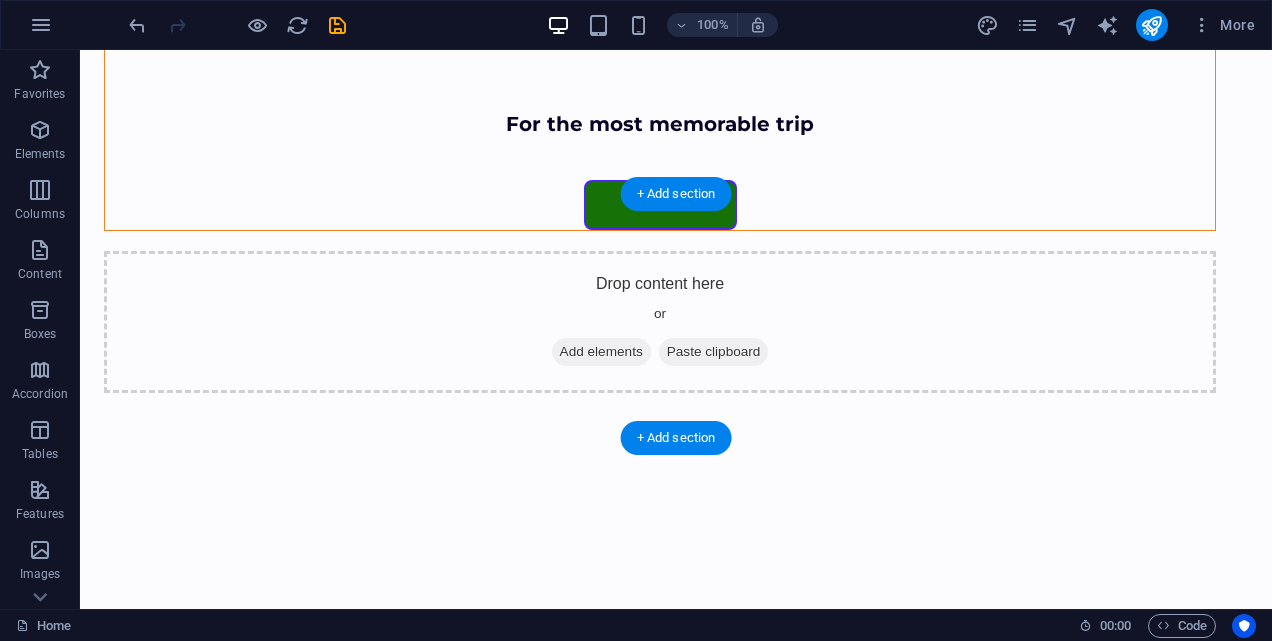 scroll, scrollTop: 1200, scrollLeft: 0, axis: vertical 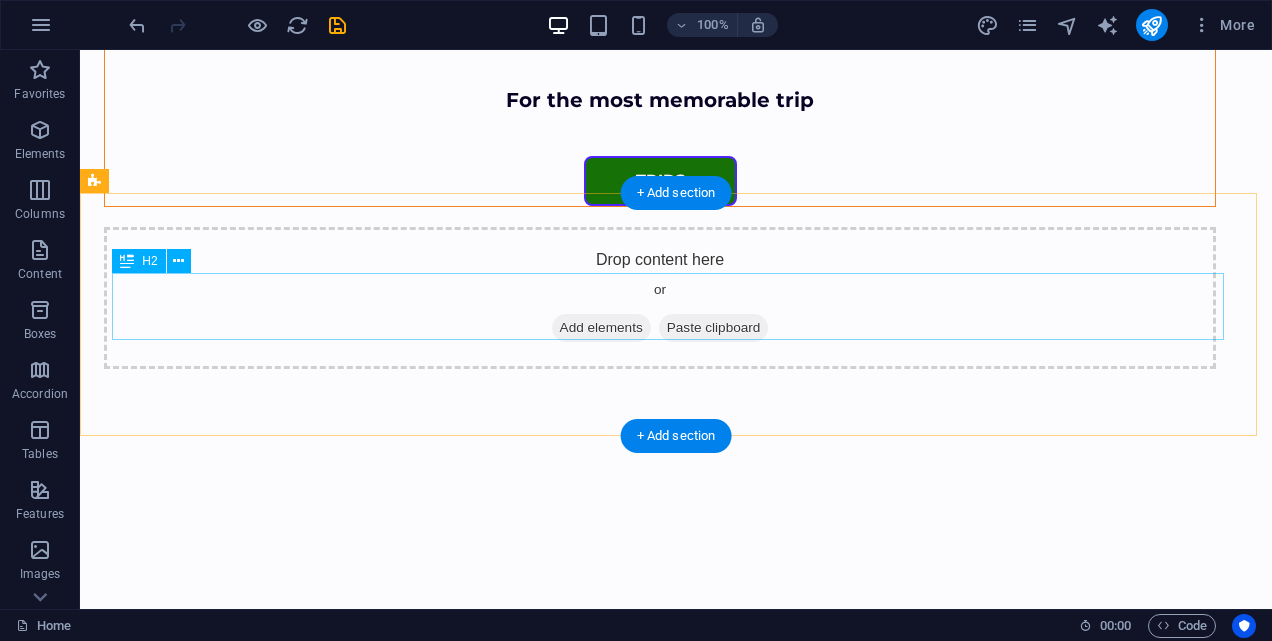 click on "GALLERY" at bounding box center (676, 3040) 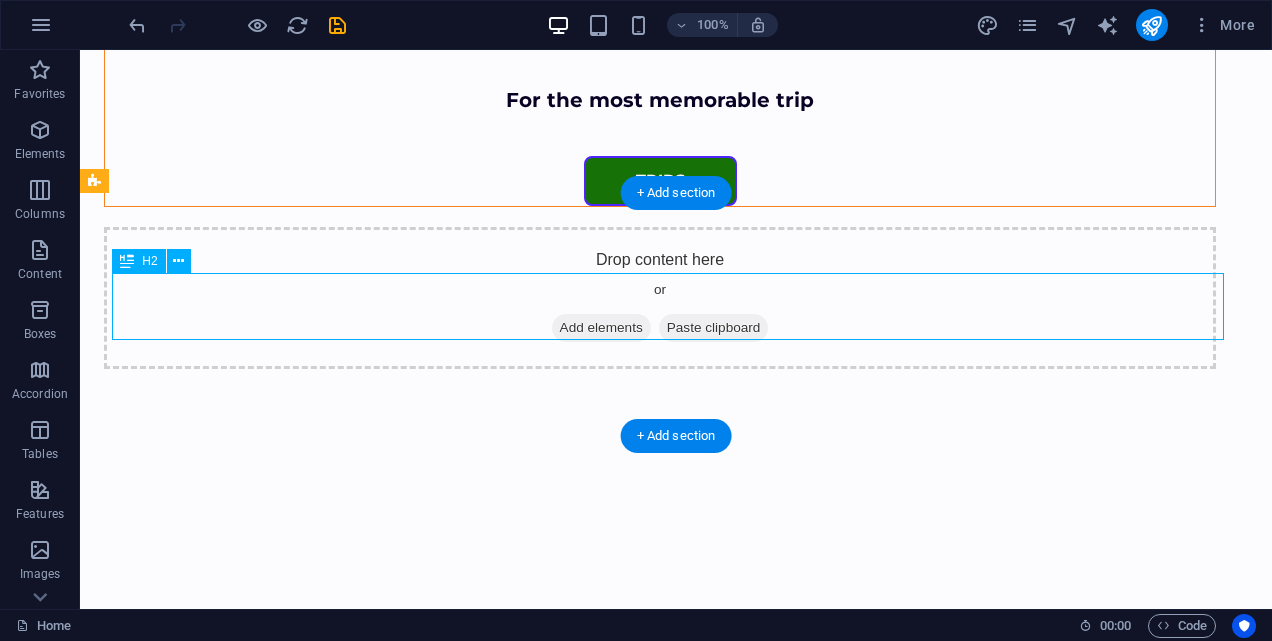 click on "GALLERY" at bounding box center (676, 3040) 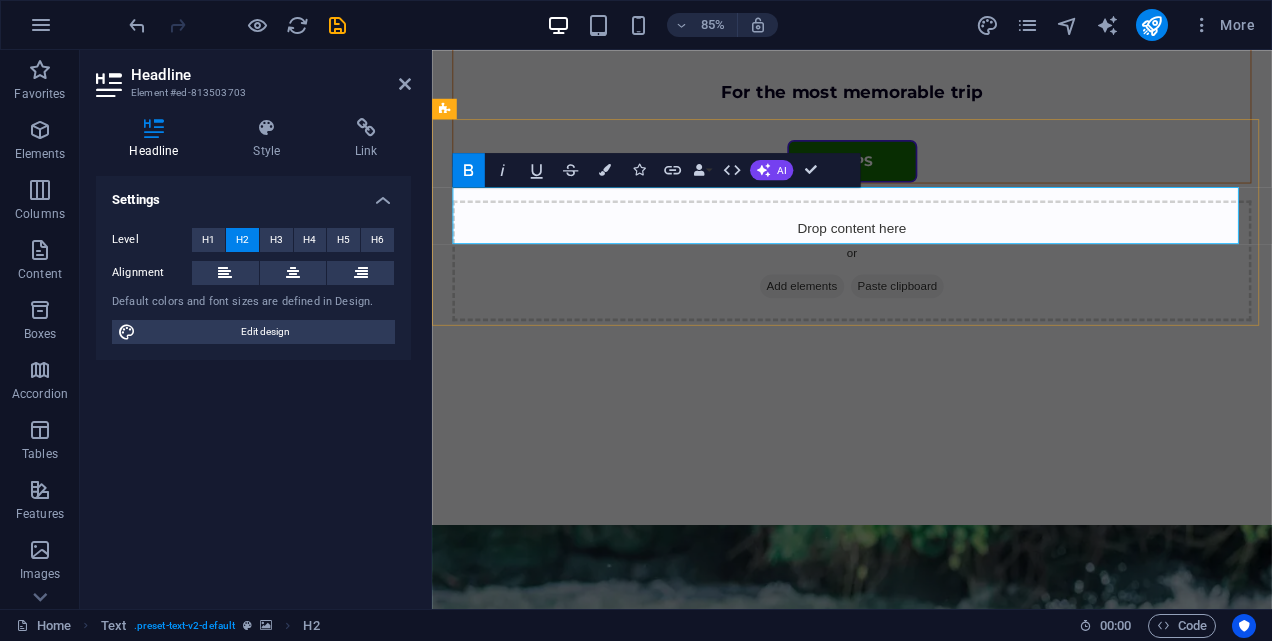 click on "GALLERY" at bounding box center [926, 2895] 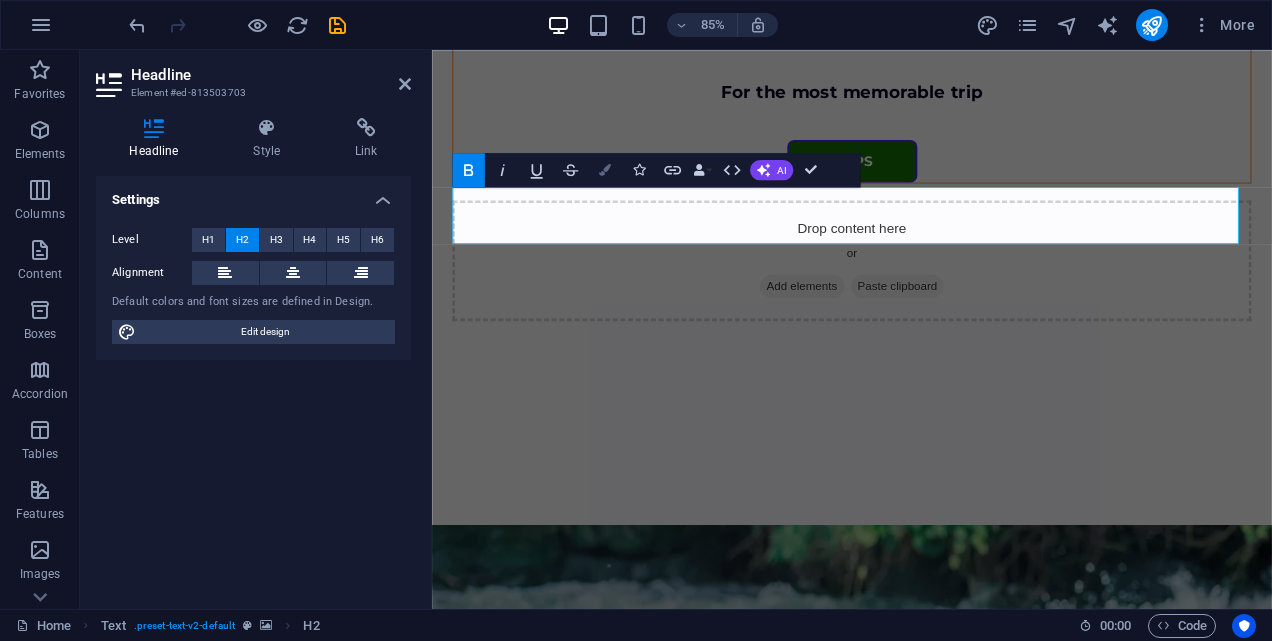 click at bounding box center (605, 170) 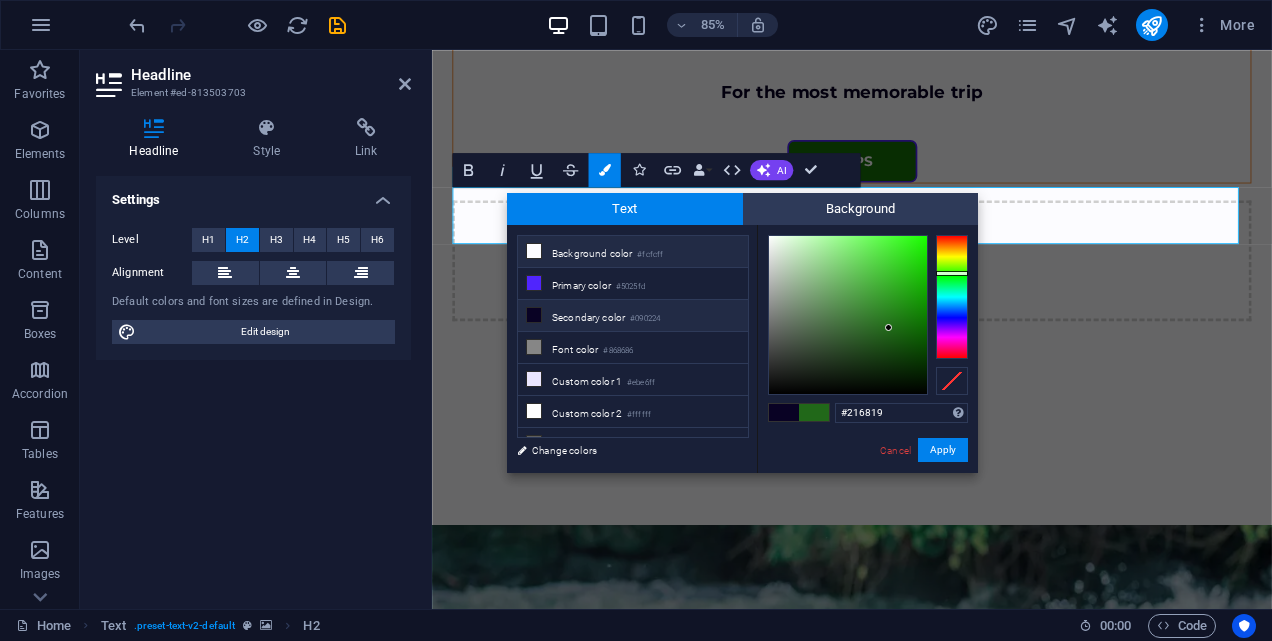 click on "Background color
#fcfcff" at bounding box center (633, 252) 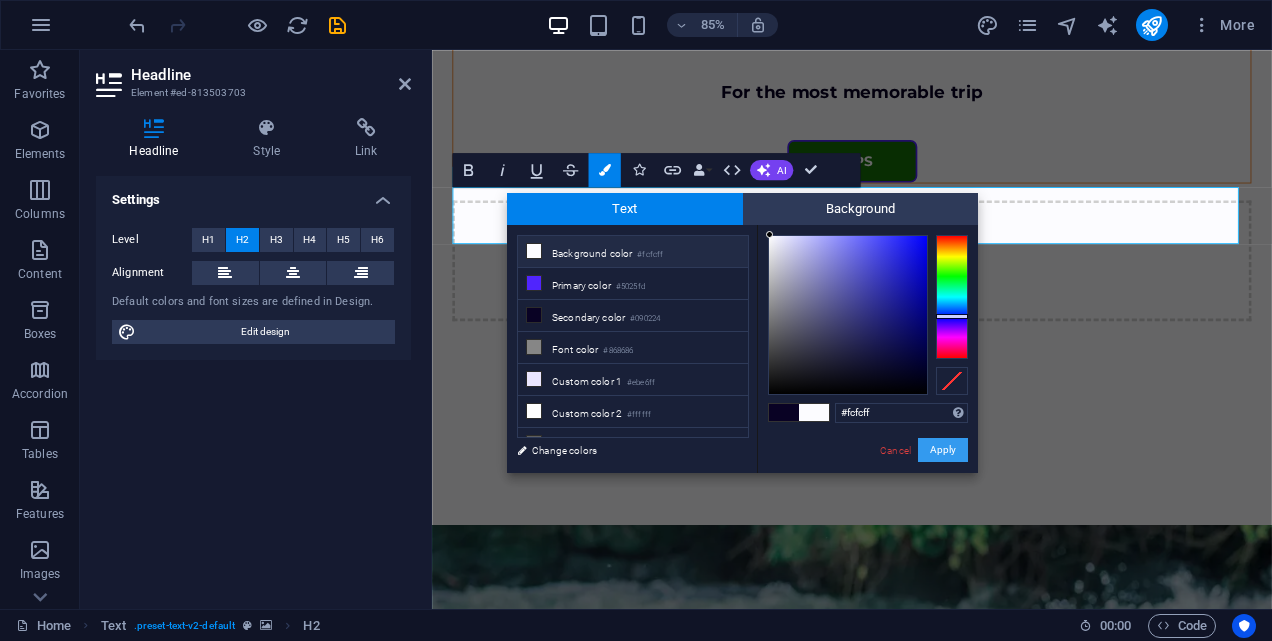 click on "Apply" at bounding box center (943, 450) 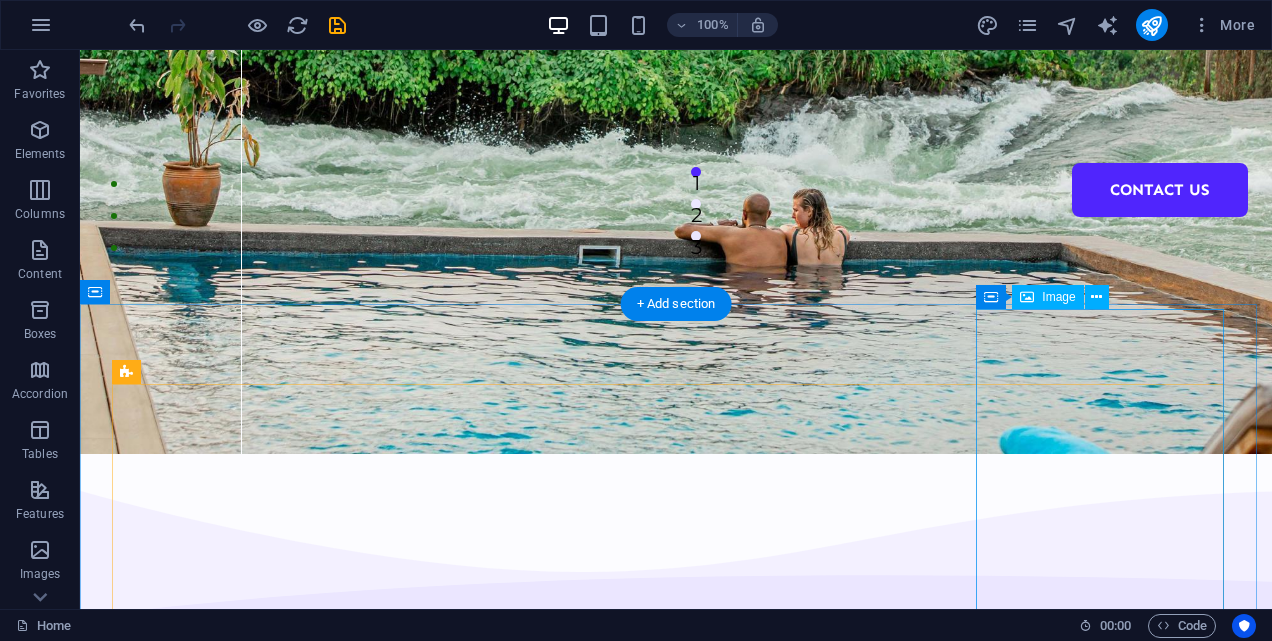 scroll, scrollTop: 200, scrollLeft: 0, axis: vertical 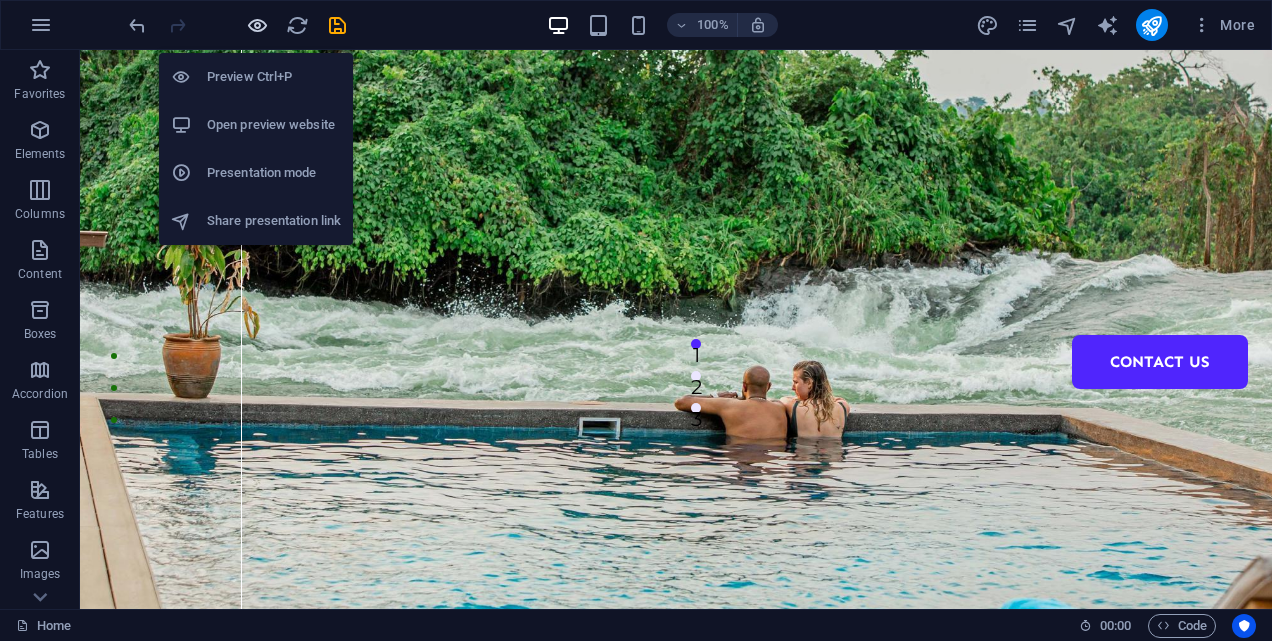 click at bounding box center (257, 25) 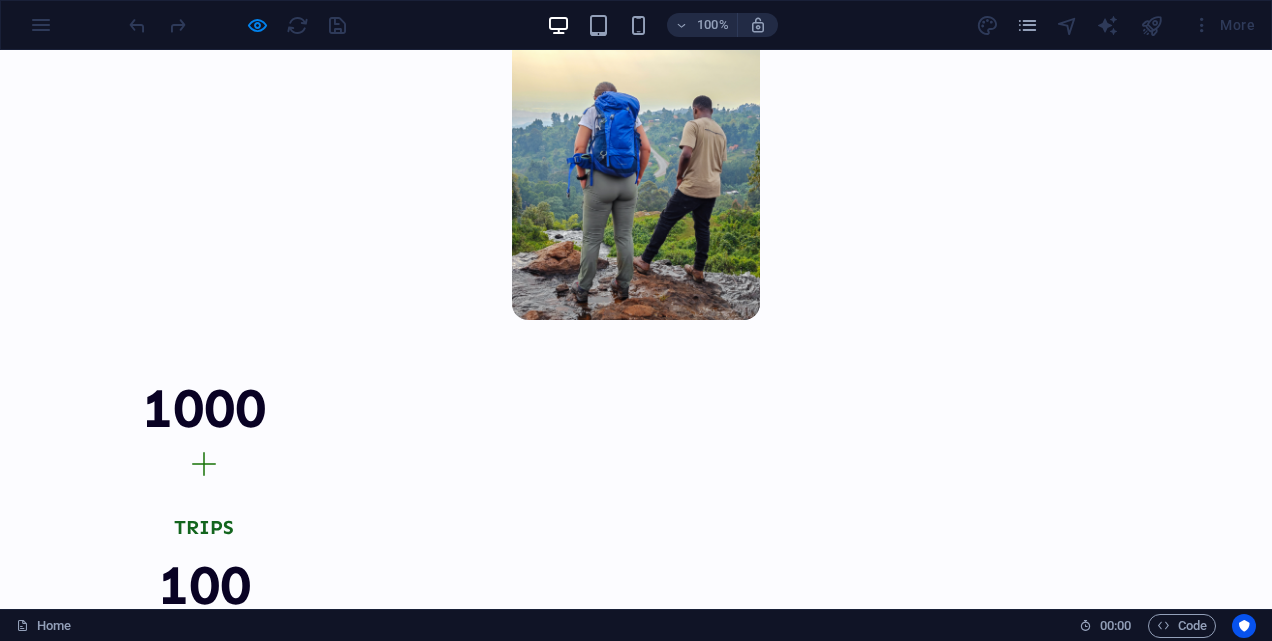 scroll, scrollTop: 2600, scrollLeft: 0, axis: vertical 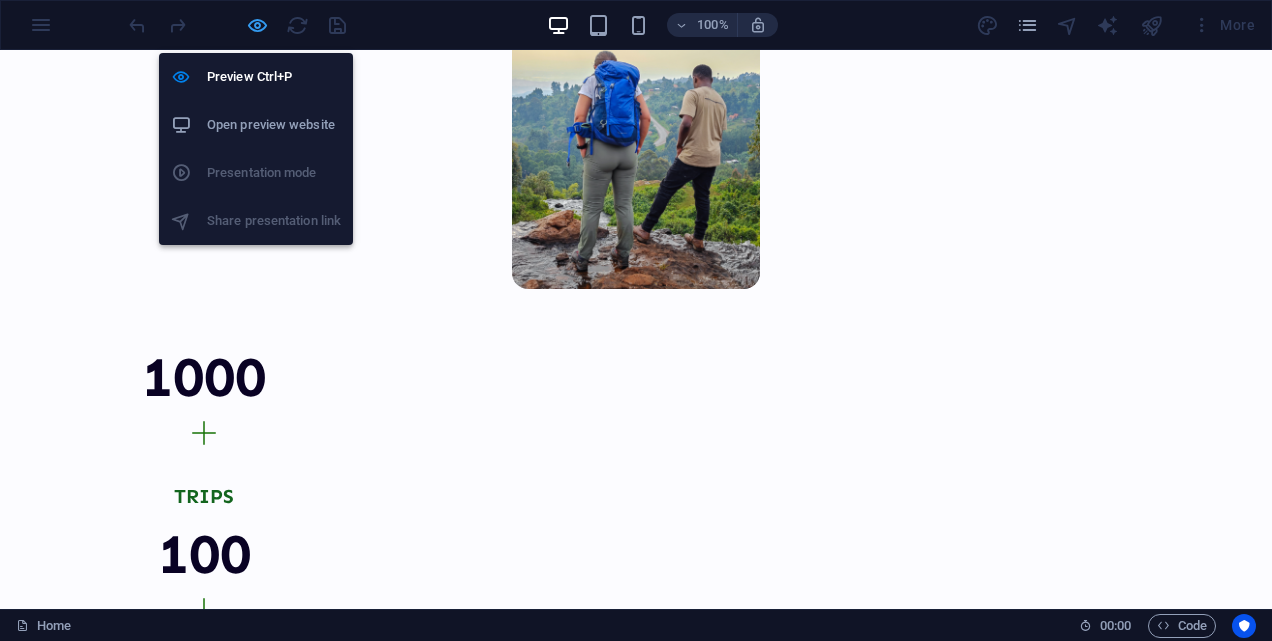 click at bounding box center (257, 25) 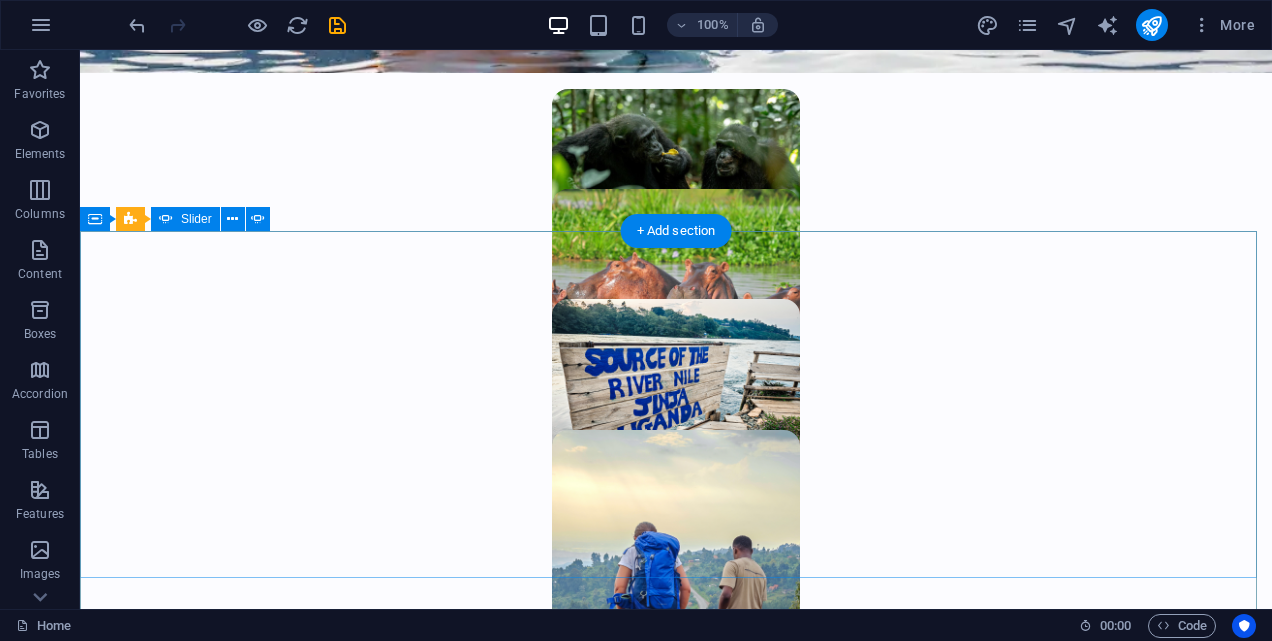 scroll, scrollTop: 2285, scrollLeft: 0, axis: vertical 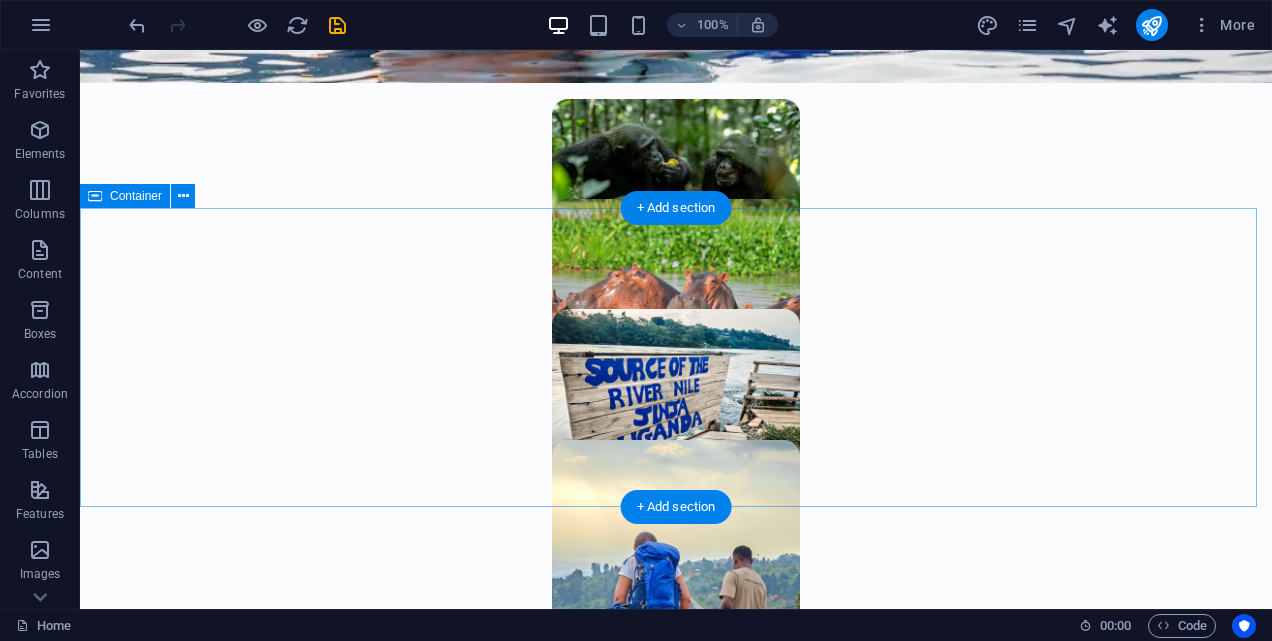 click on "Your kind words have an impact Don't just take our word for it—explore the testimonials of our hundreds of satisfied clients who have experienced rejuvenation through our treatments." at bounding box center [676, 3527] 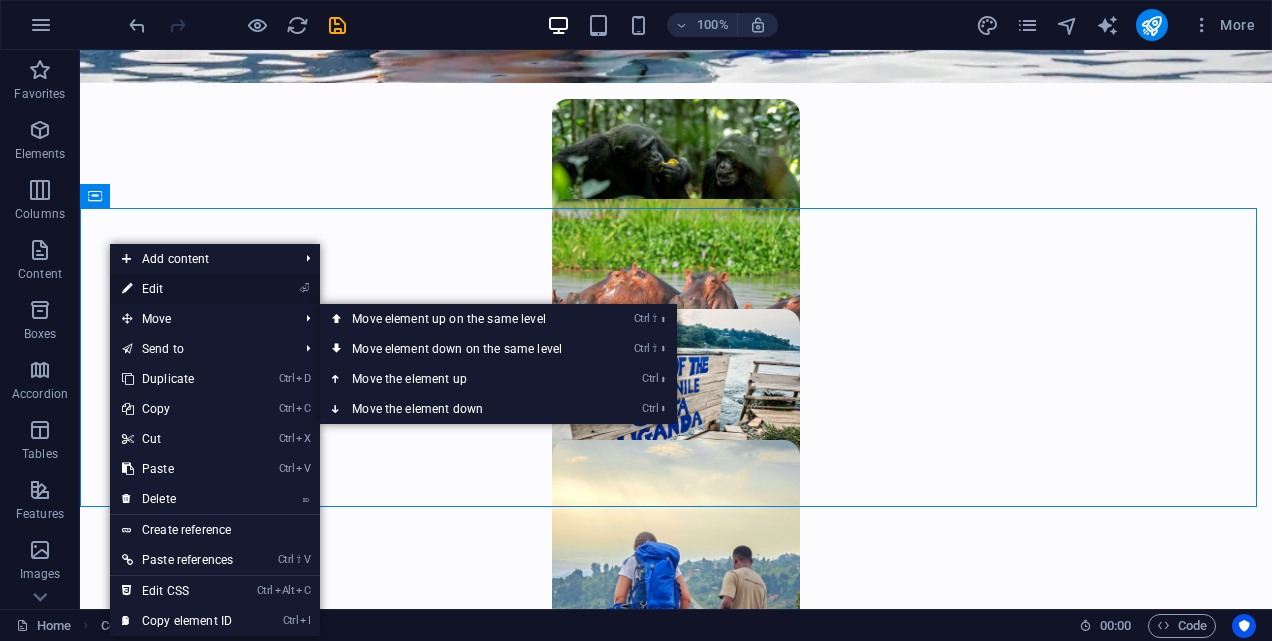 click on "⏎  Edit" at bounding box center [177, 289] 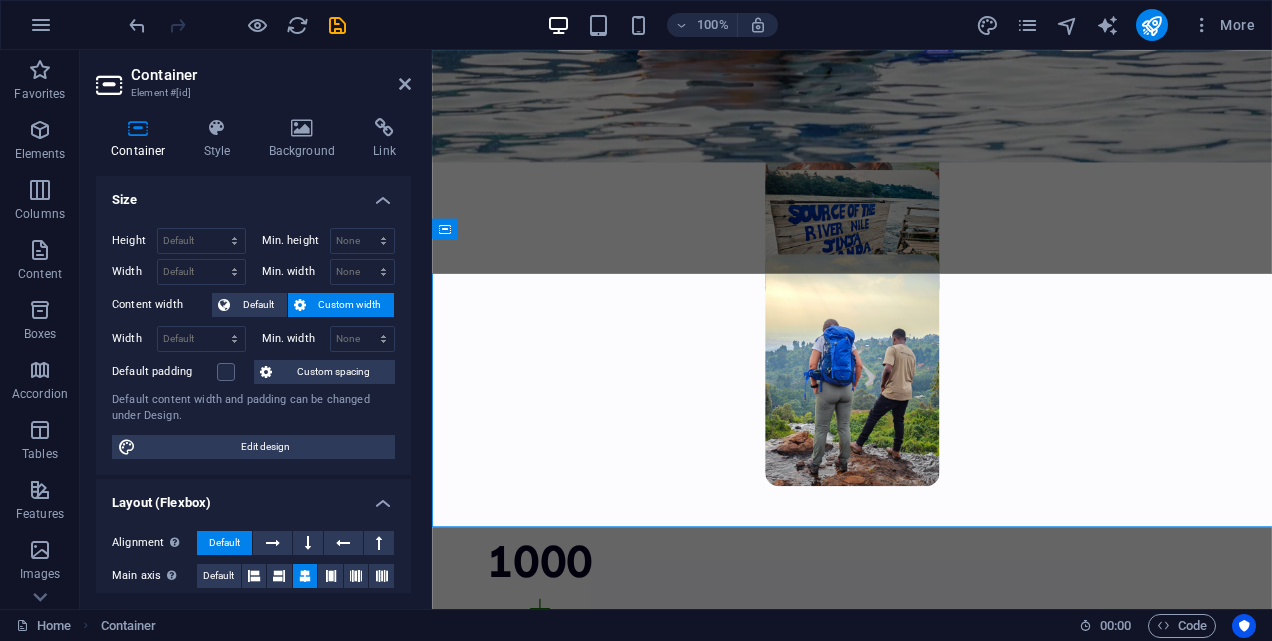 scroll, scrollTop: 2182, scrollLeft: 0, axis: vertical 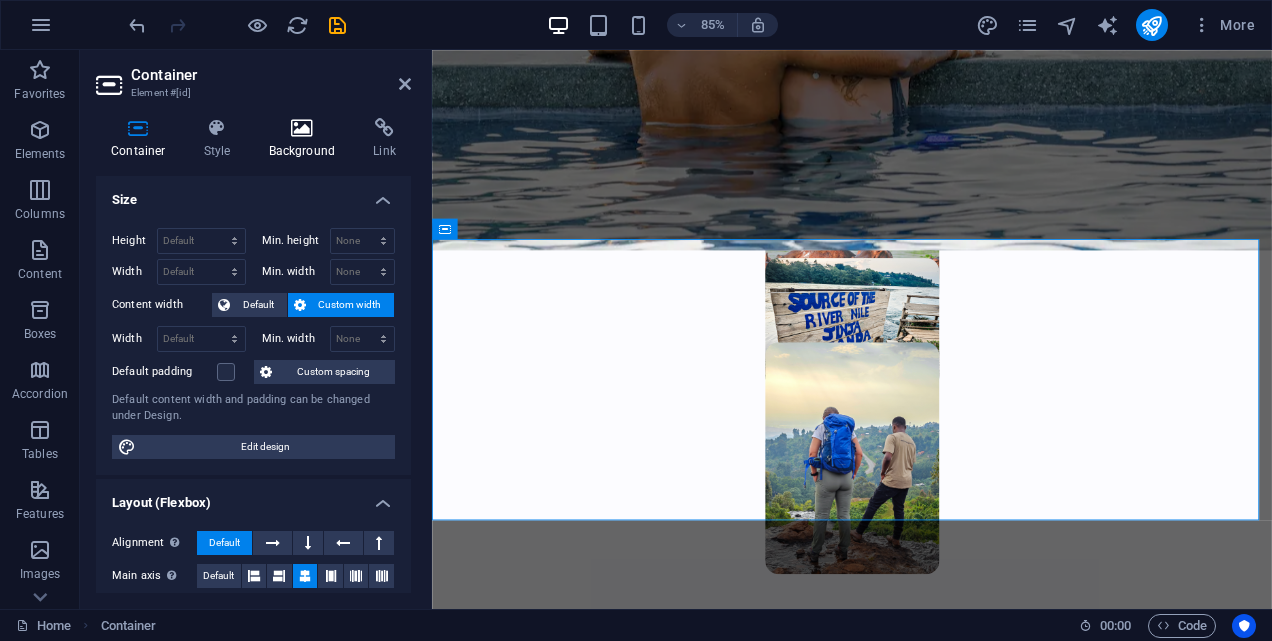 click at bounding box center [302, 128] 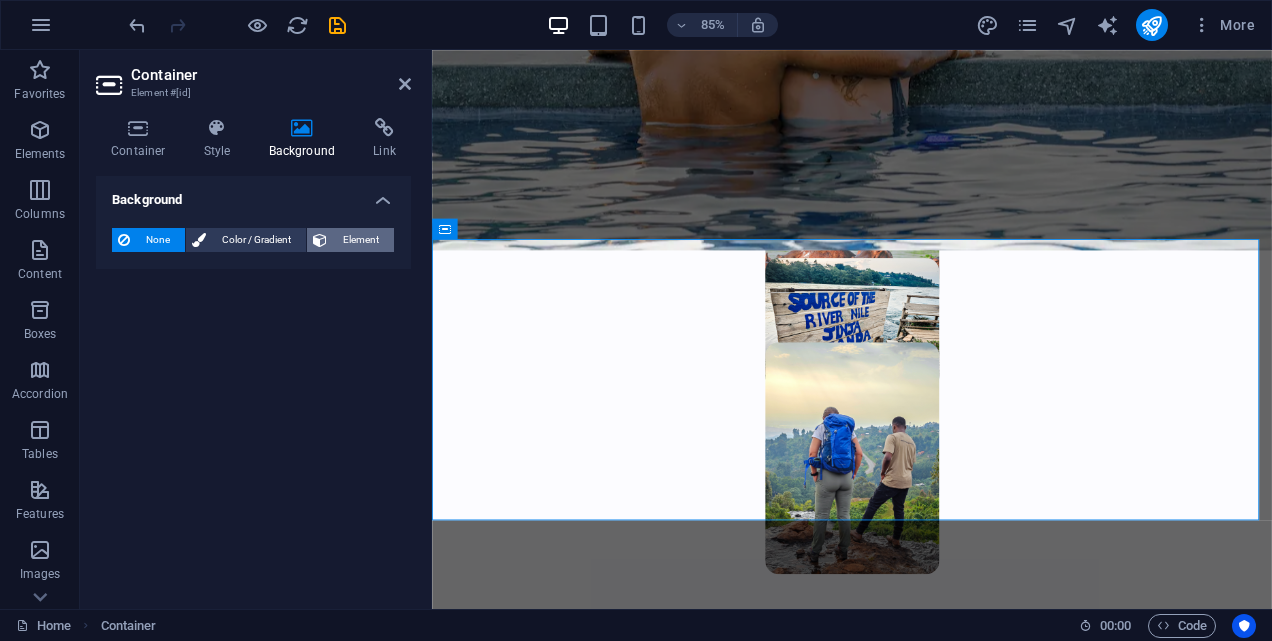 click on "Element" at bounding box center (360, 240) 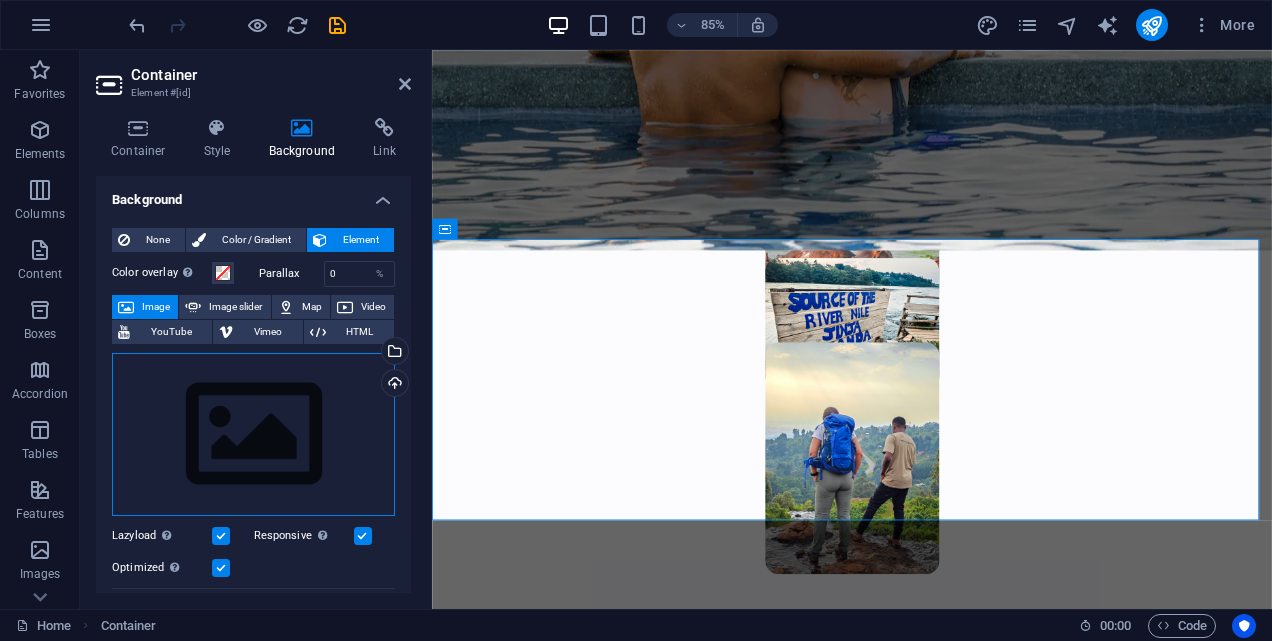 click on "Drag files here, click to choose files or select files from Files or our free stock photos & videos" at bounding box center (253, 435) 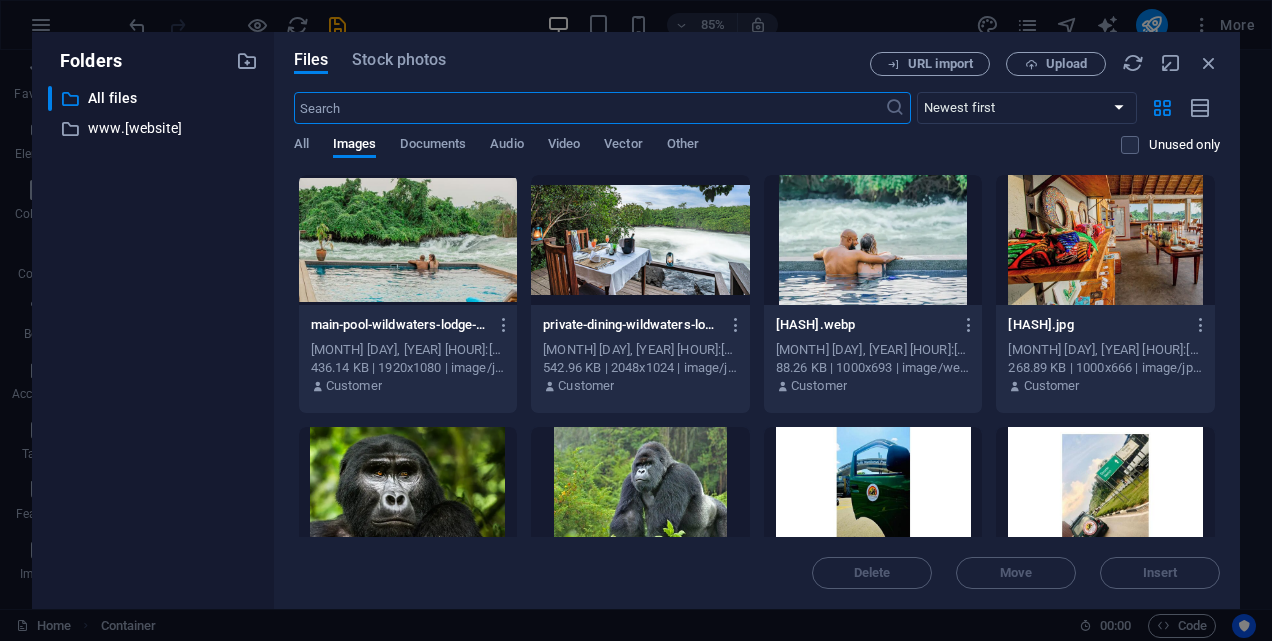scroll, scrollTop: 2188, scrollLeft: 0, axis: vertical 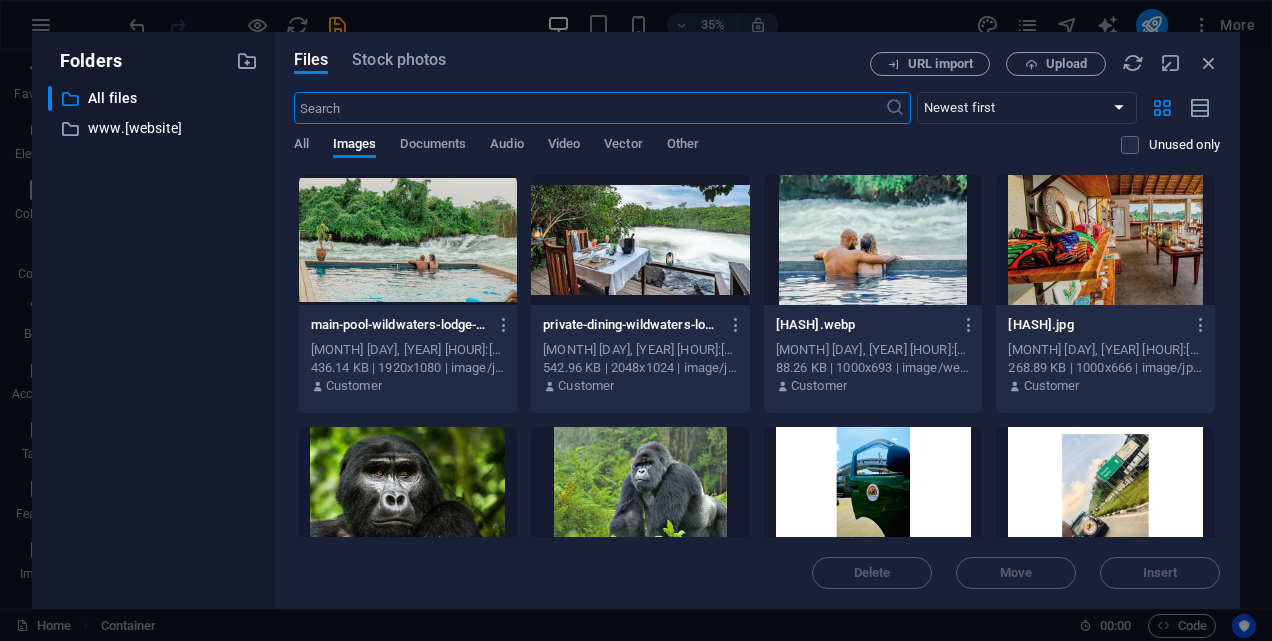click at bounding box center [1105, 240] 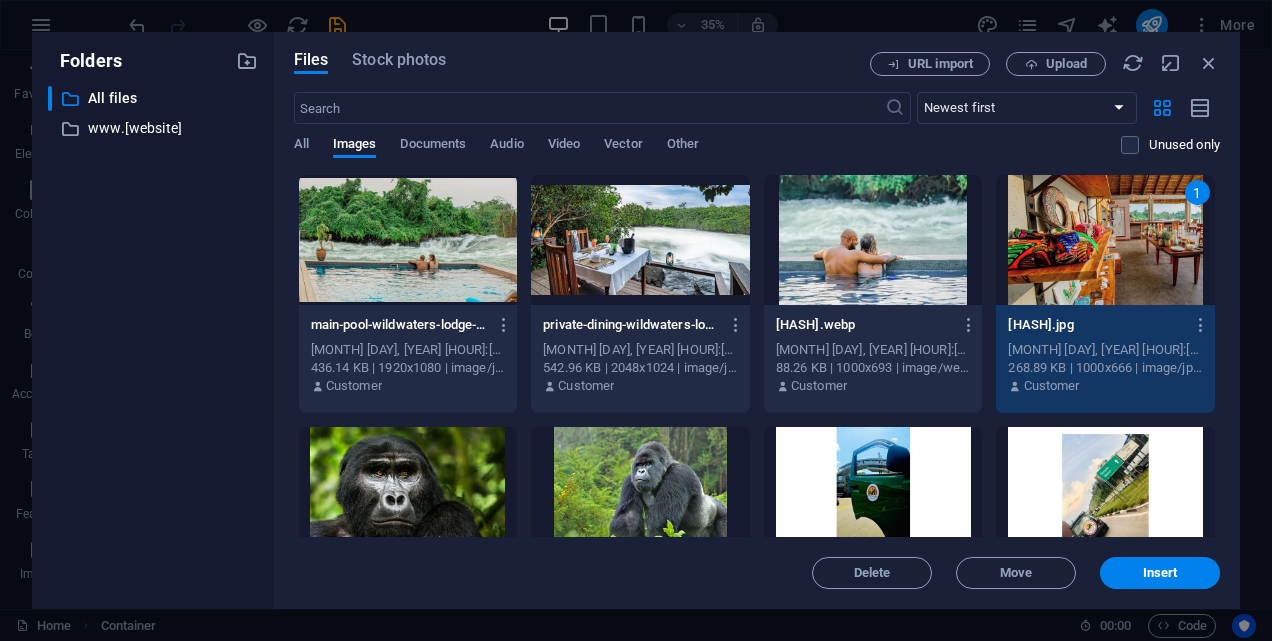 click on "1" at bounding box center [1105, 240] 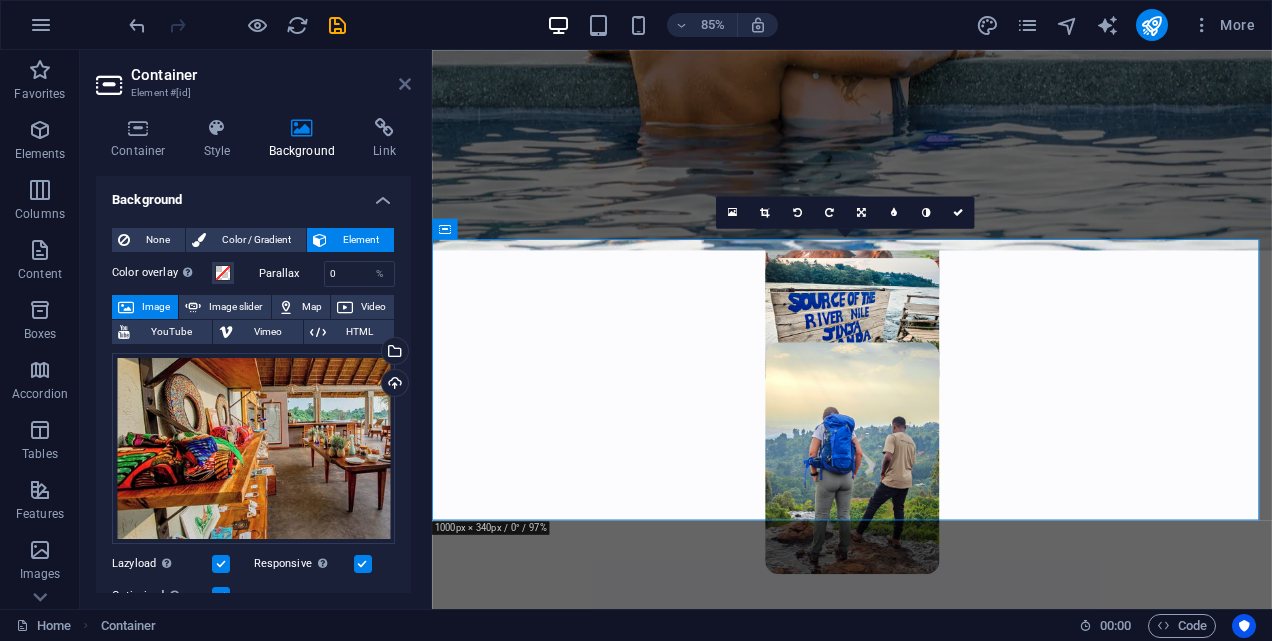 click at bounding box center [405, 84] 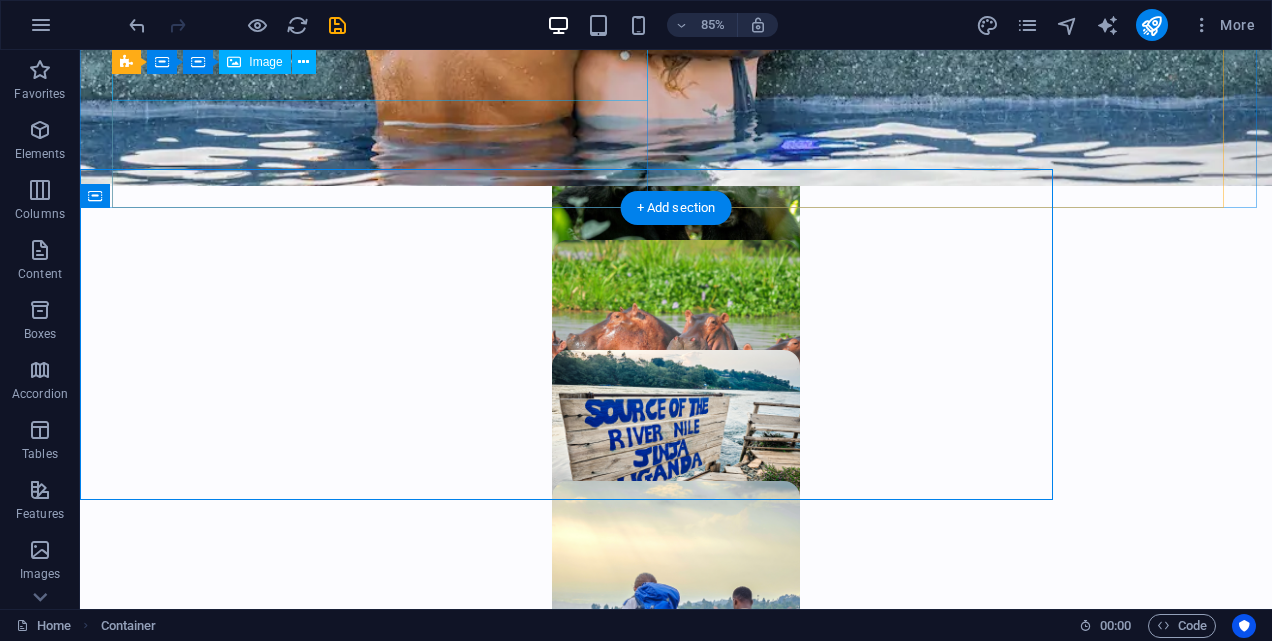 scroll, scrollTop: 2285, scrollLeft: 0, axis: vertical 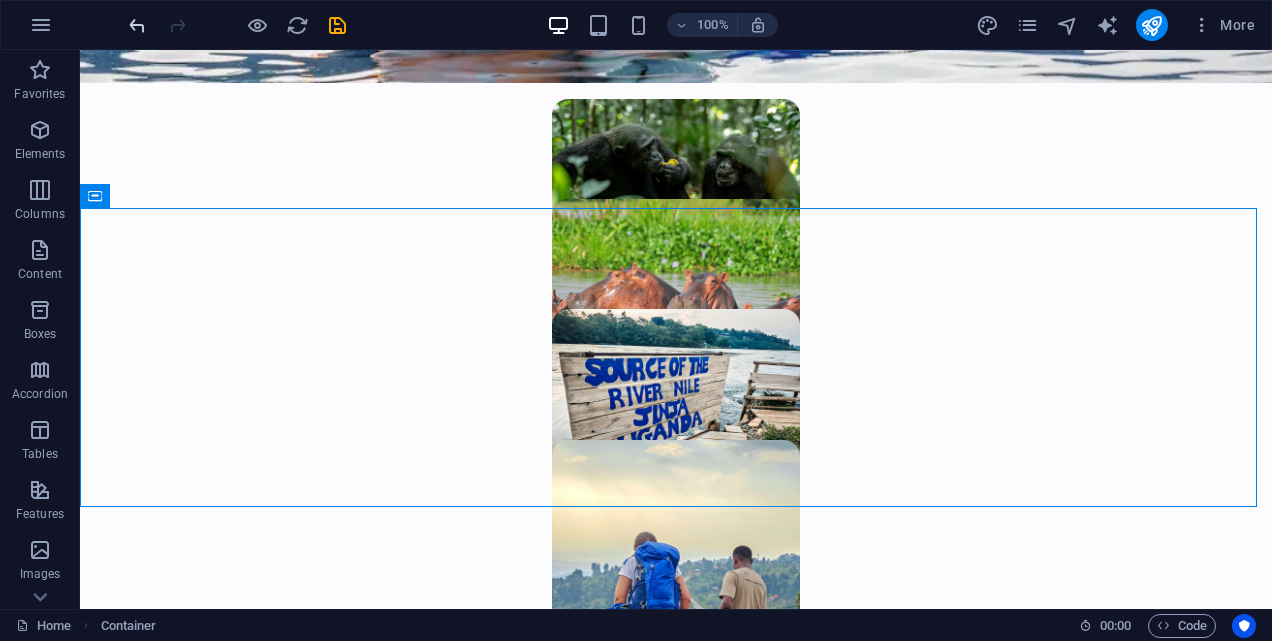 click at bounding box center [137, 25] 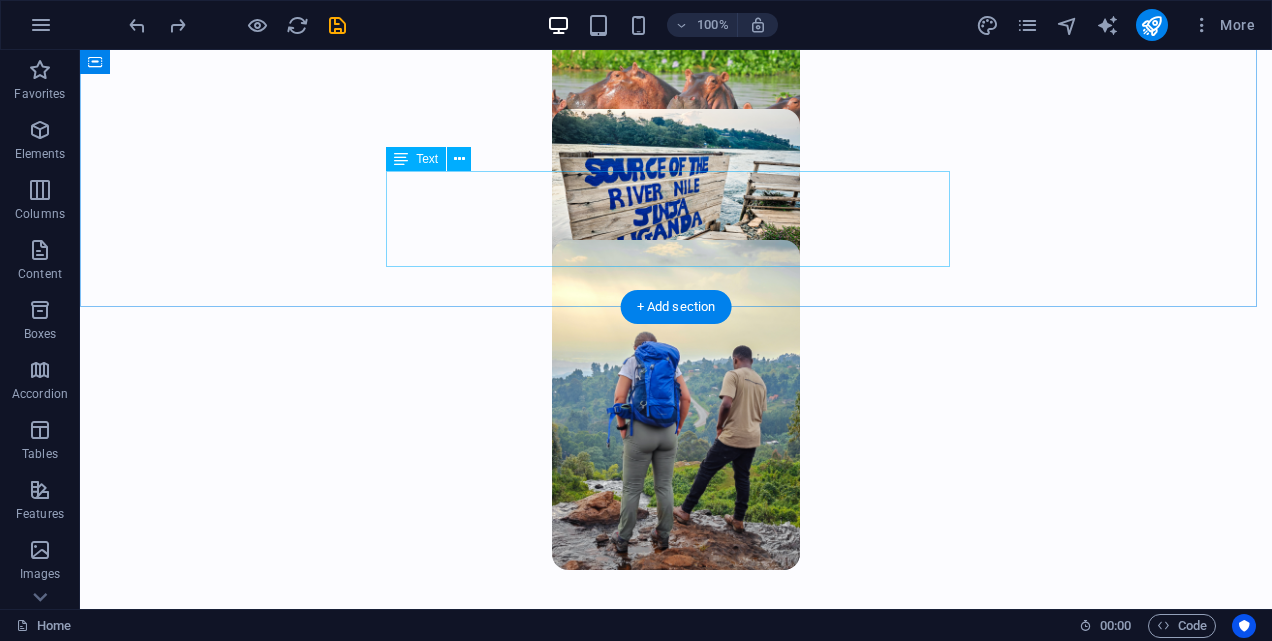 scroll, scrollTop: 2185, scrollLeft: 0, axis: vertical 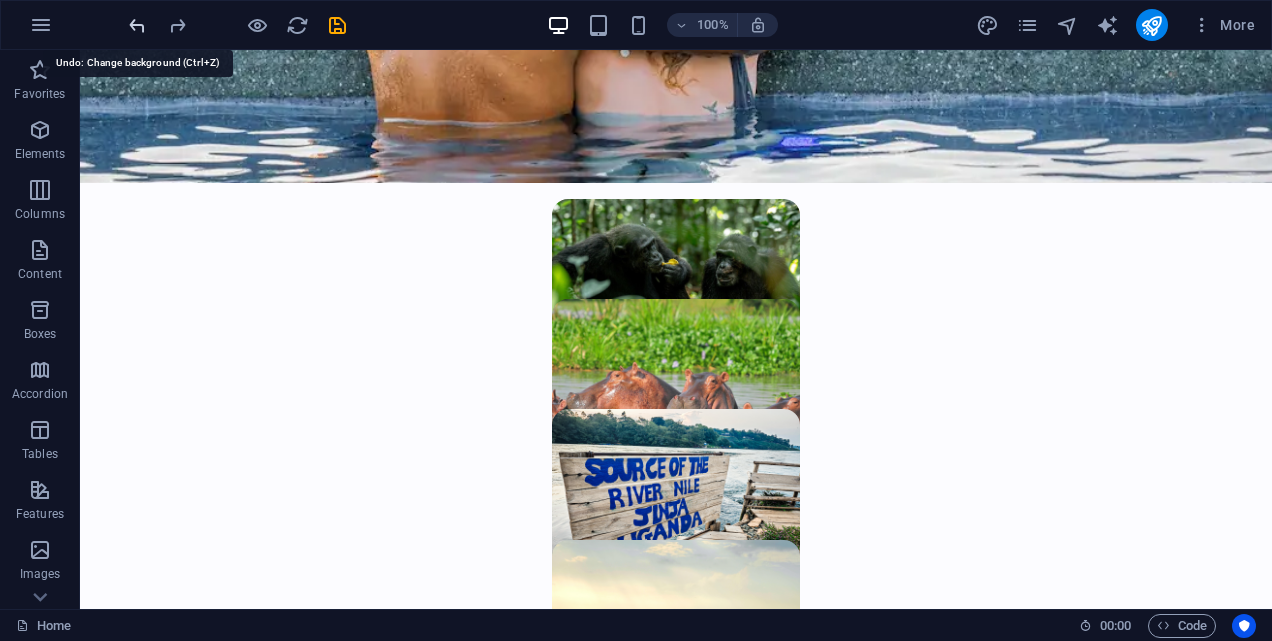 click at bounding box center [137, 25] 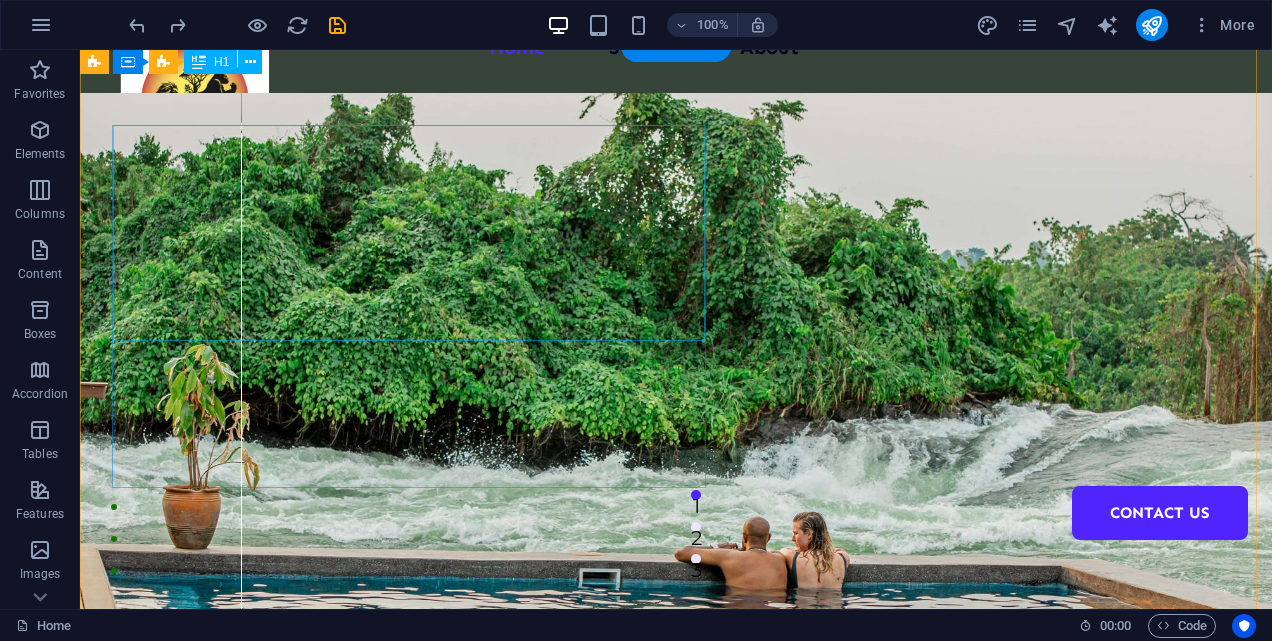 scroll, scrollTop: 0, scrollLeft: 0, axis: both 